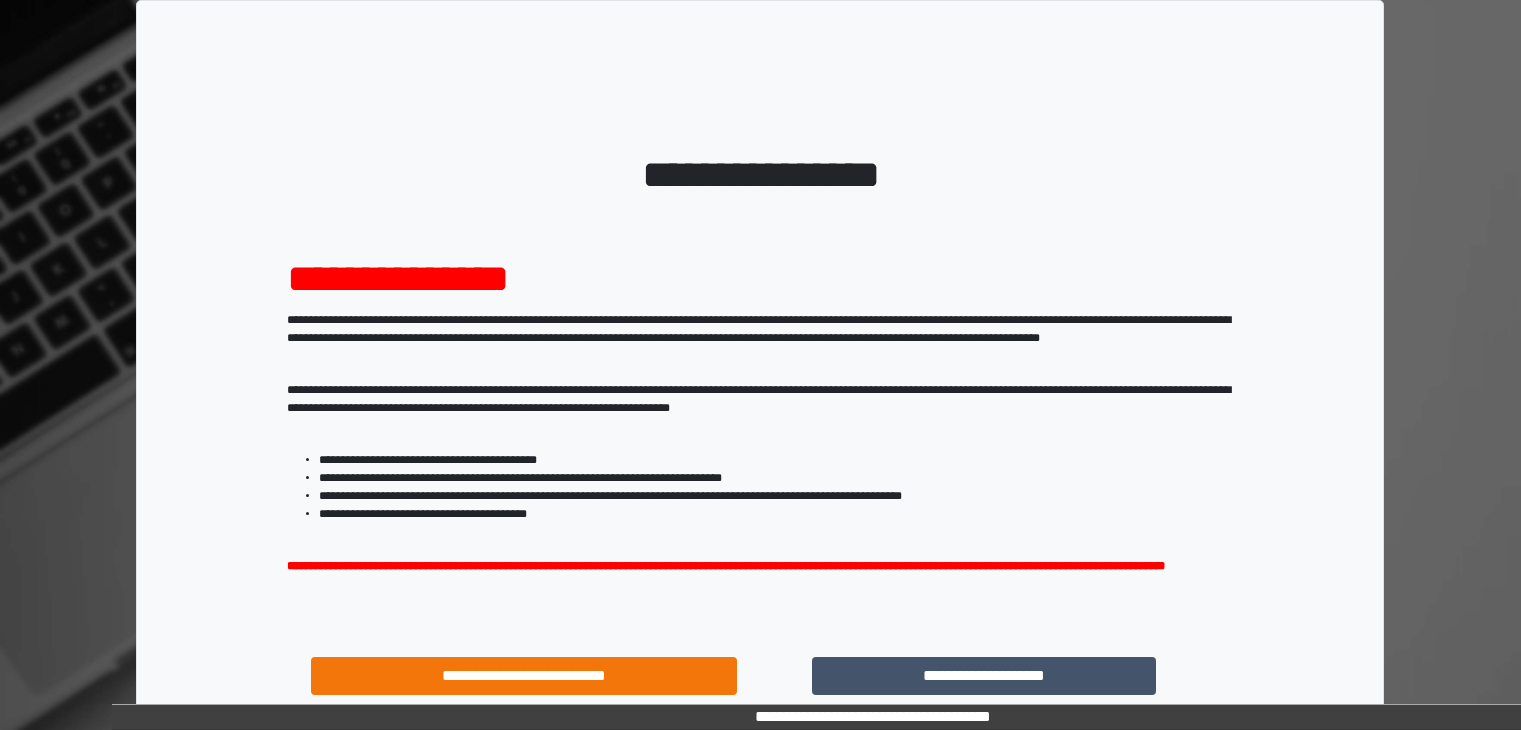 scroll, scrollTop: 0, scrollLeft: 0, axis: both 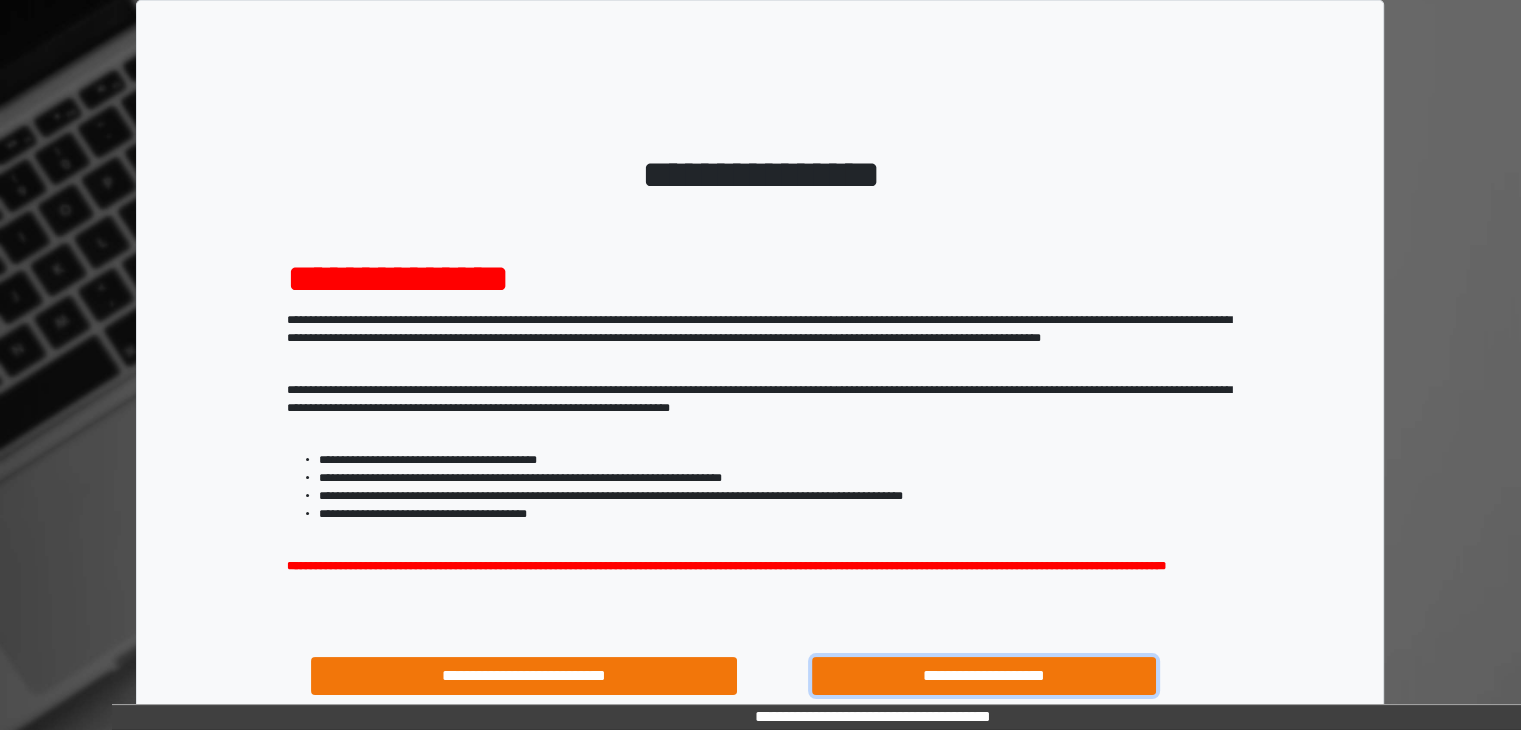 click on "**********" at bounding box center [984, 676] 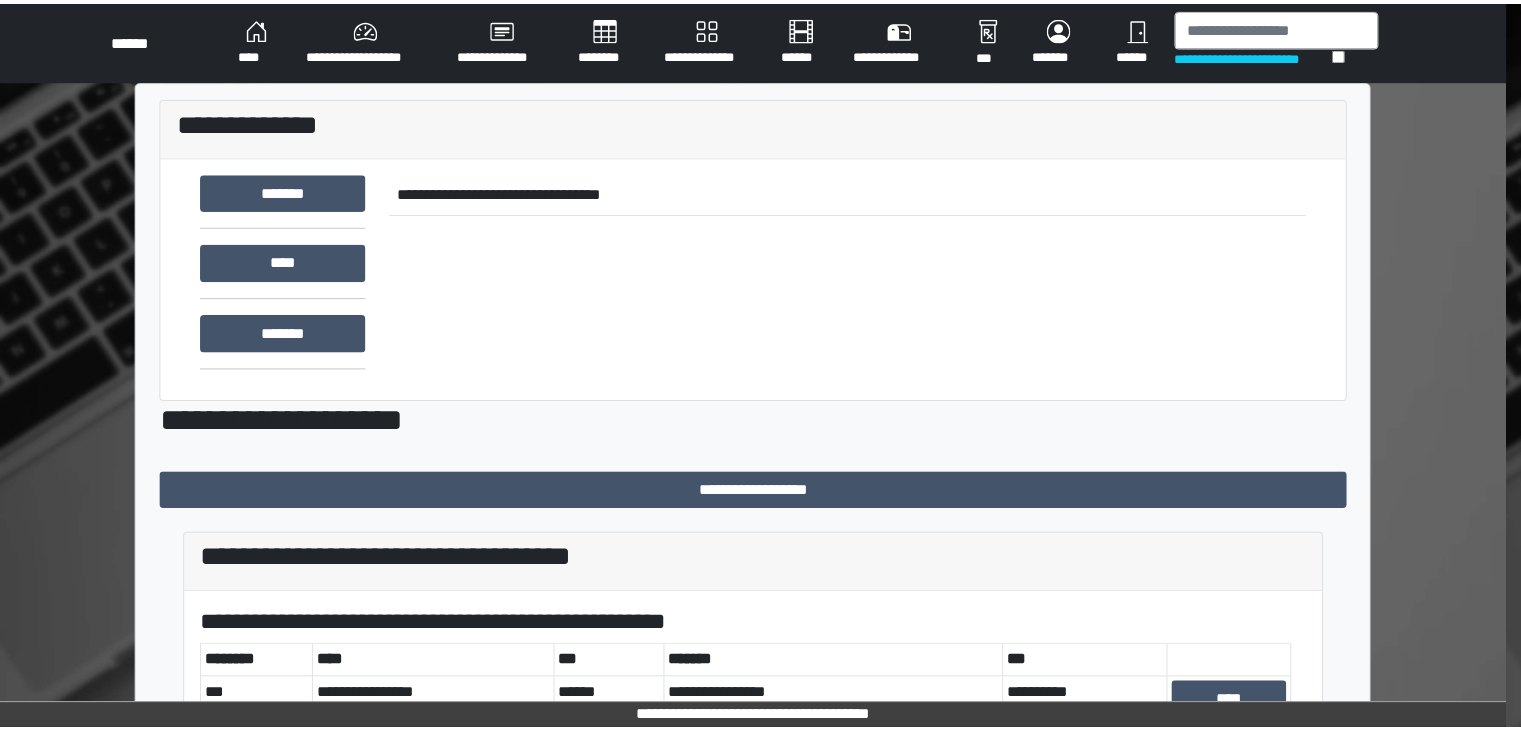 scroll, scrollTop: 0, scrollLeft: 0, axis: both 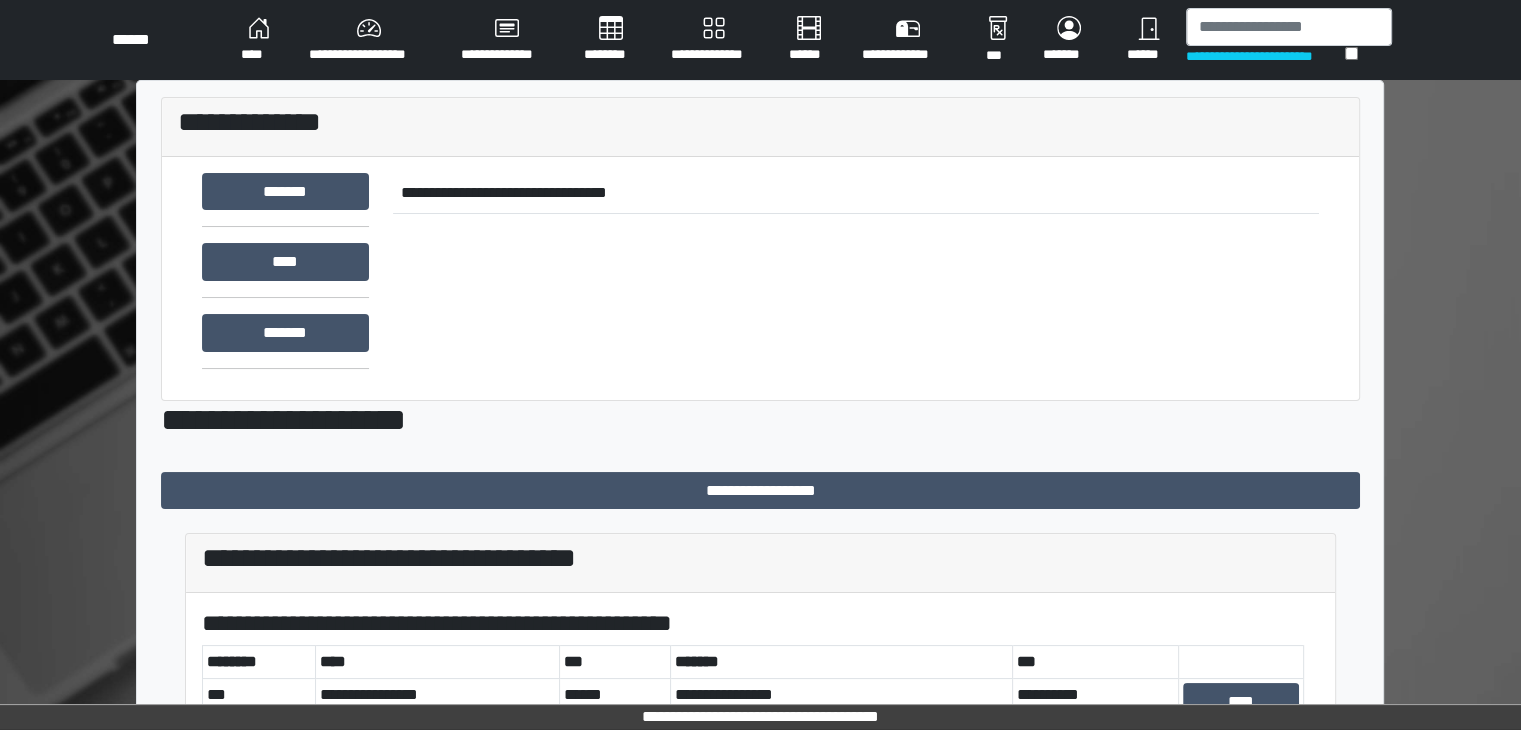 click on "**********" at bounding box center [369, 40] 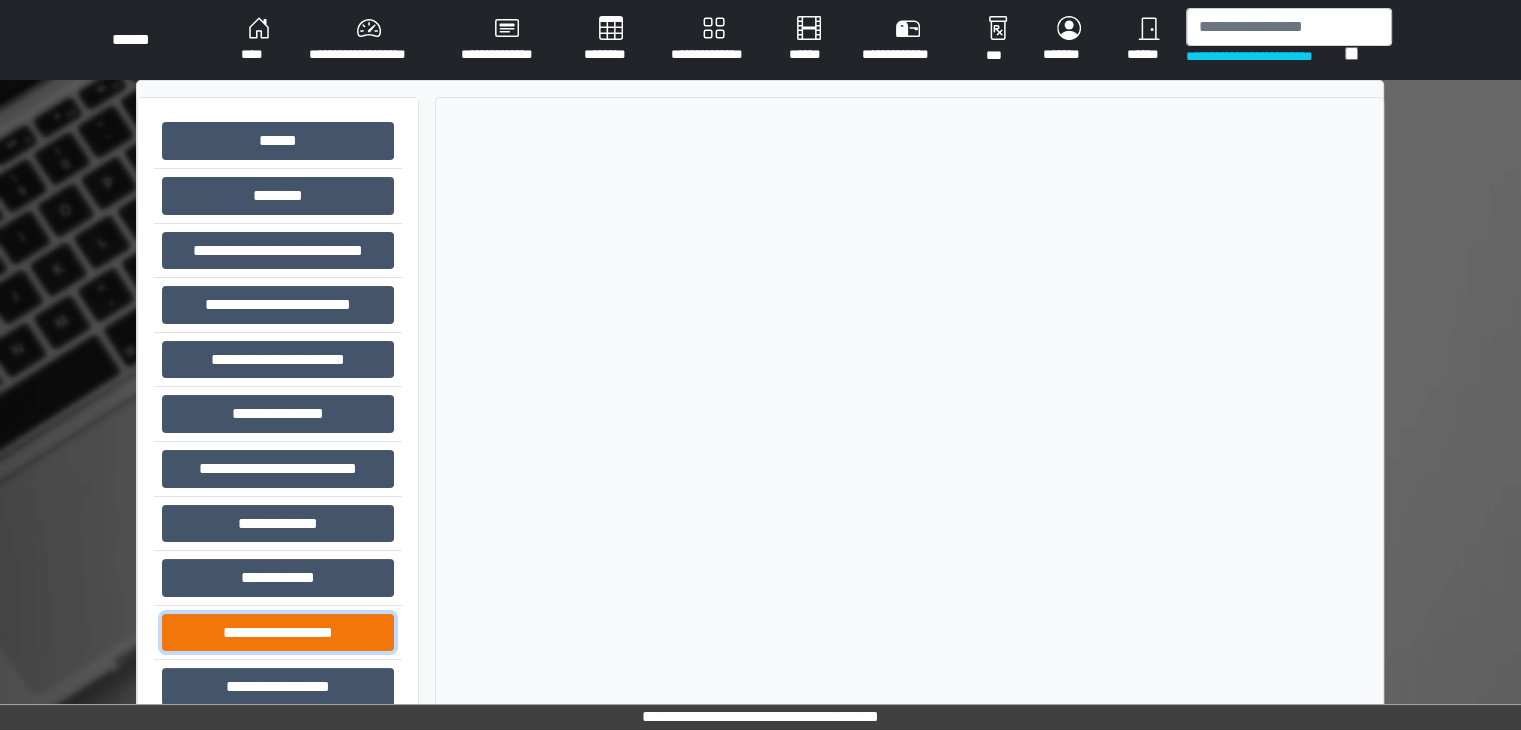 click on "**********" at bounding box center [278, 633] 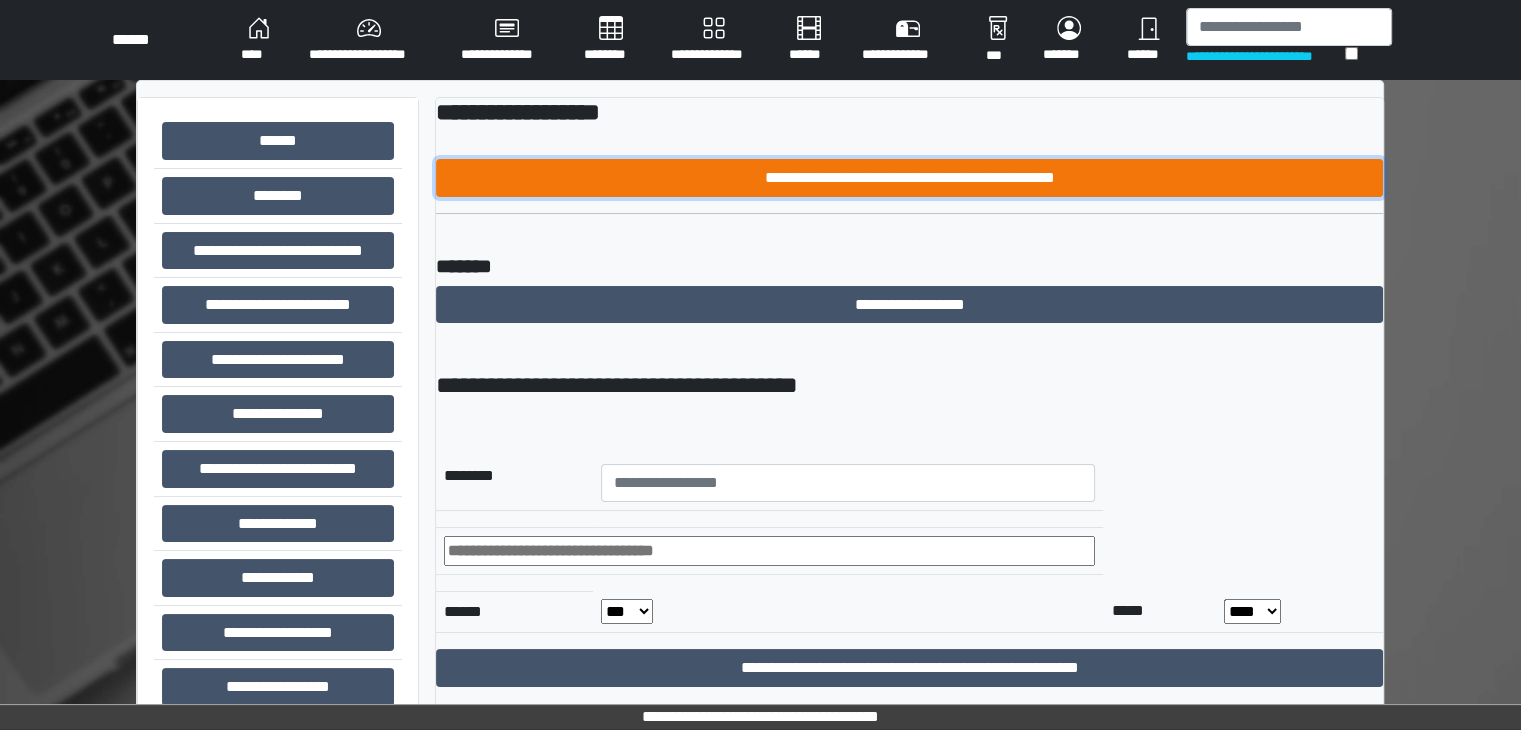 click on "**********" at bounding box center [909, 178] 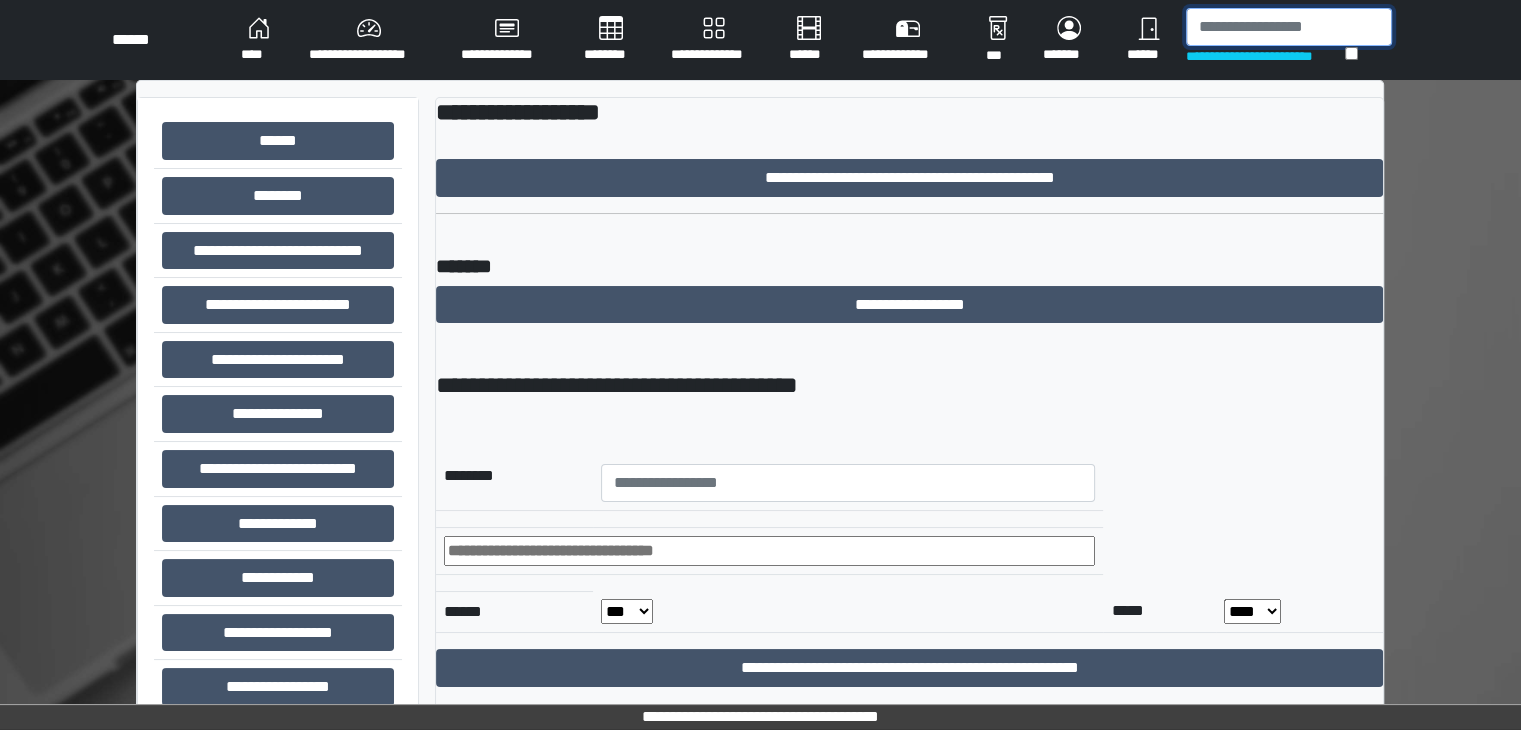 click at bounding box center (1289, 27) 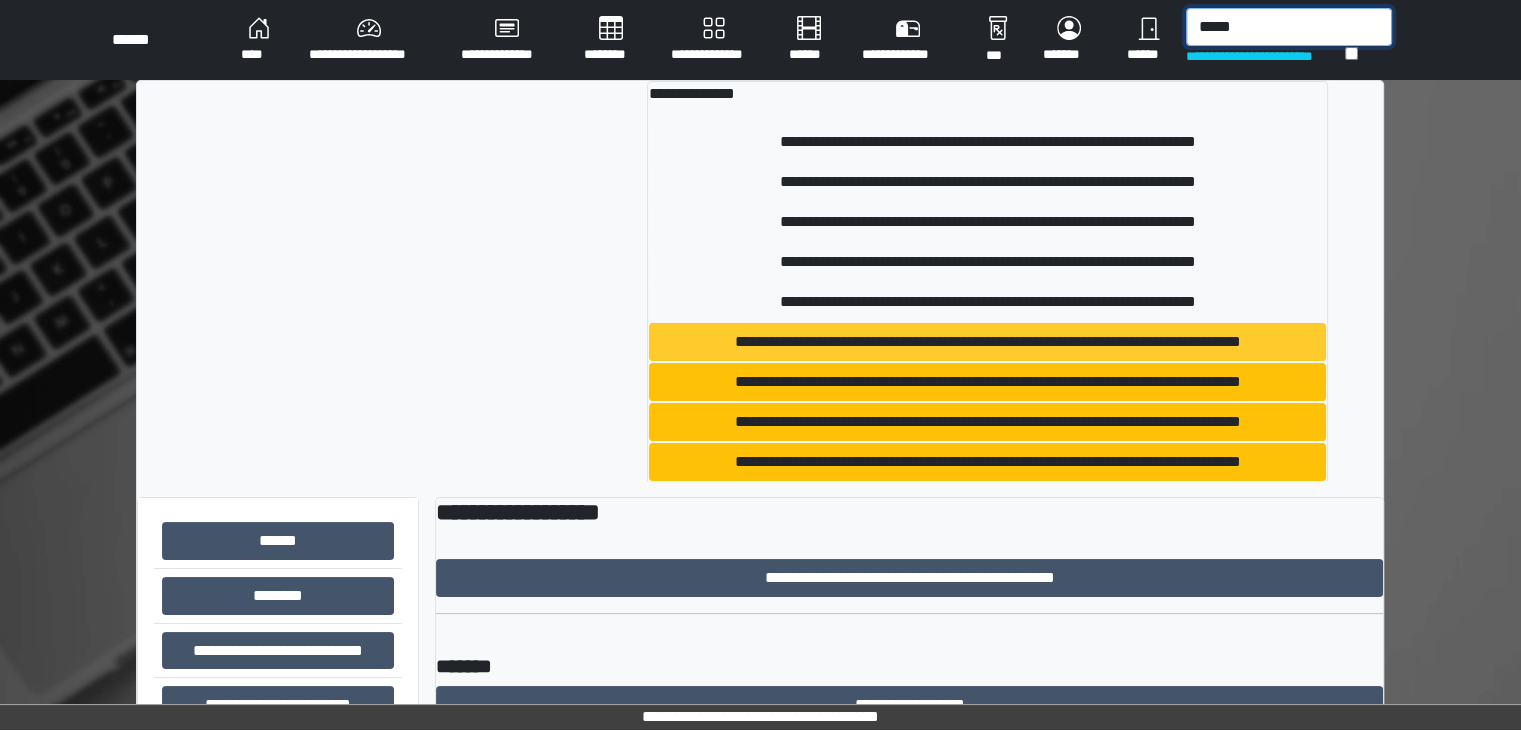 type on "*****" 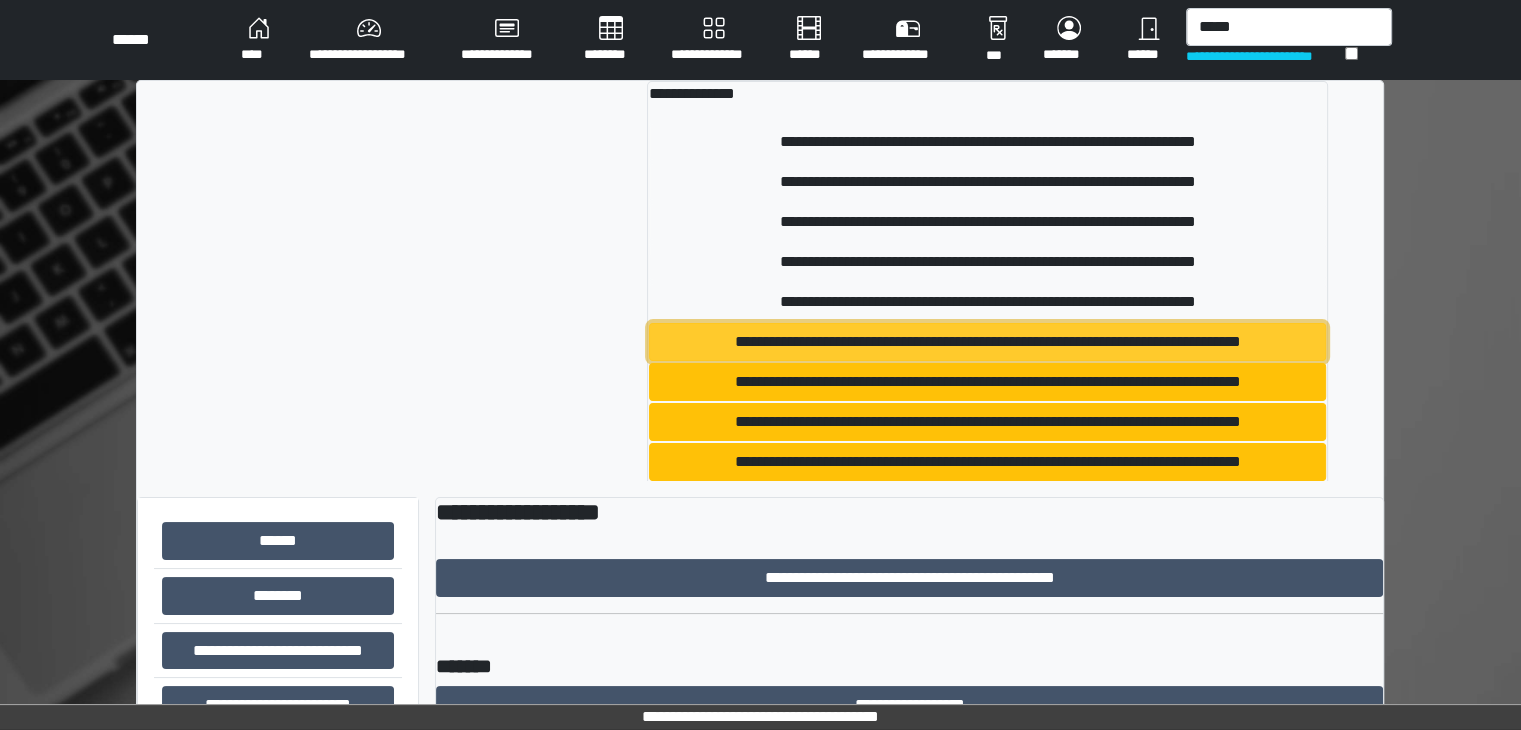 click on "**********" at bounding box center [987, 342] 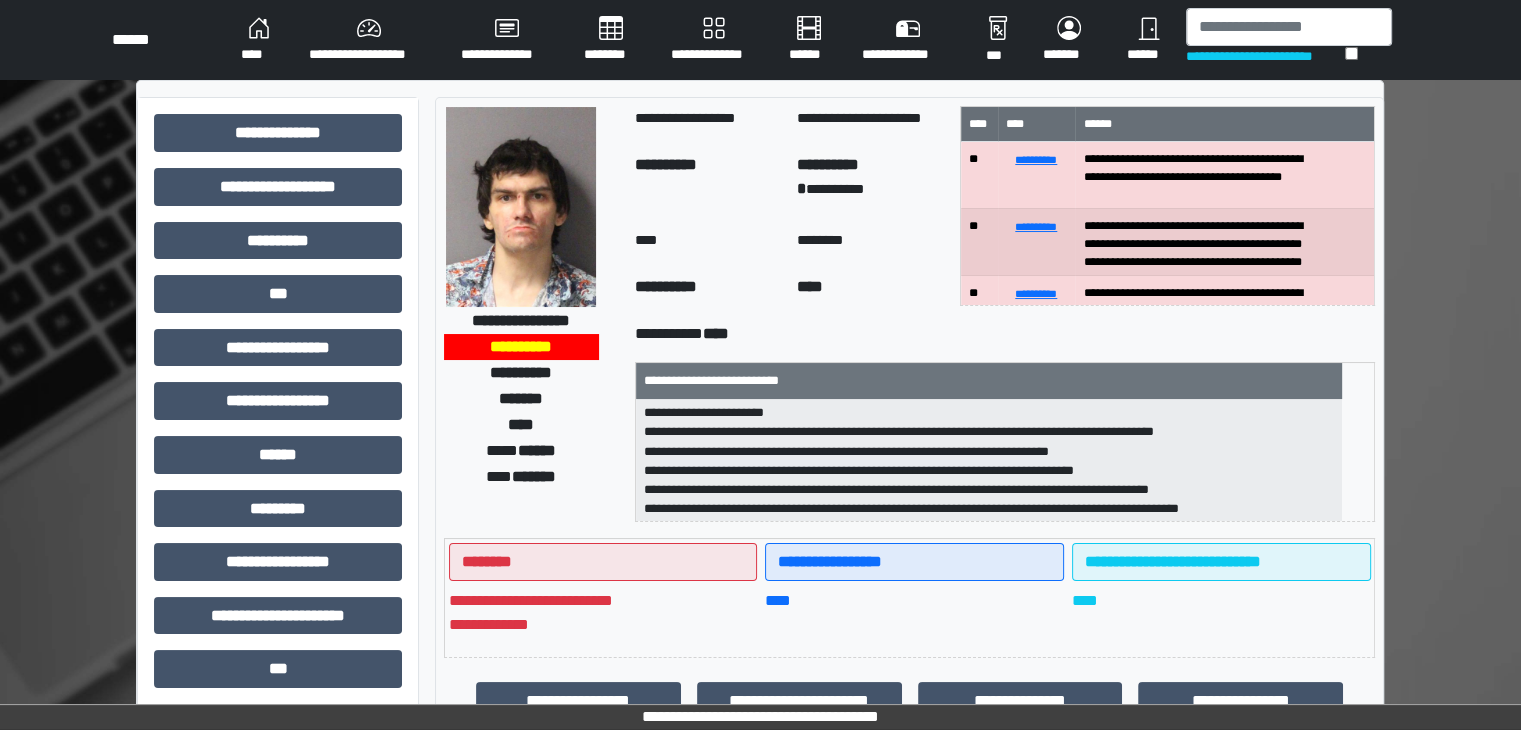 scroll, scrollTop: 64, scrollLeft: 0, axis: vertical 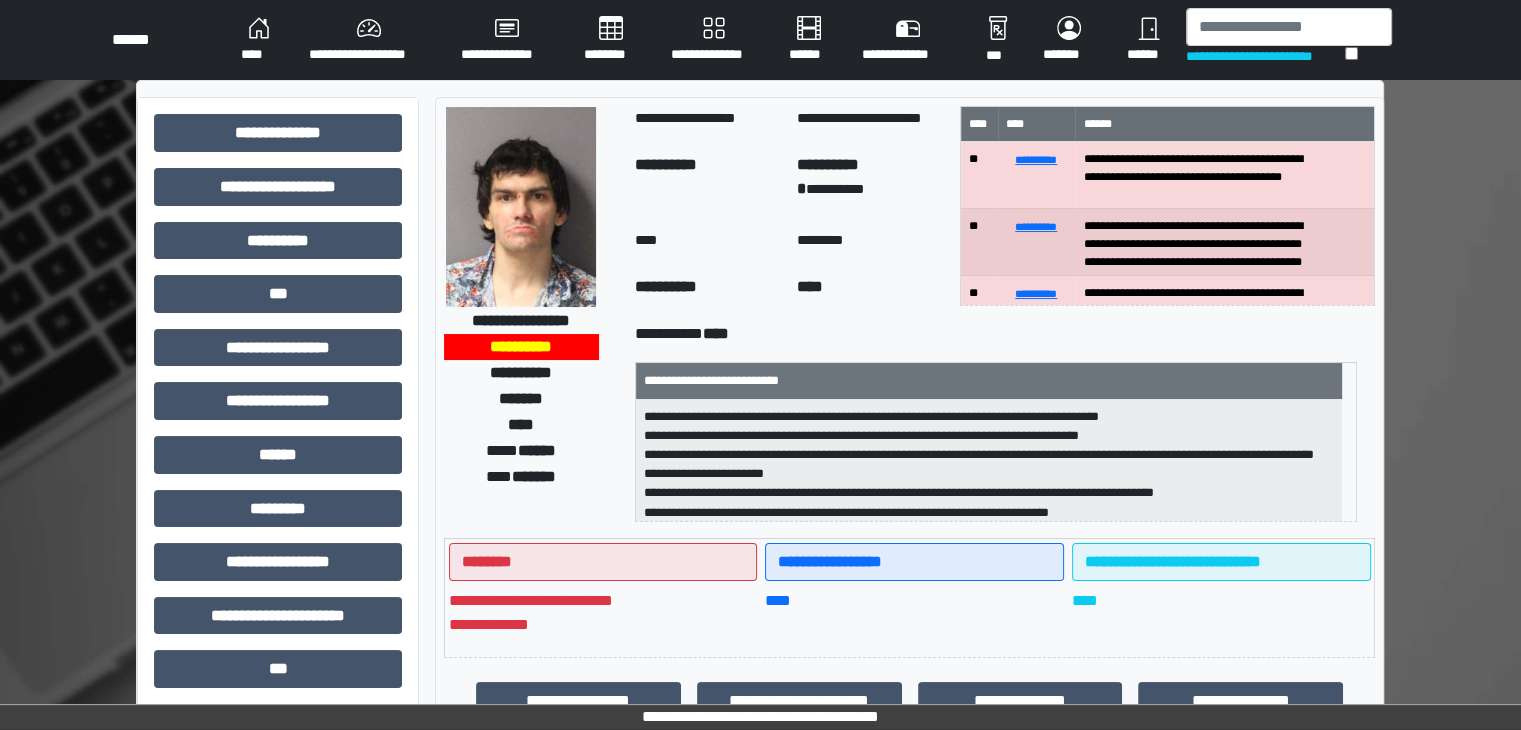 click on "**********" at bounding box center (760, 623) 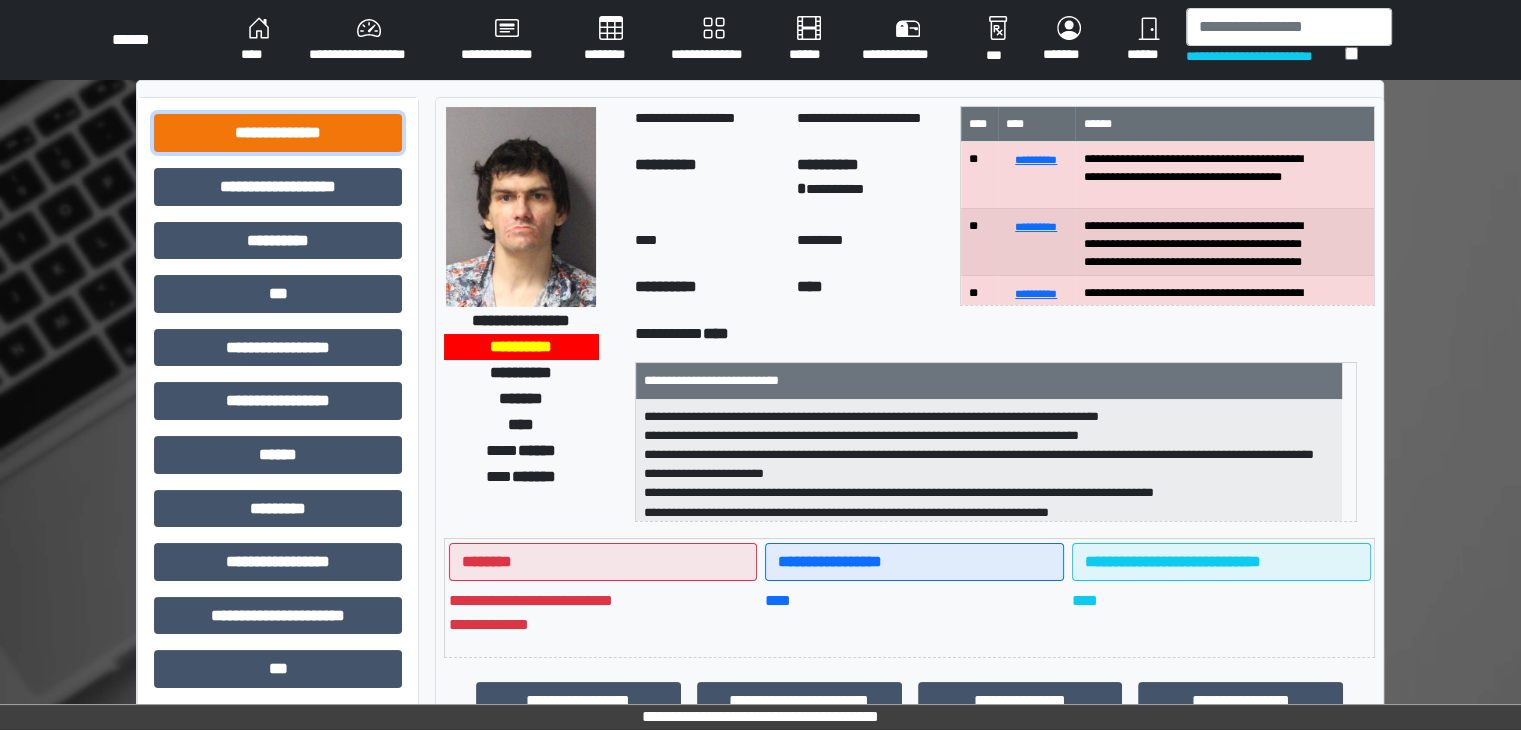 click on "**********" at bounding box center (278, 133) 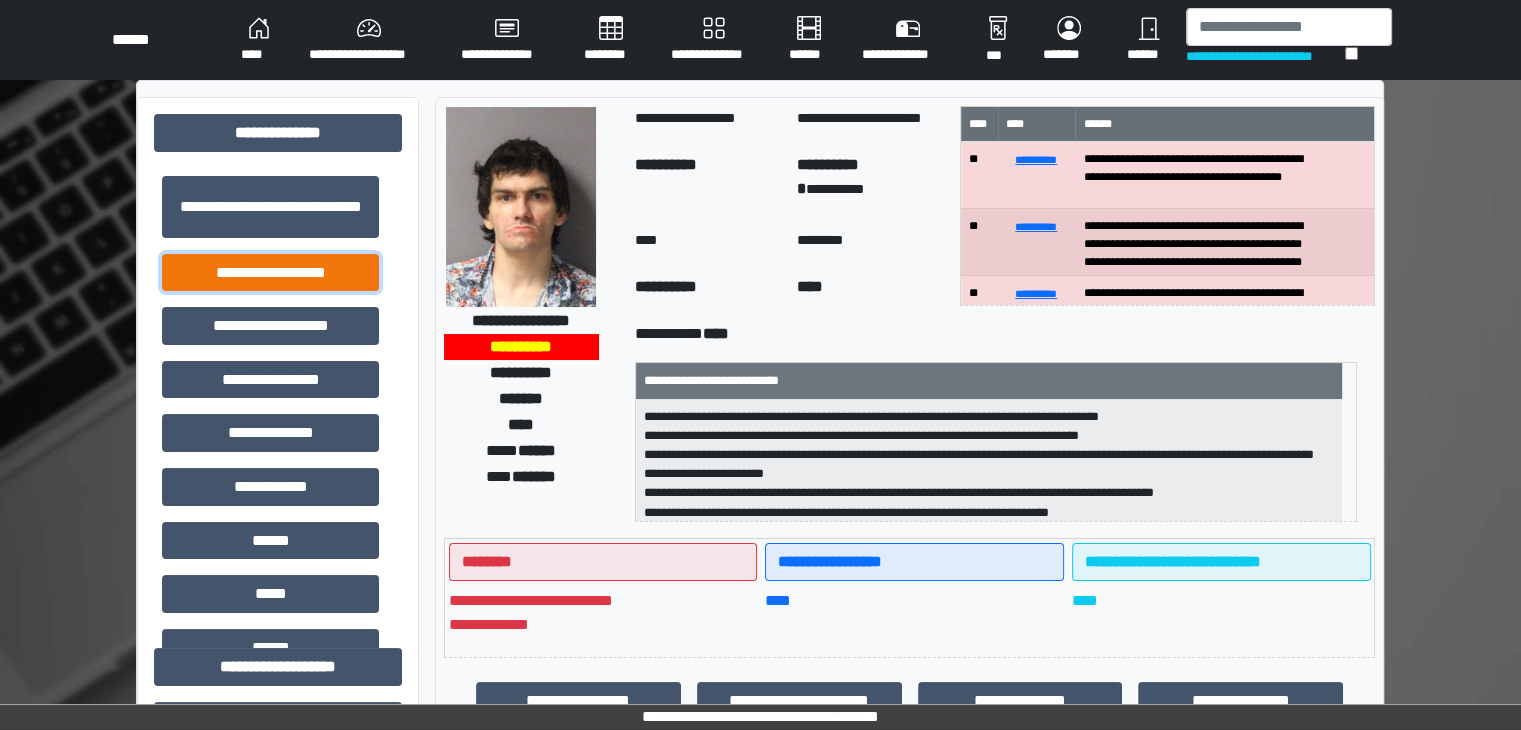 click on "**********" at bounding box center [270, 273] 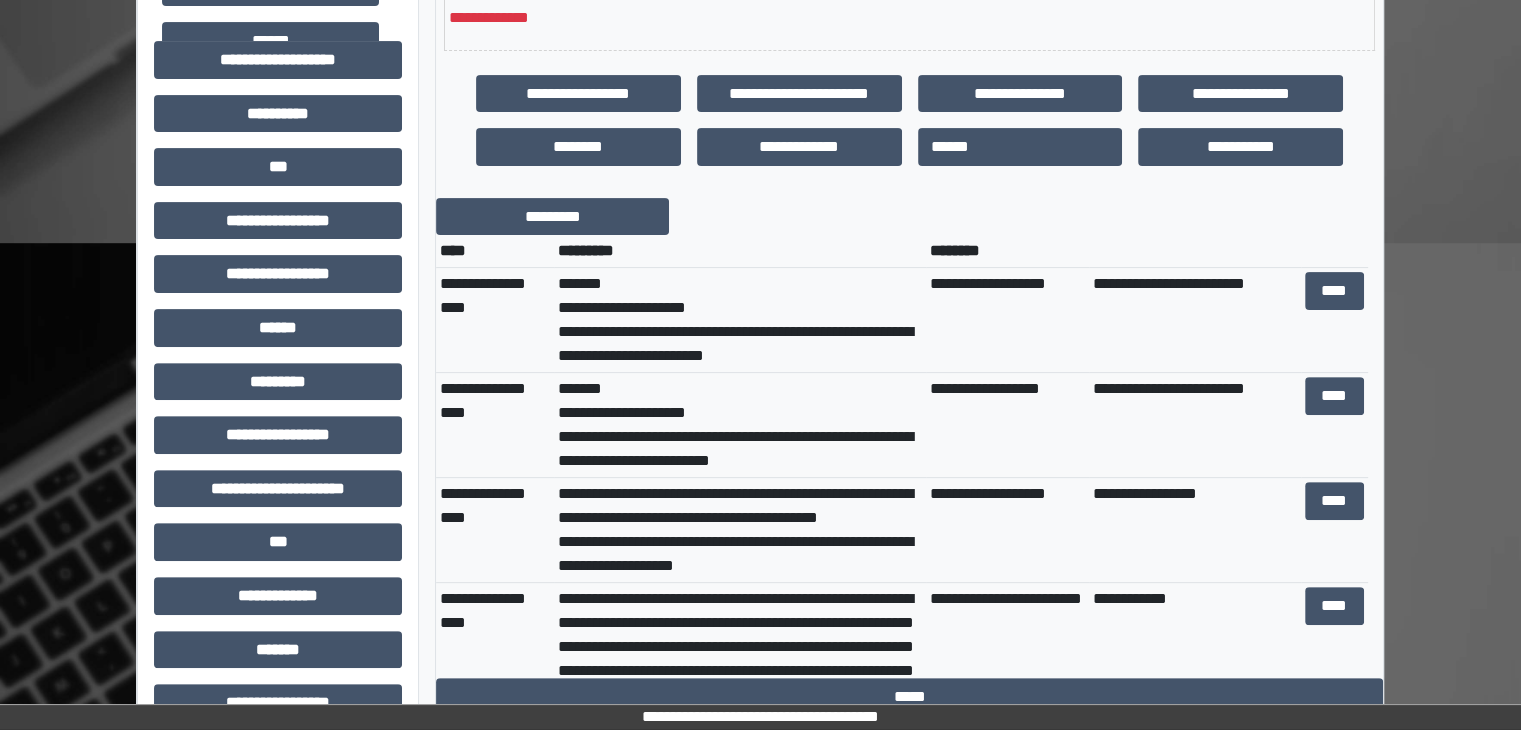 scroll, scrollTop: 600, scrollLeft: 0, axis: vertical 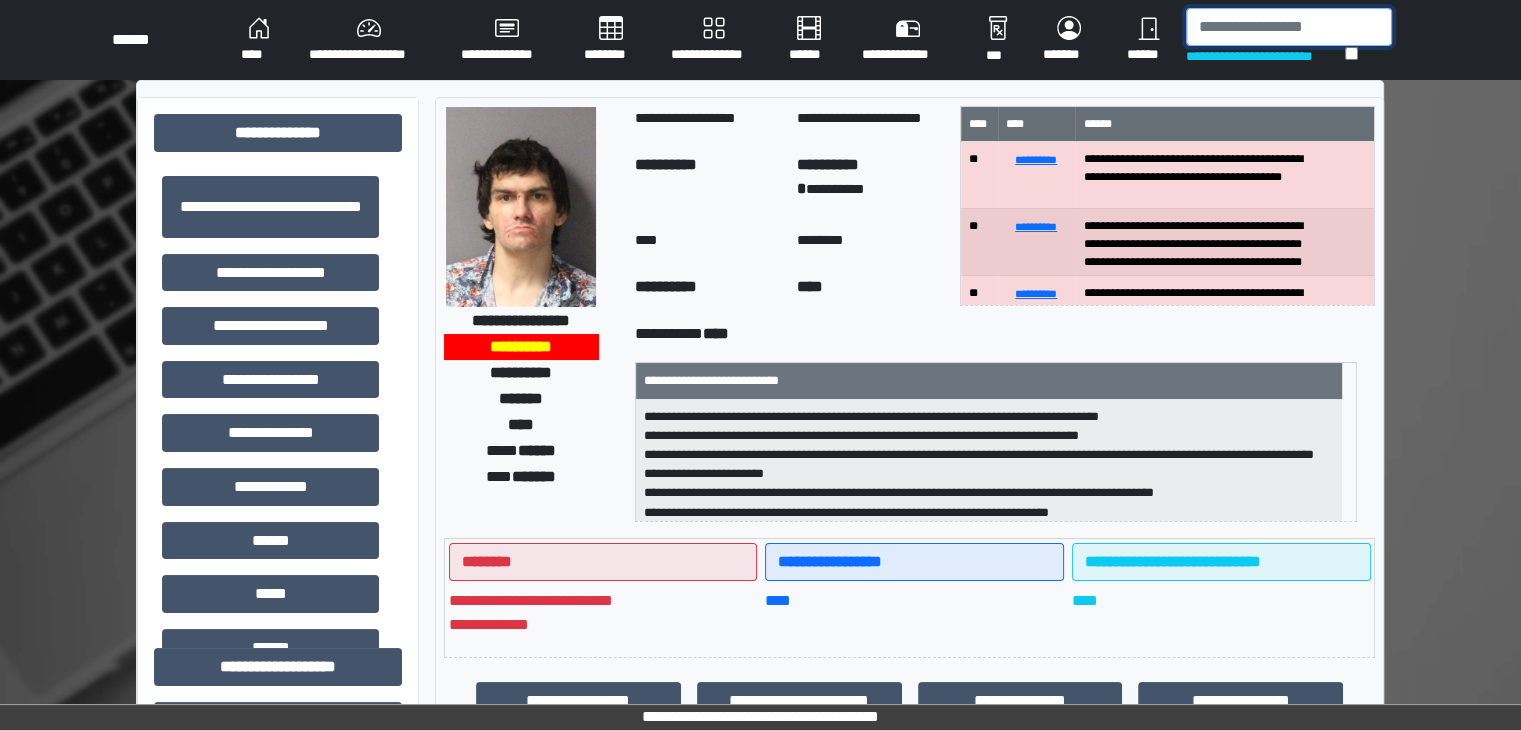 click at bounding box center (1289, 27) 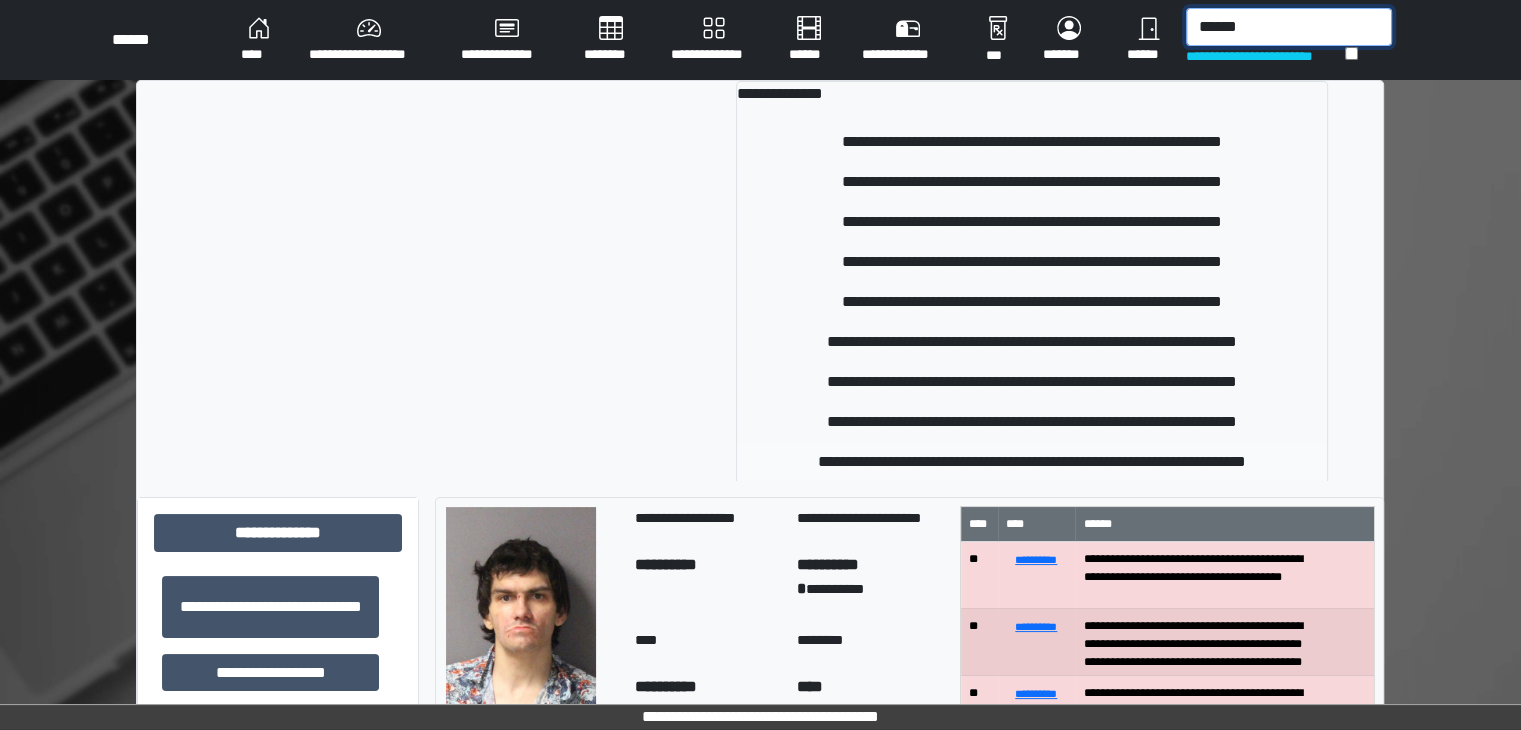 type on "******" 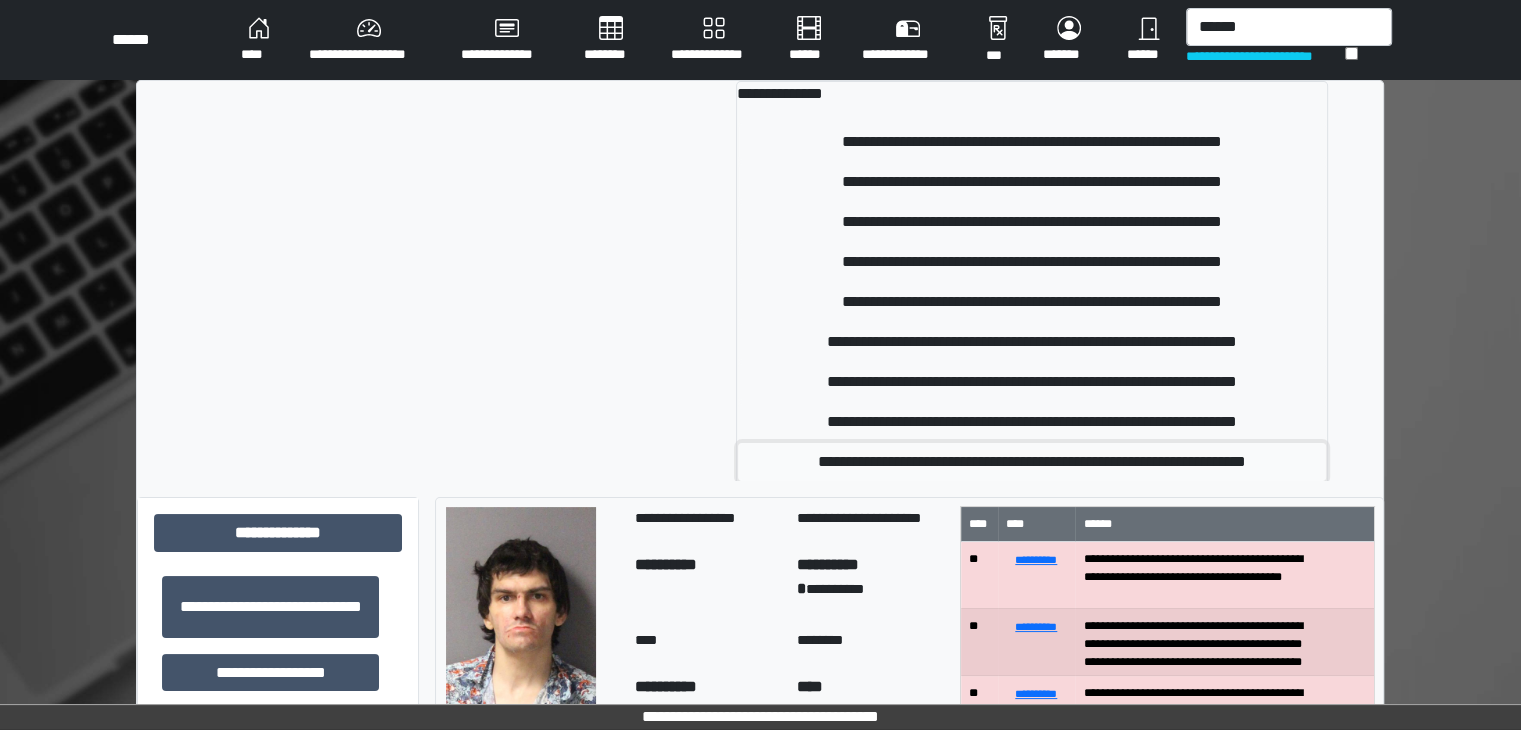 click on "**********" at bounding box center (1032, 462) 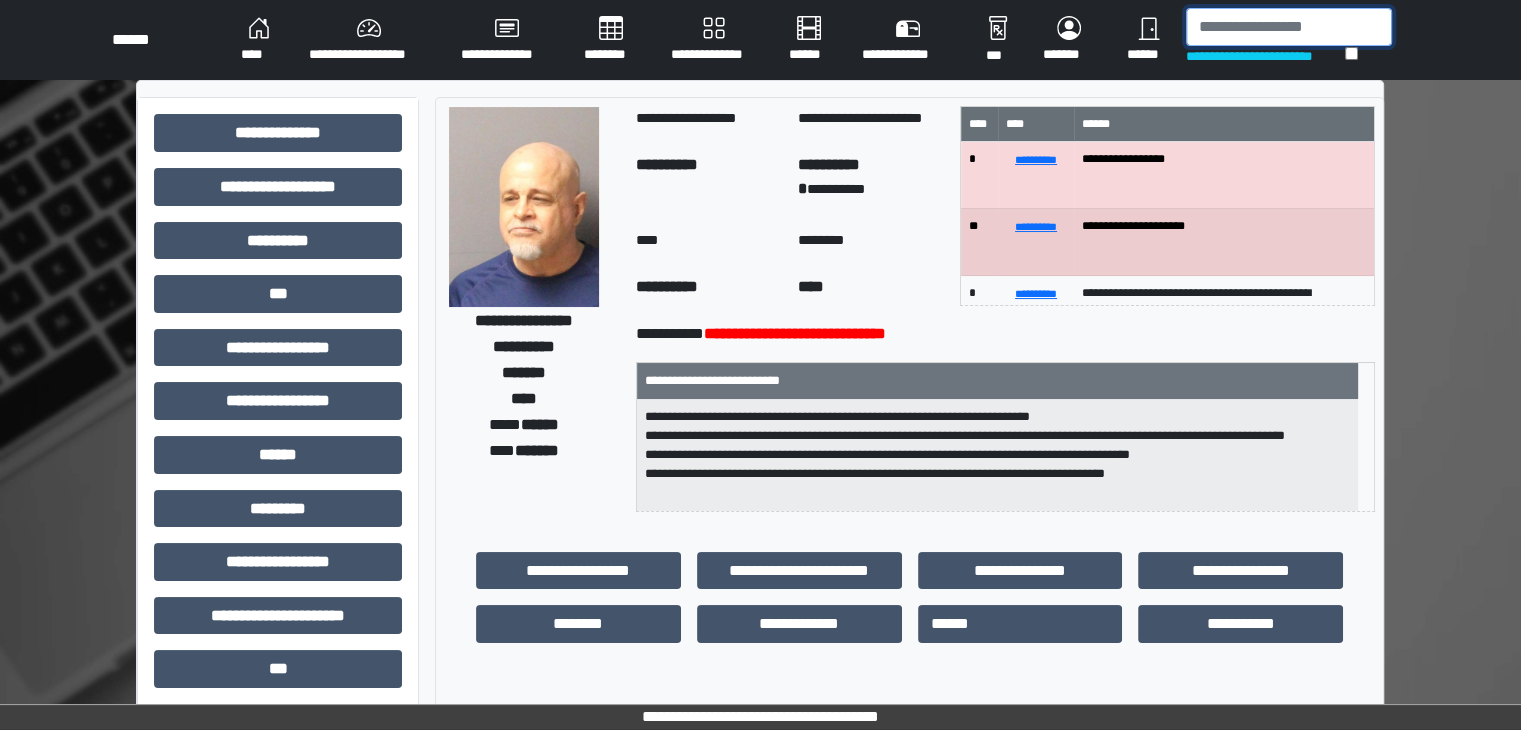 click at bounding box center [1289, 27] 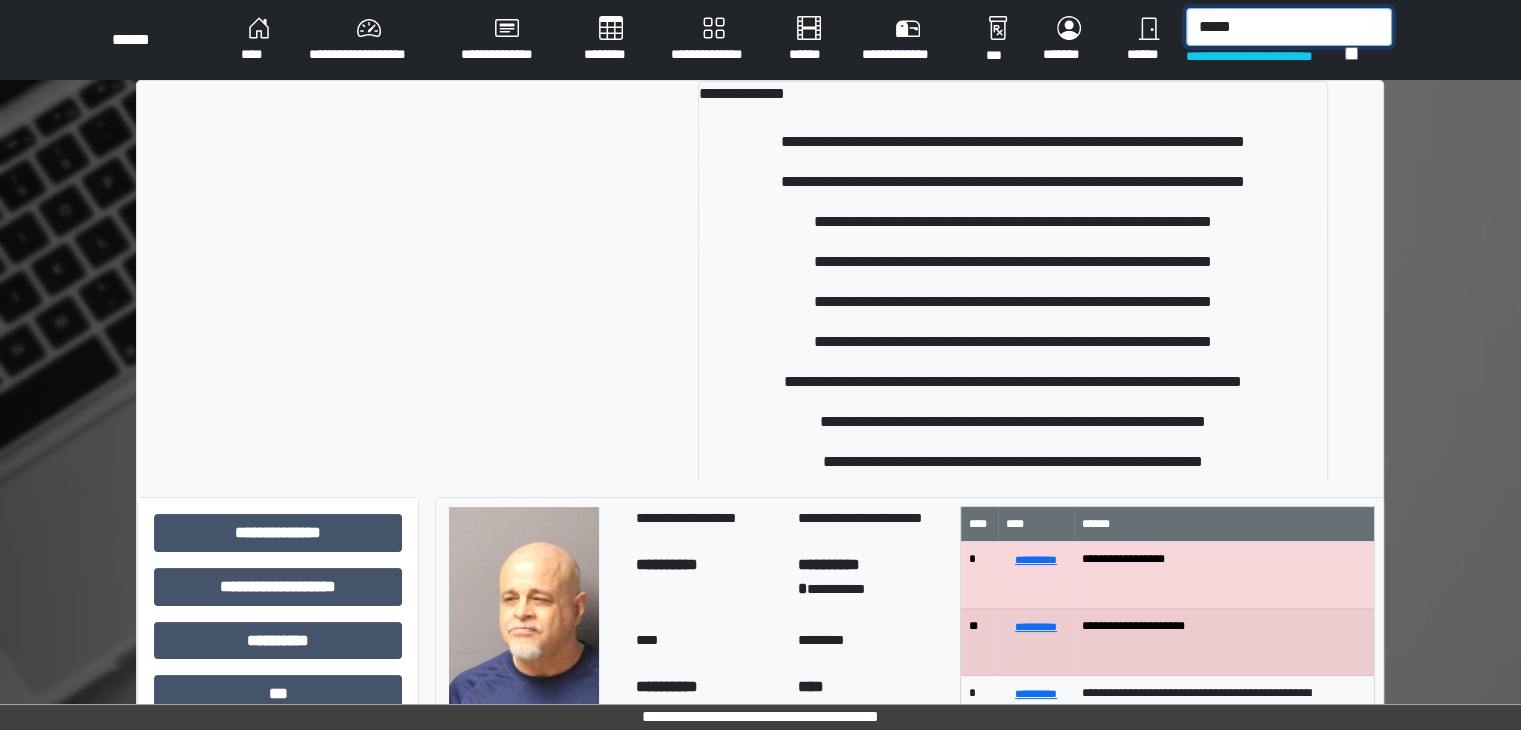 type on "*****" 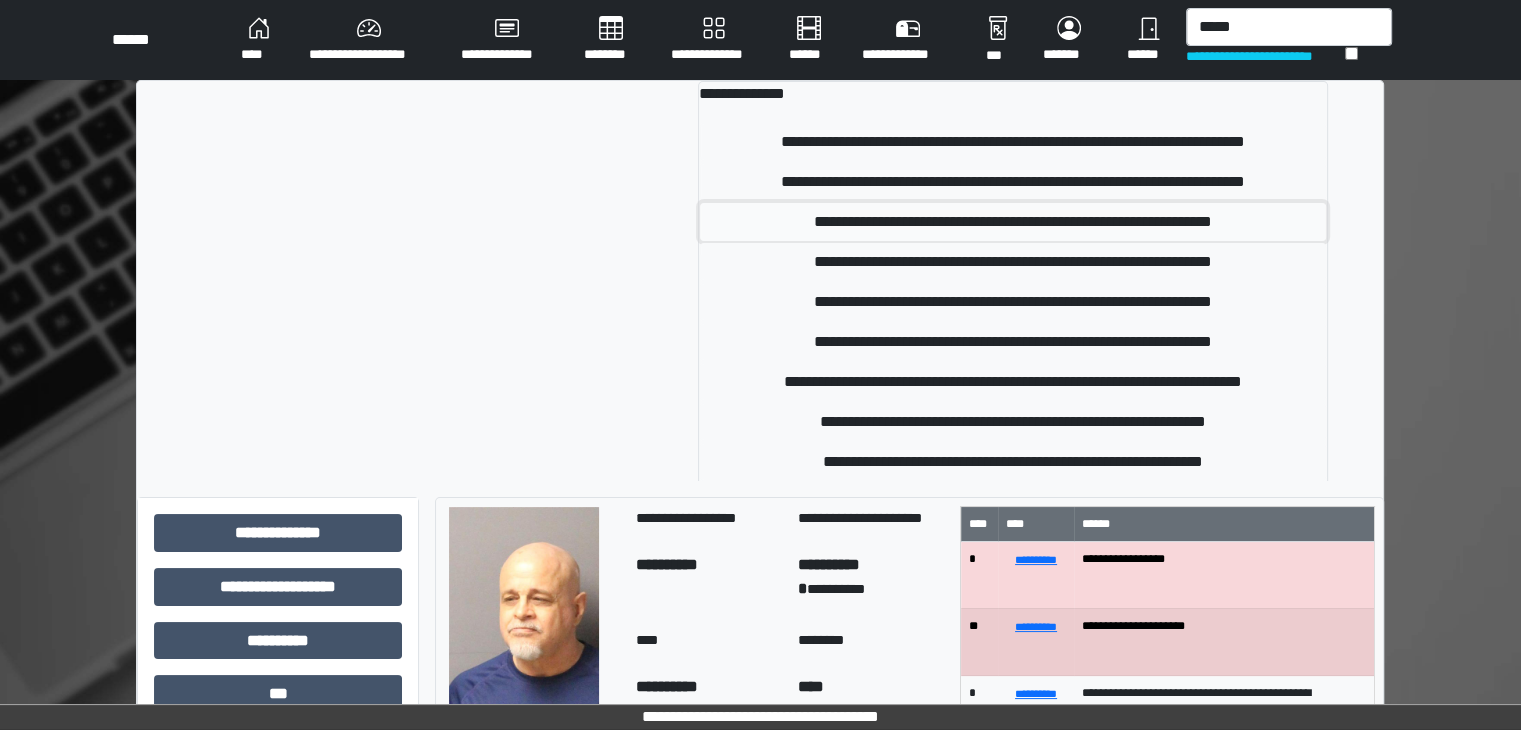 click on "**********" at bounding box center (1013, 222) 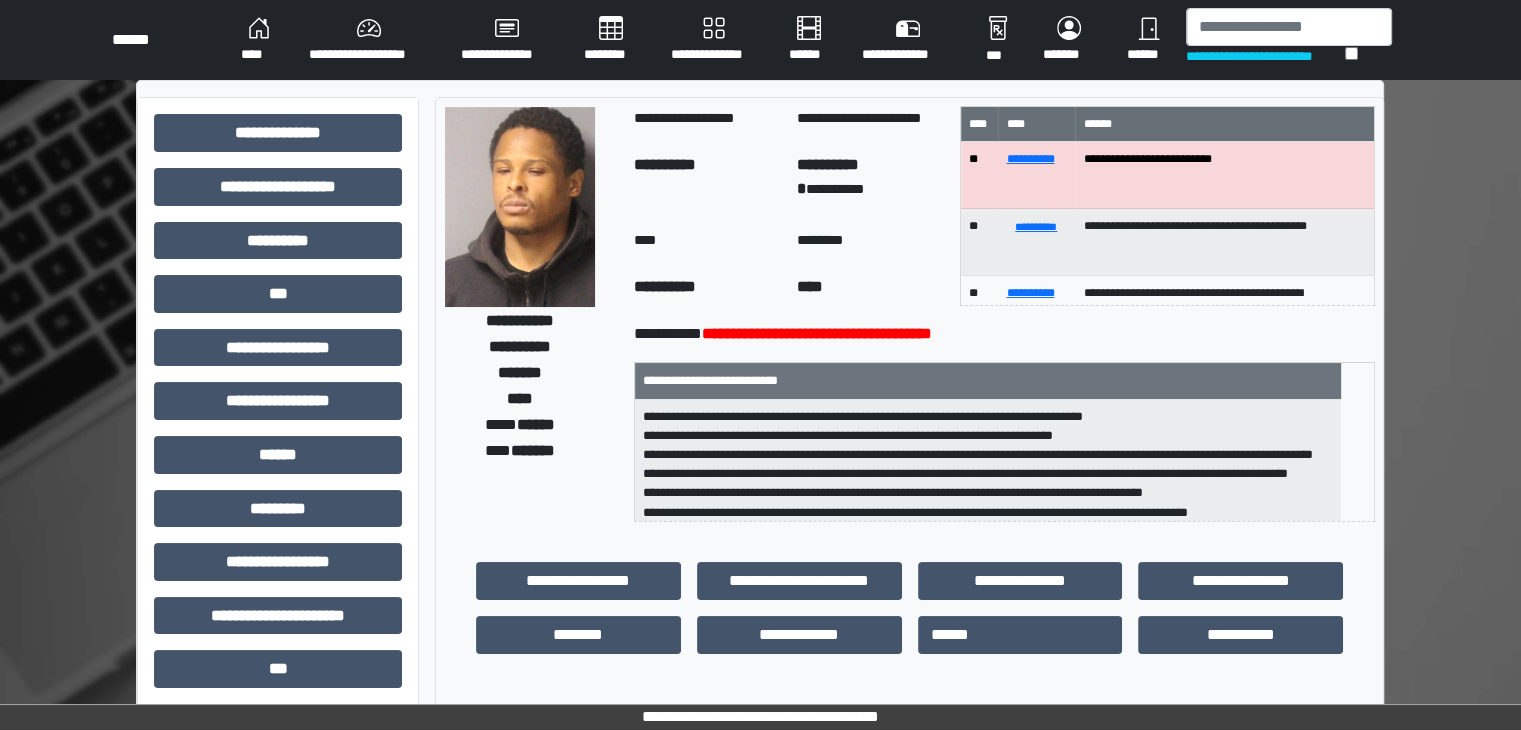 scroll, scrollTop: 0, scrollLeft: 0, axis: both 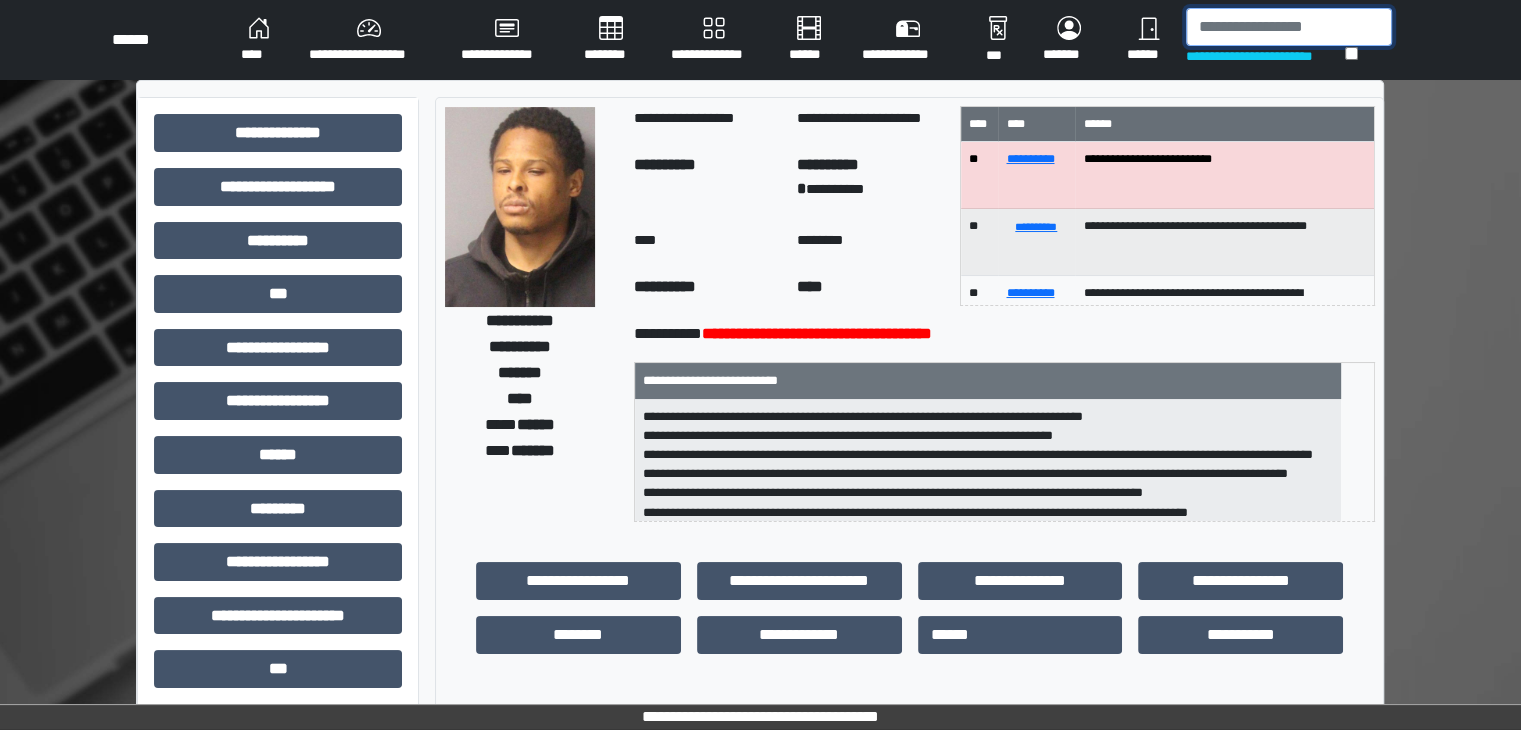 click at bounding box center [1289, 27] 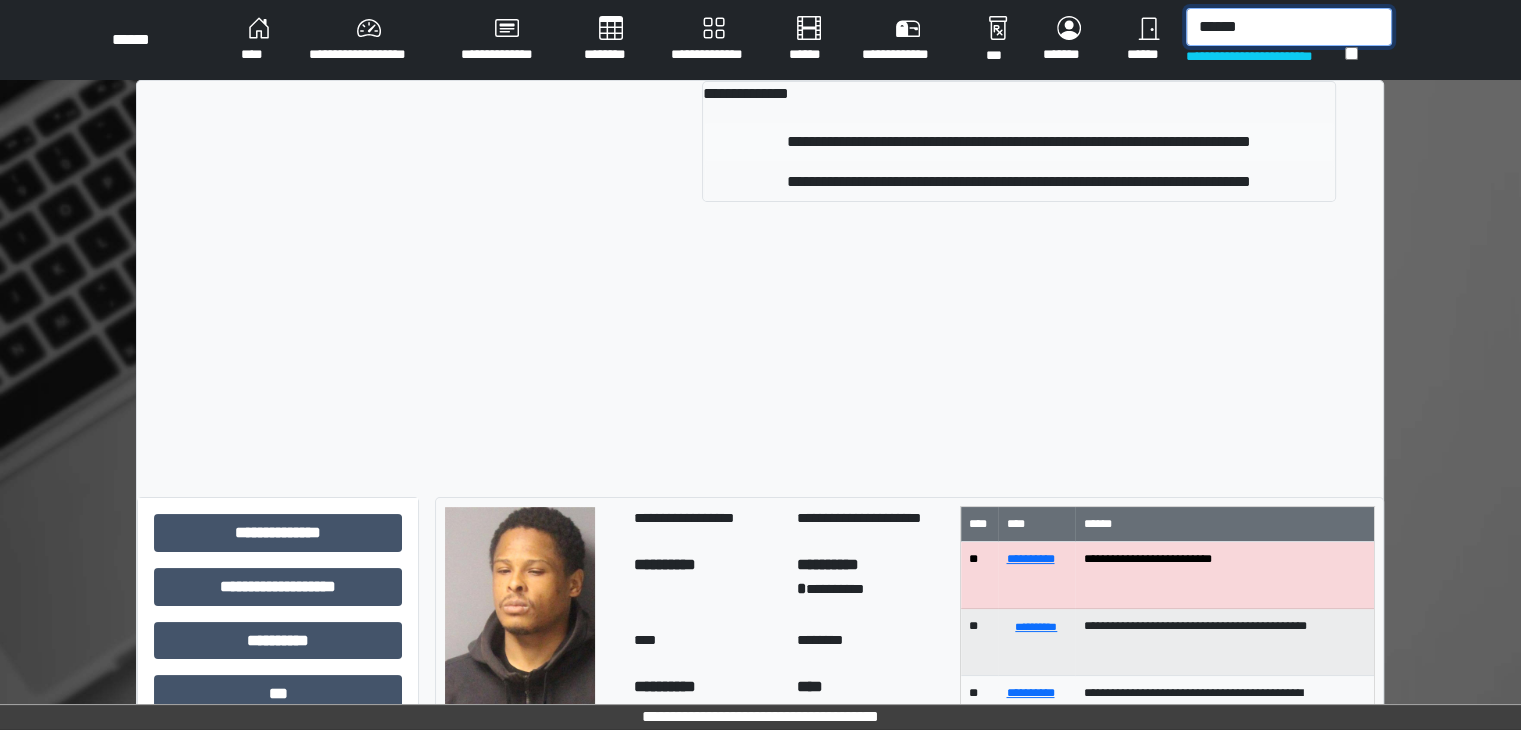 type on "******" 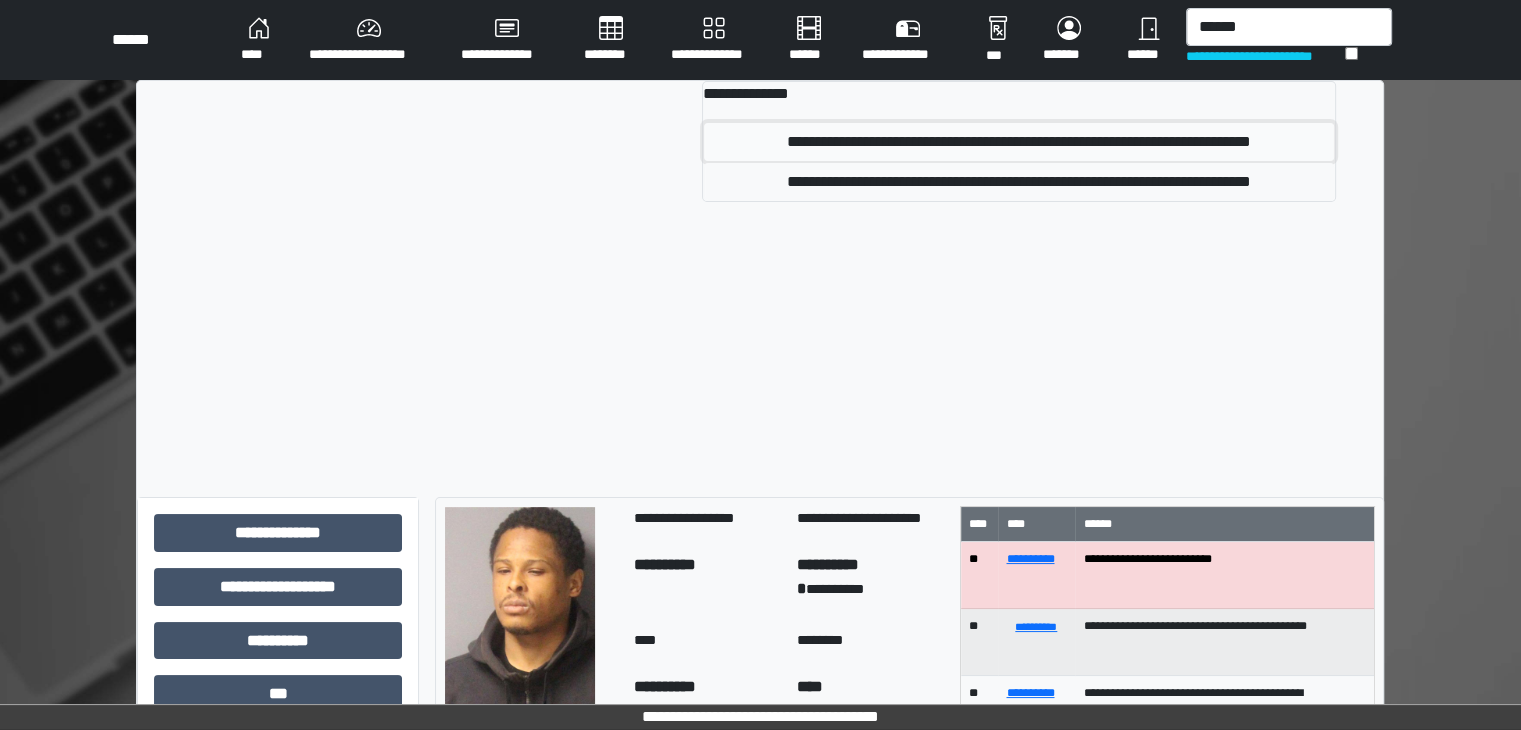 click on "**********" at bounding box center [1019, 142] 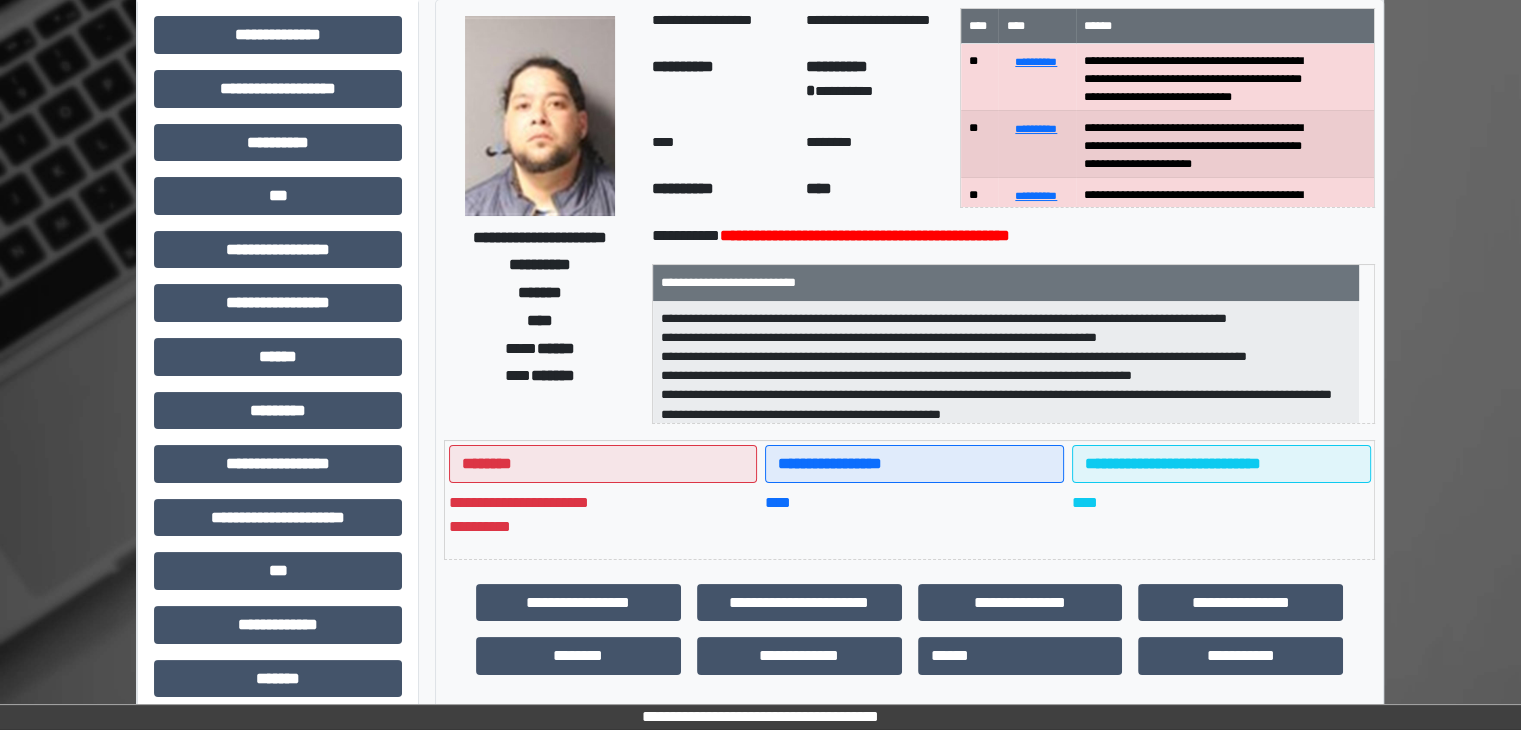 scroll, scrollTop: 100, scrollLeft: 0, axis: vertical 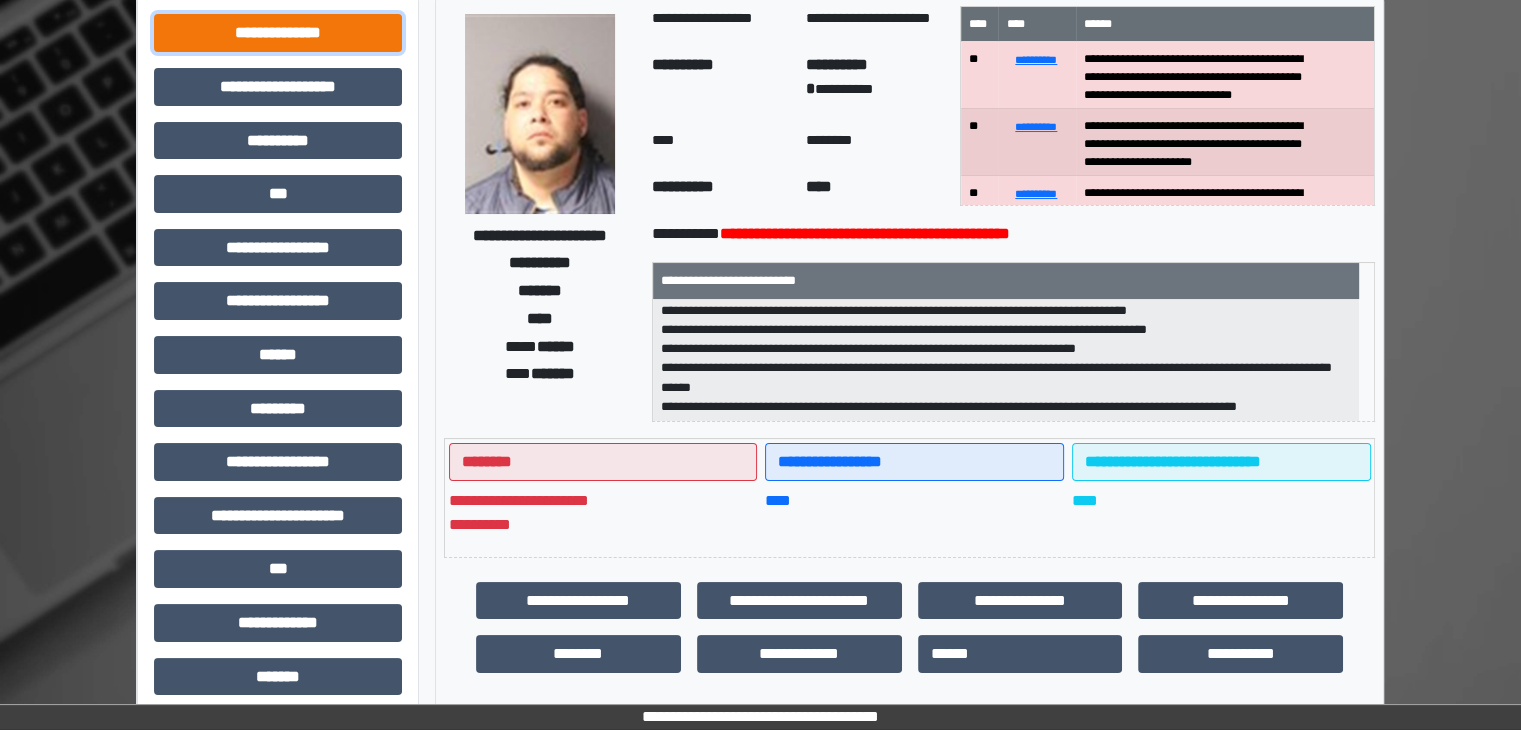 click on "**********" at bounding box center (278, 33) 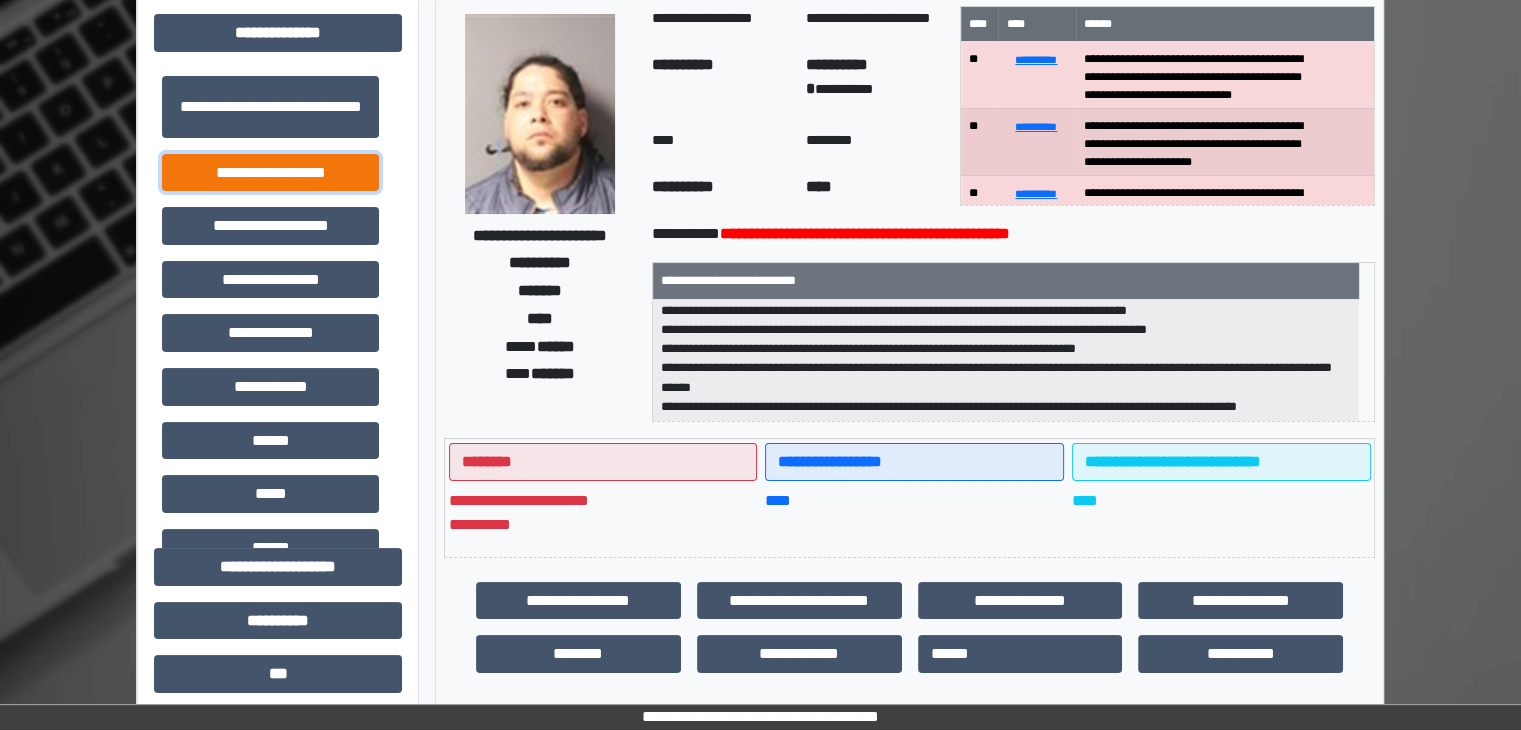 click on "**********" at bounding box center (270, 173) 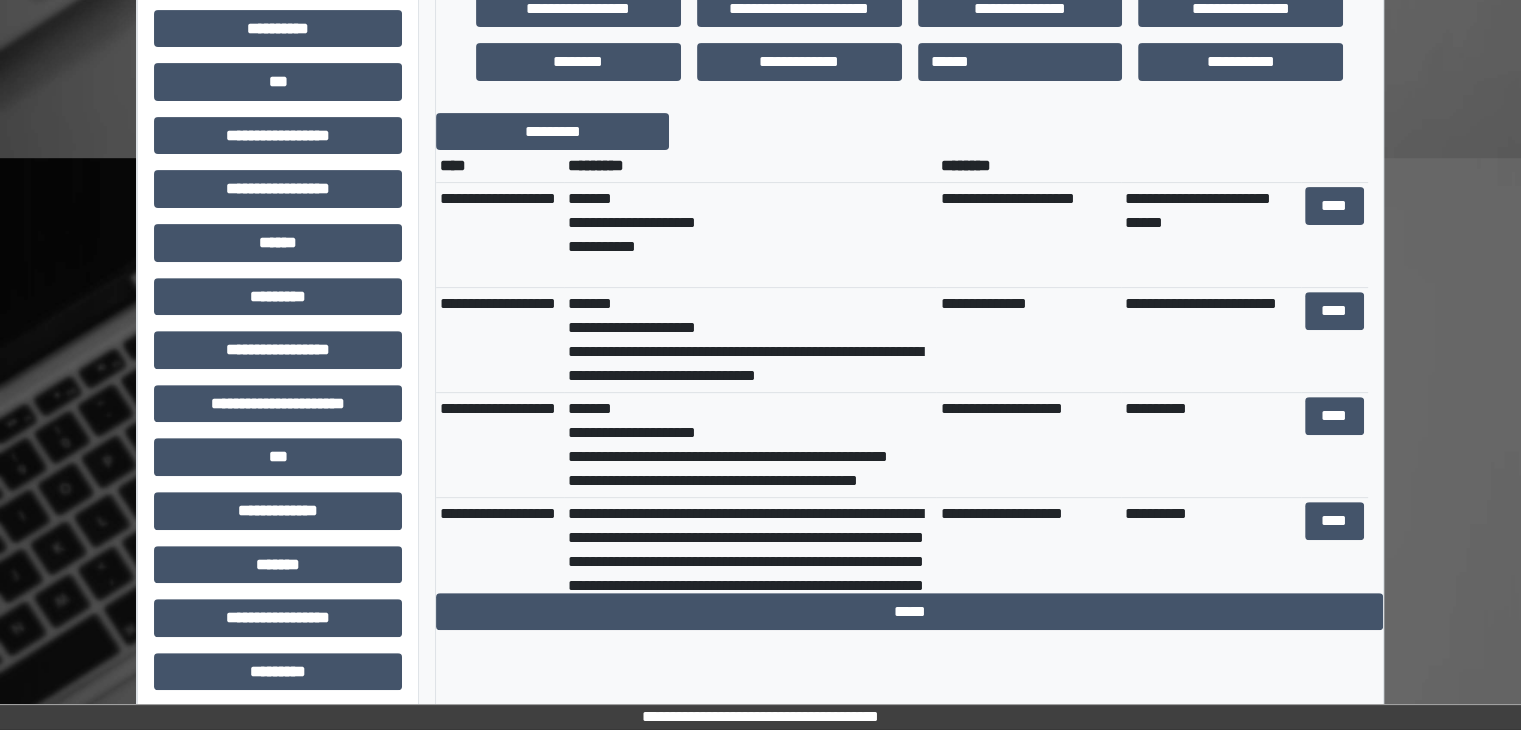 scroll, scrollTop: 700, scrollLeft: 0, axis: vertical 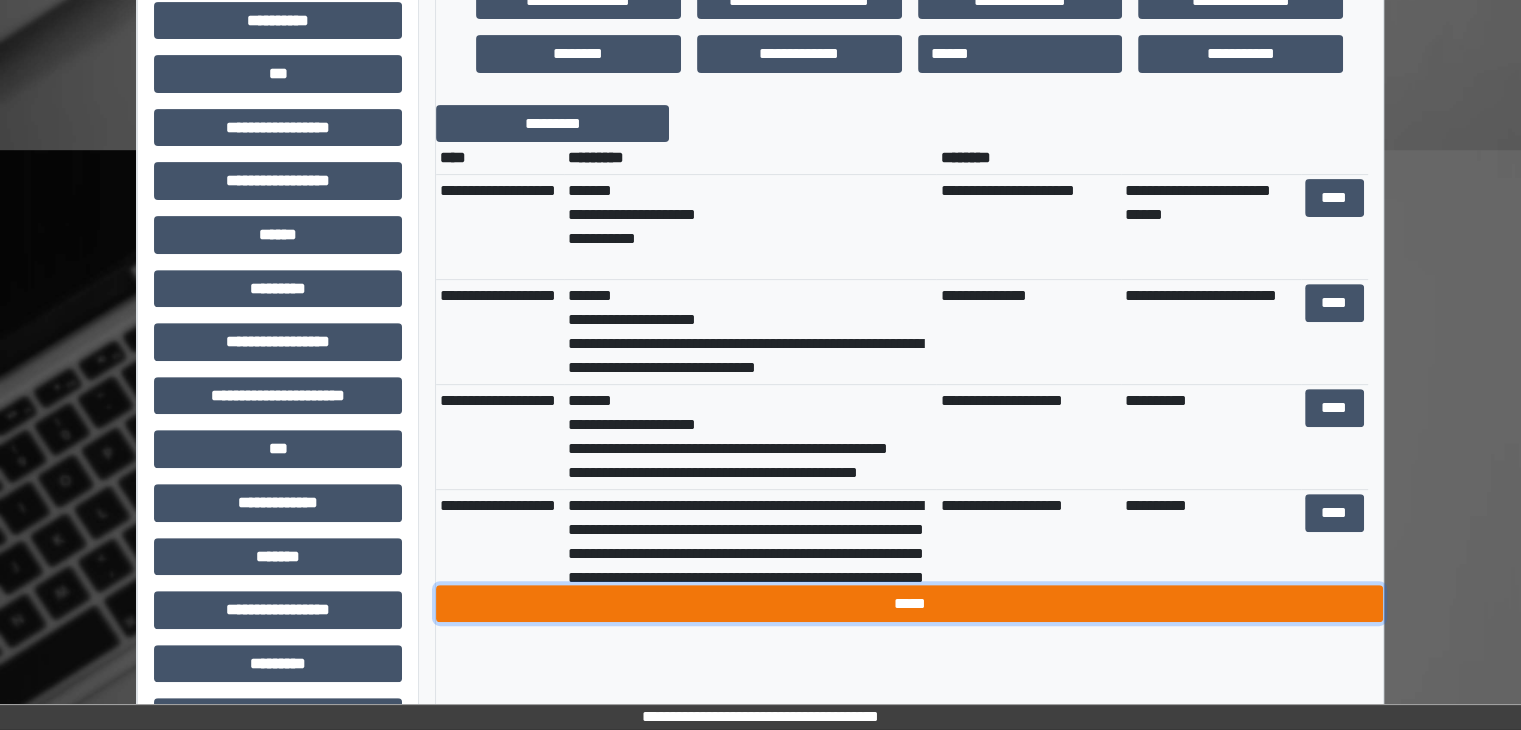 click on "*****" at bounding box center [909, 604] 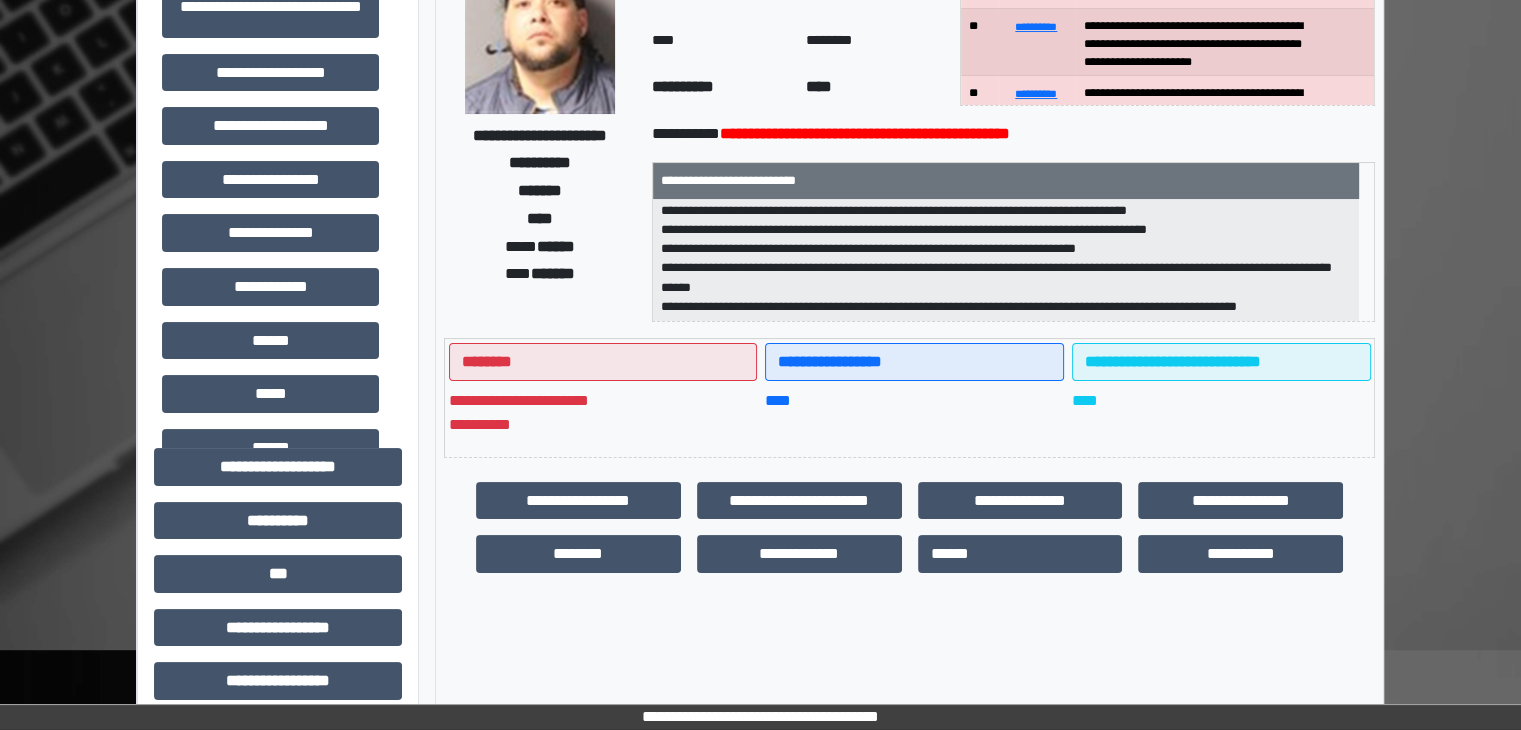 scroll, scrollTop: 0, scrollLeft: 0, axis: both 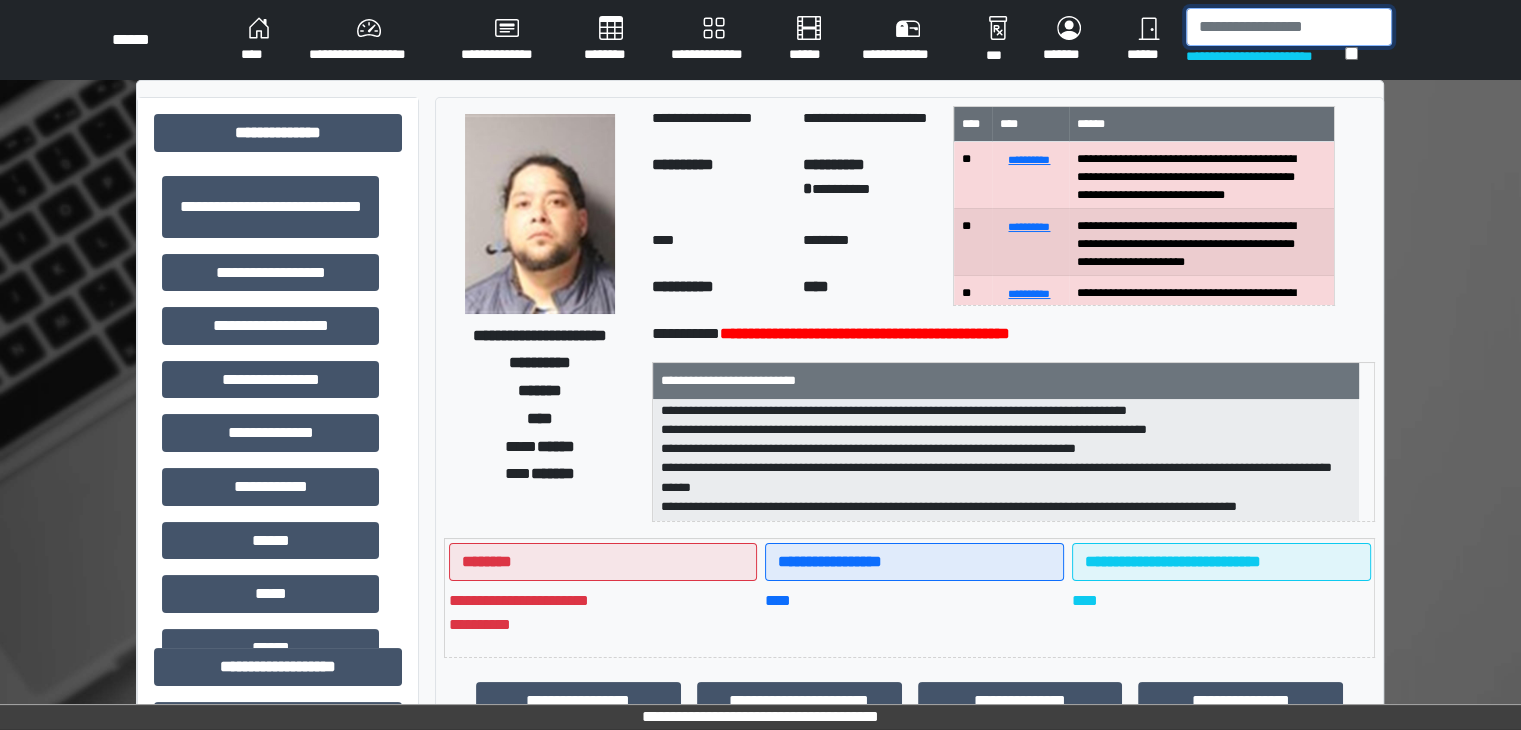 click at bounding box center (1289, 27) 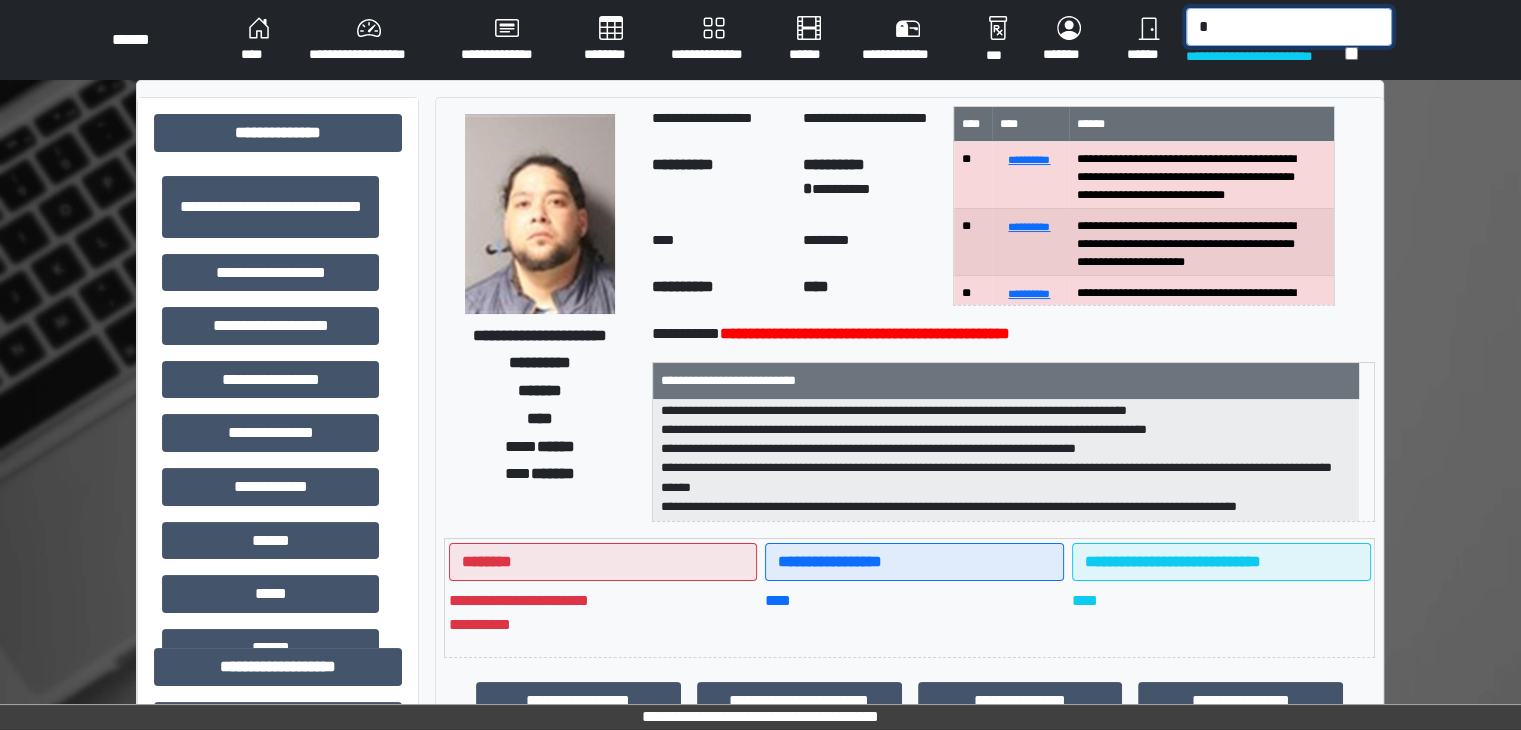 type on "*" 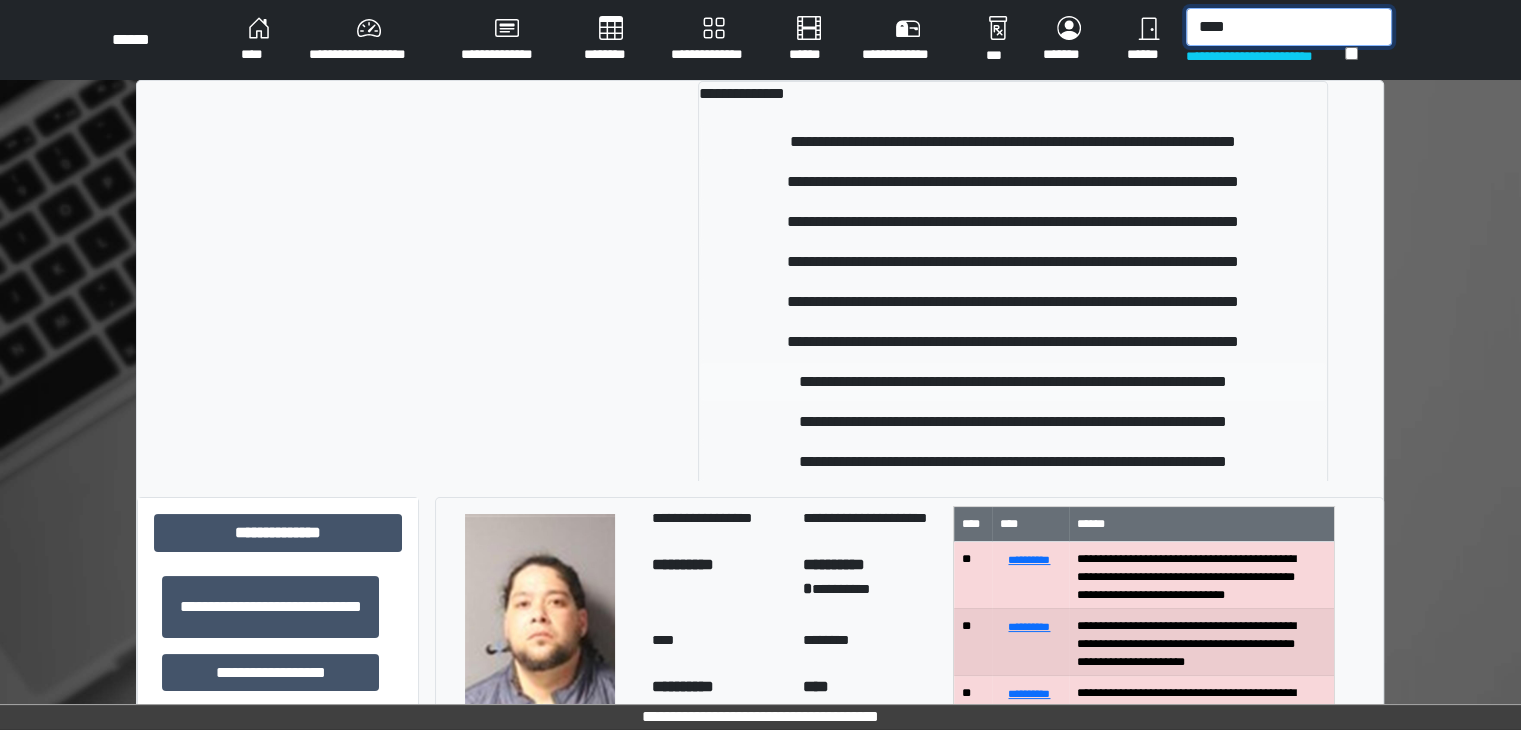 type on "****" 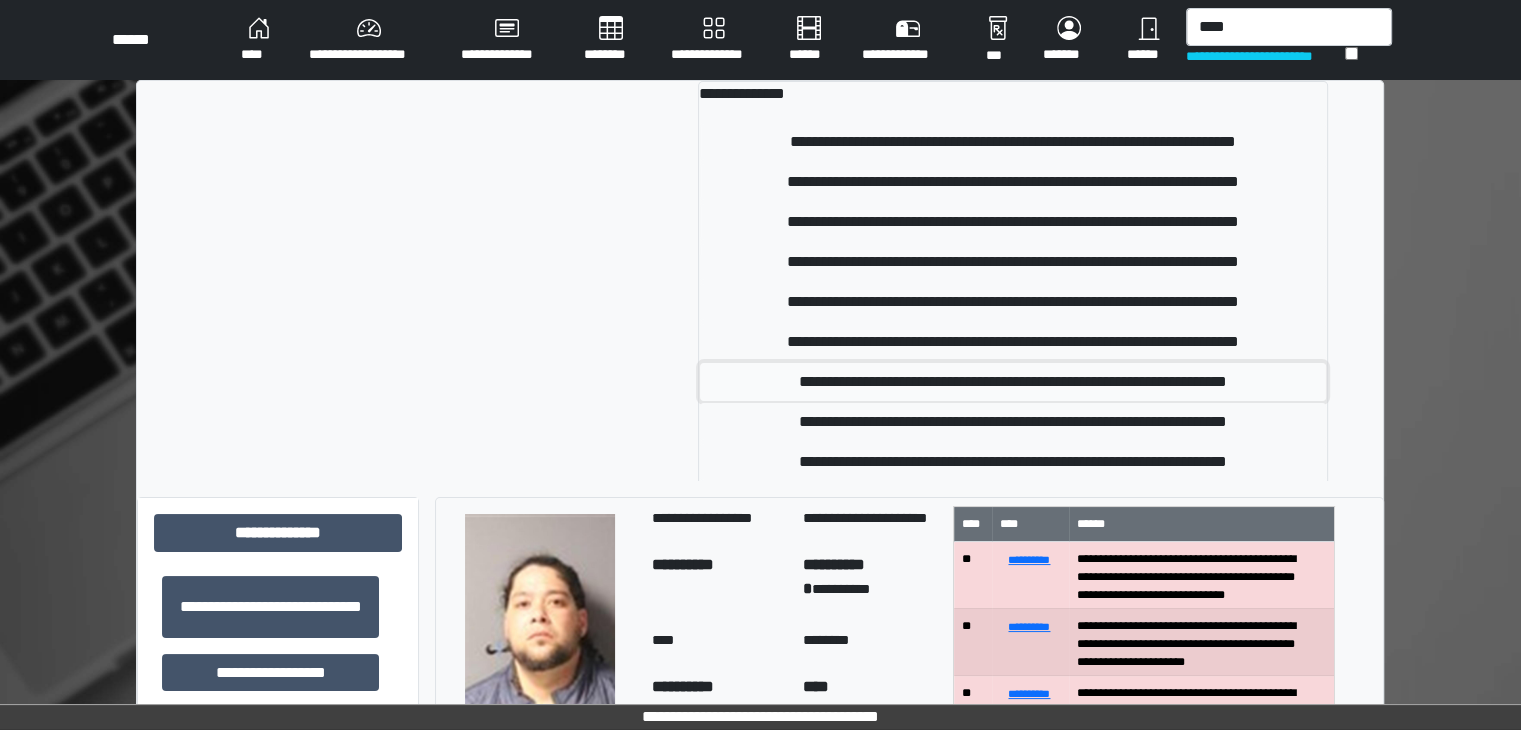 click on "**********" at bounding box center [1013, 382] 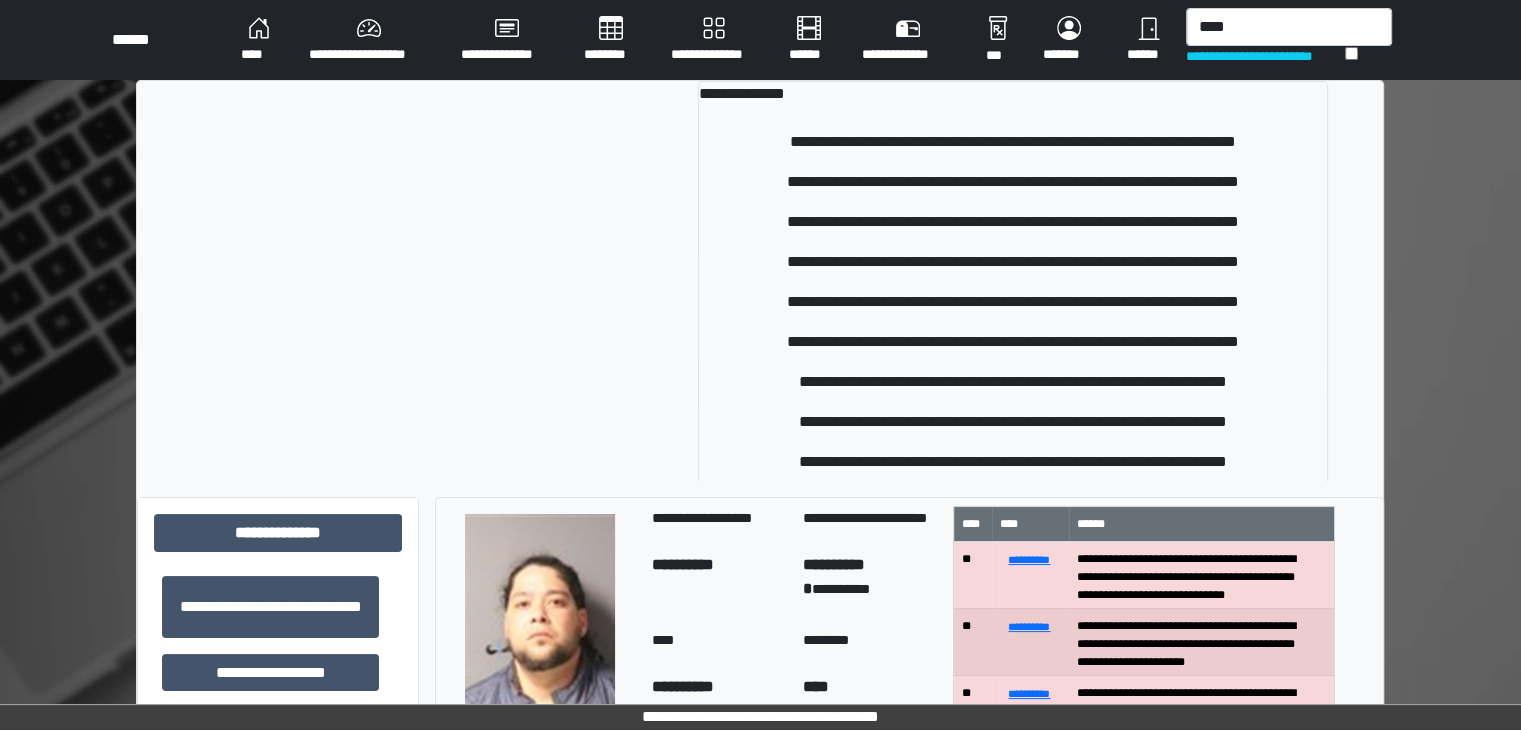 type 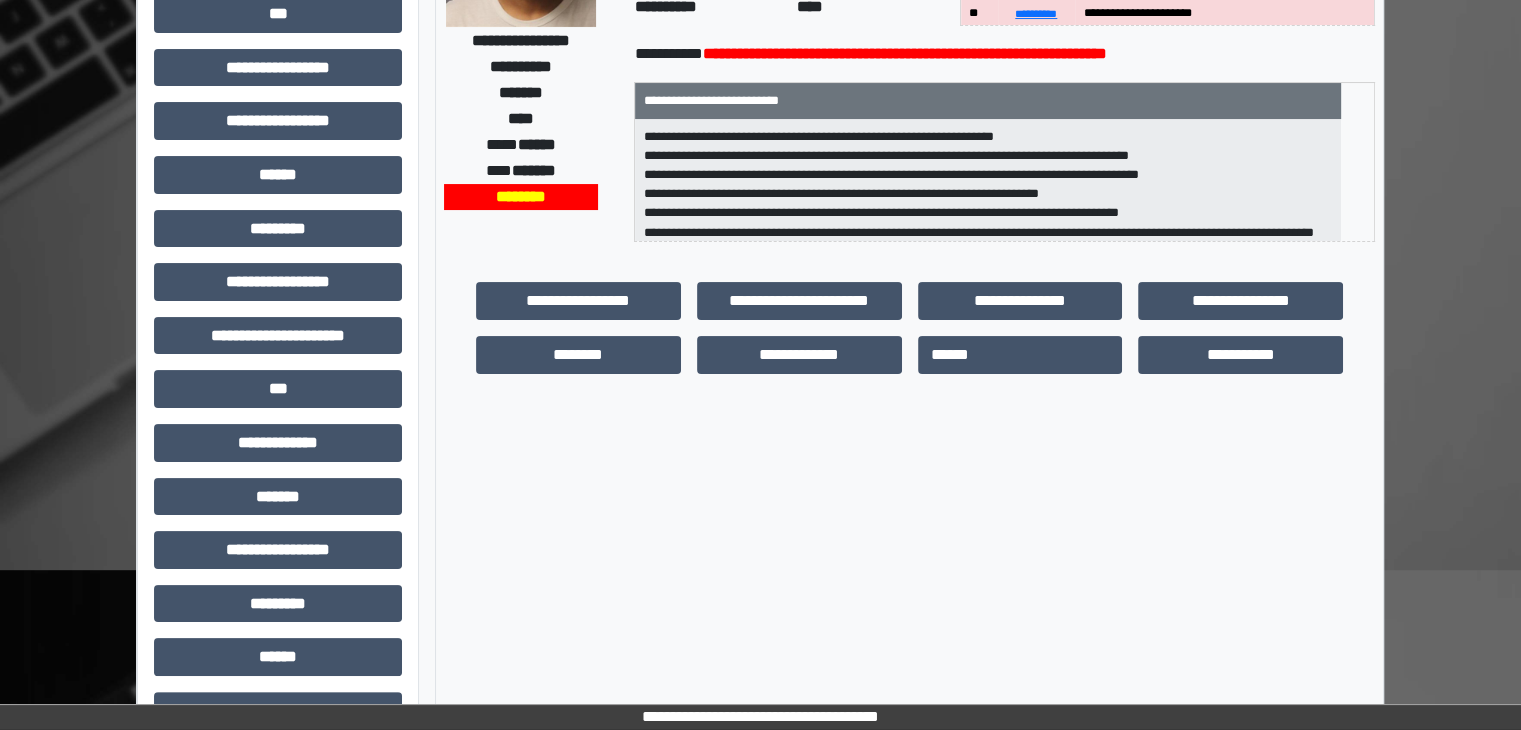 scroll, scrollTop: 300, scrollLeft: 0, axis: vertical 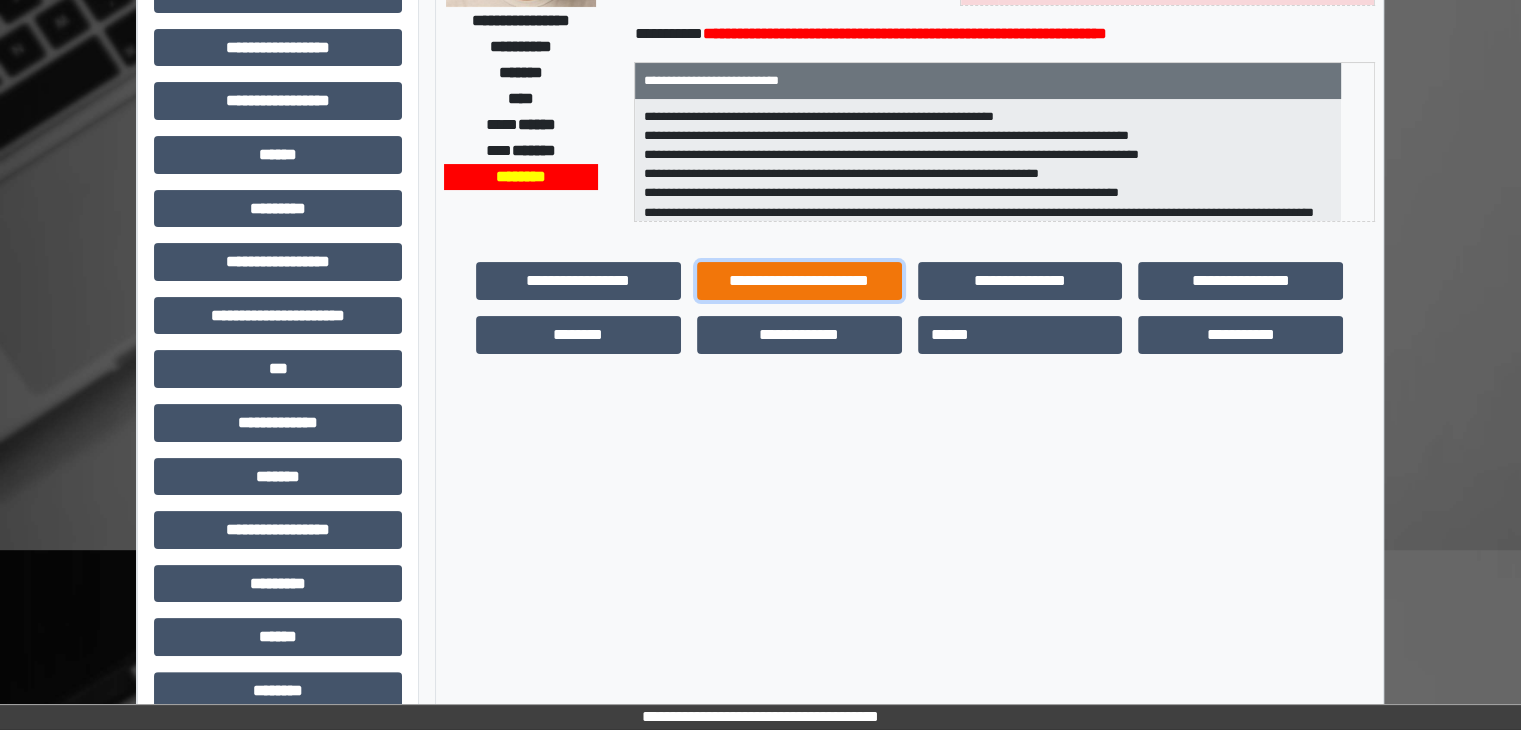 click on "**********" at bounding box center (799, 281) 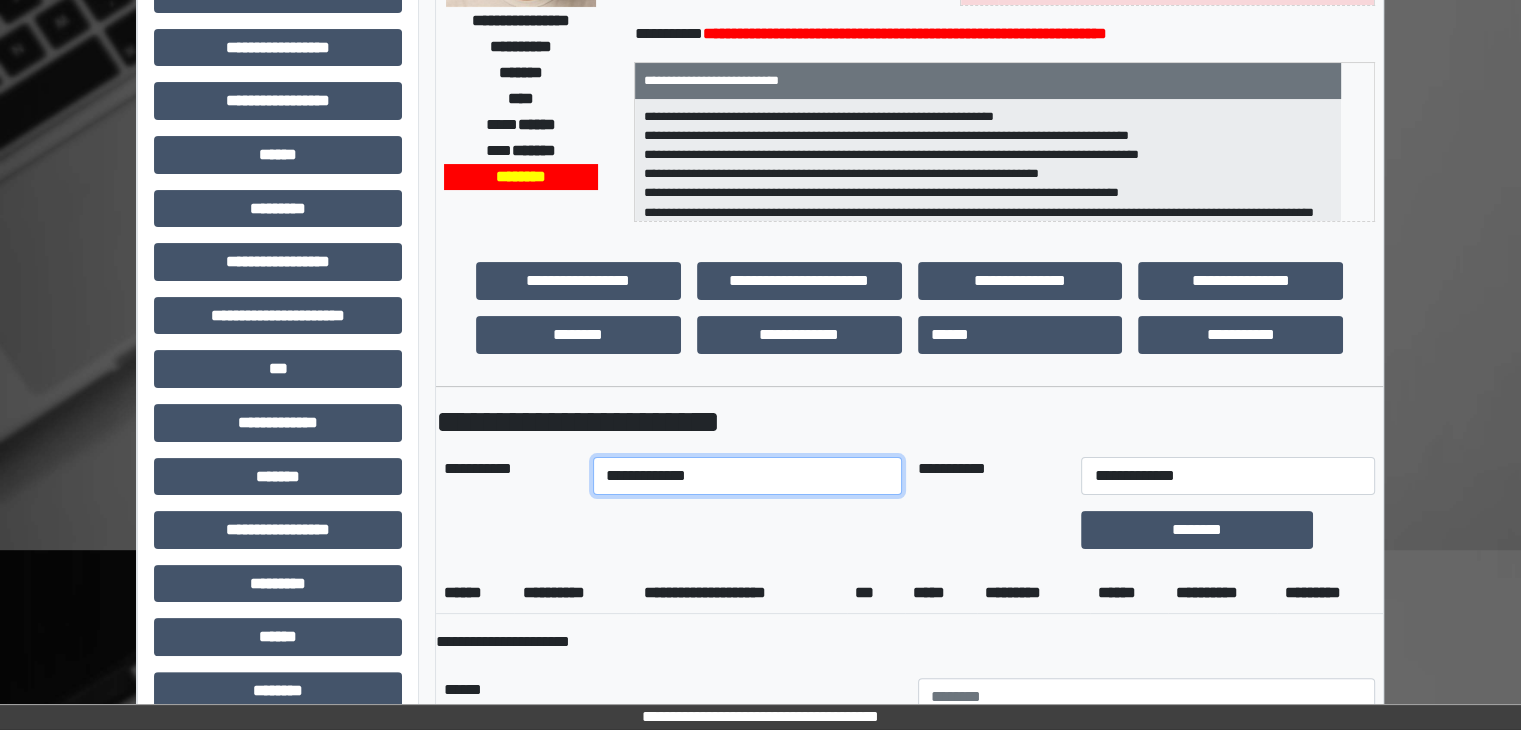 click on "**********" at bounding box center (747, 476) 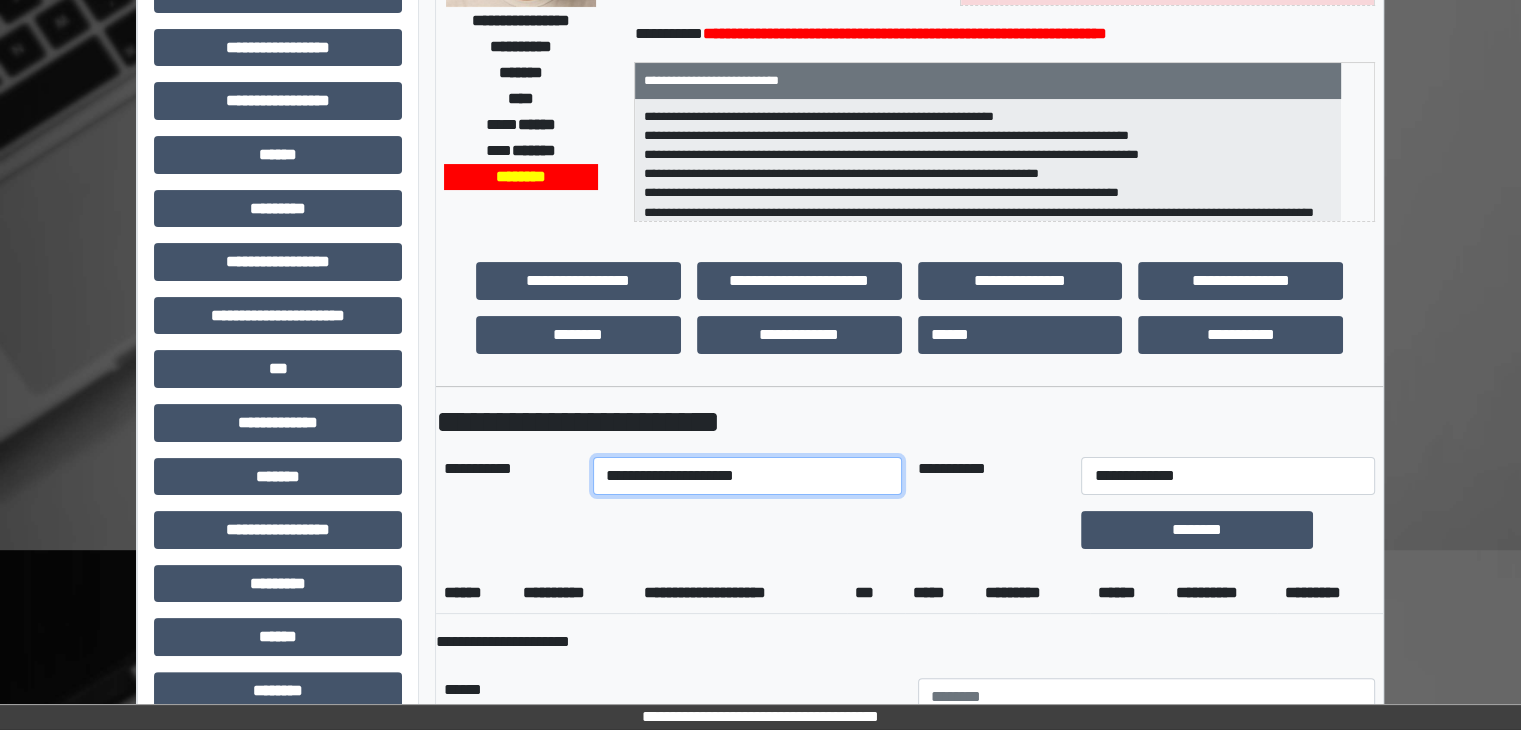 click on "**********" at bounding box center (747, 476) 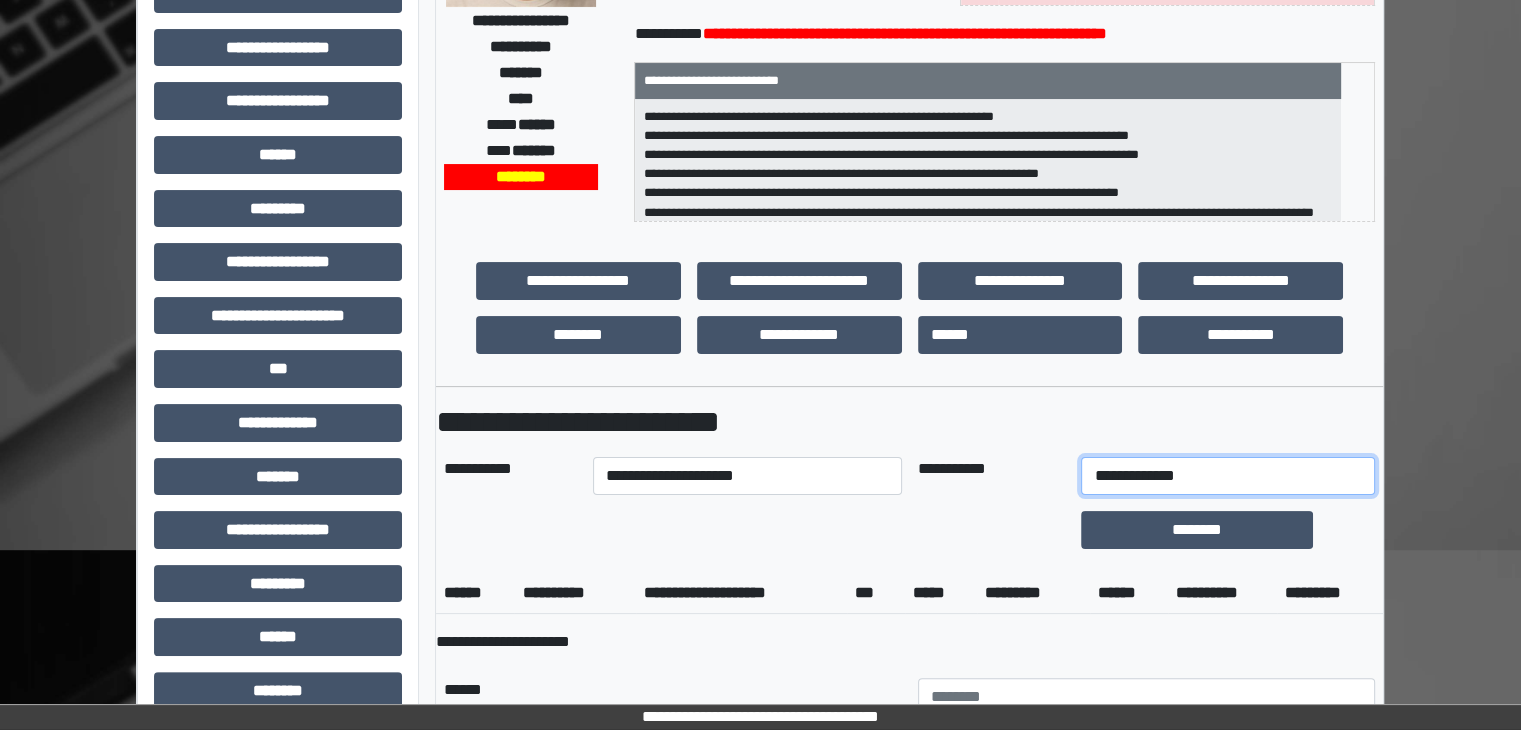 drag, startPoint x: 1312, startPoint y: 481, endPoint x: 1185, endPoint y: 485, distance: 127.06297 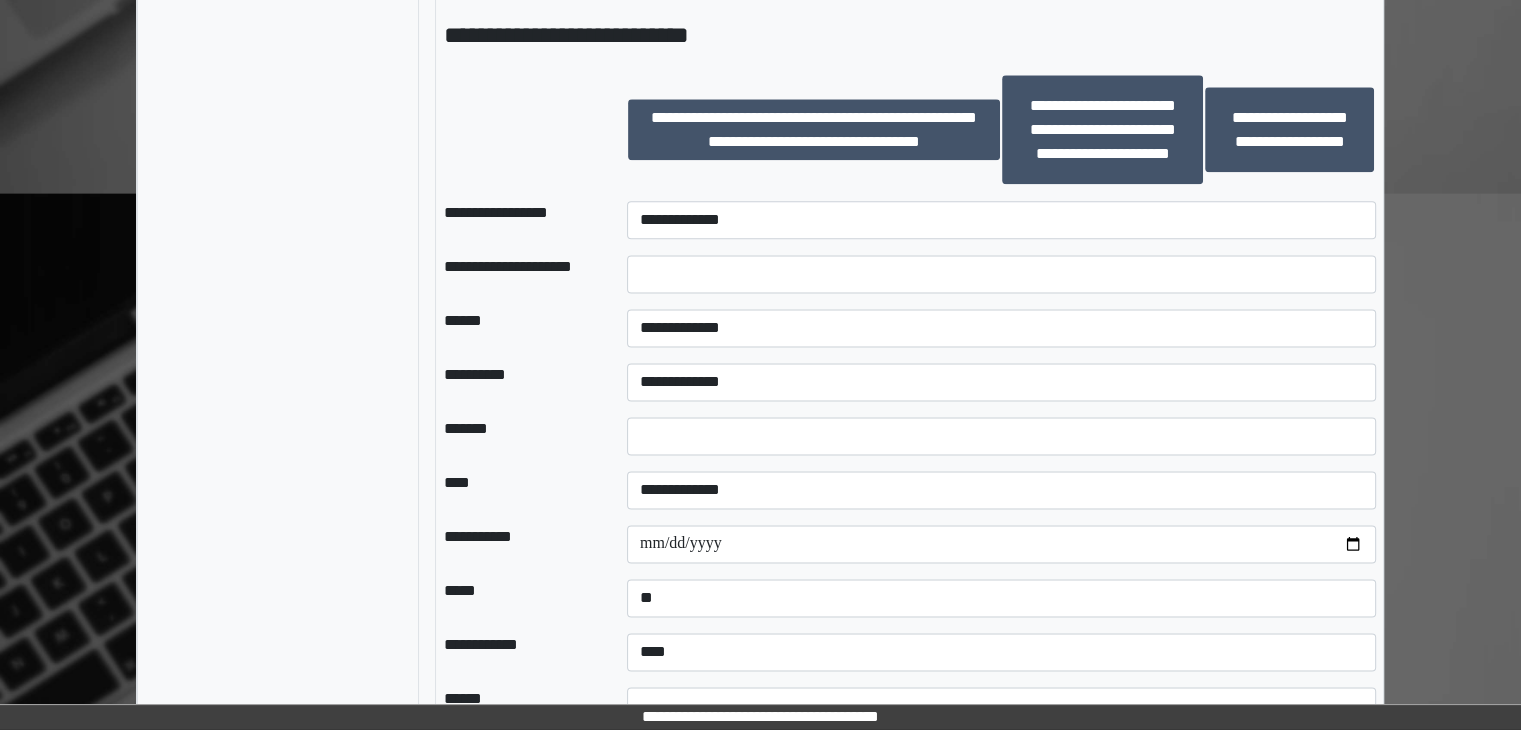 scroll, scrollTop: 2600, scrollLeft: 0, axis: vertical 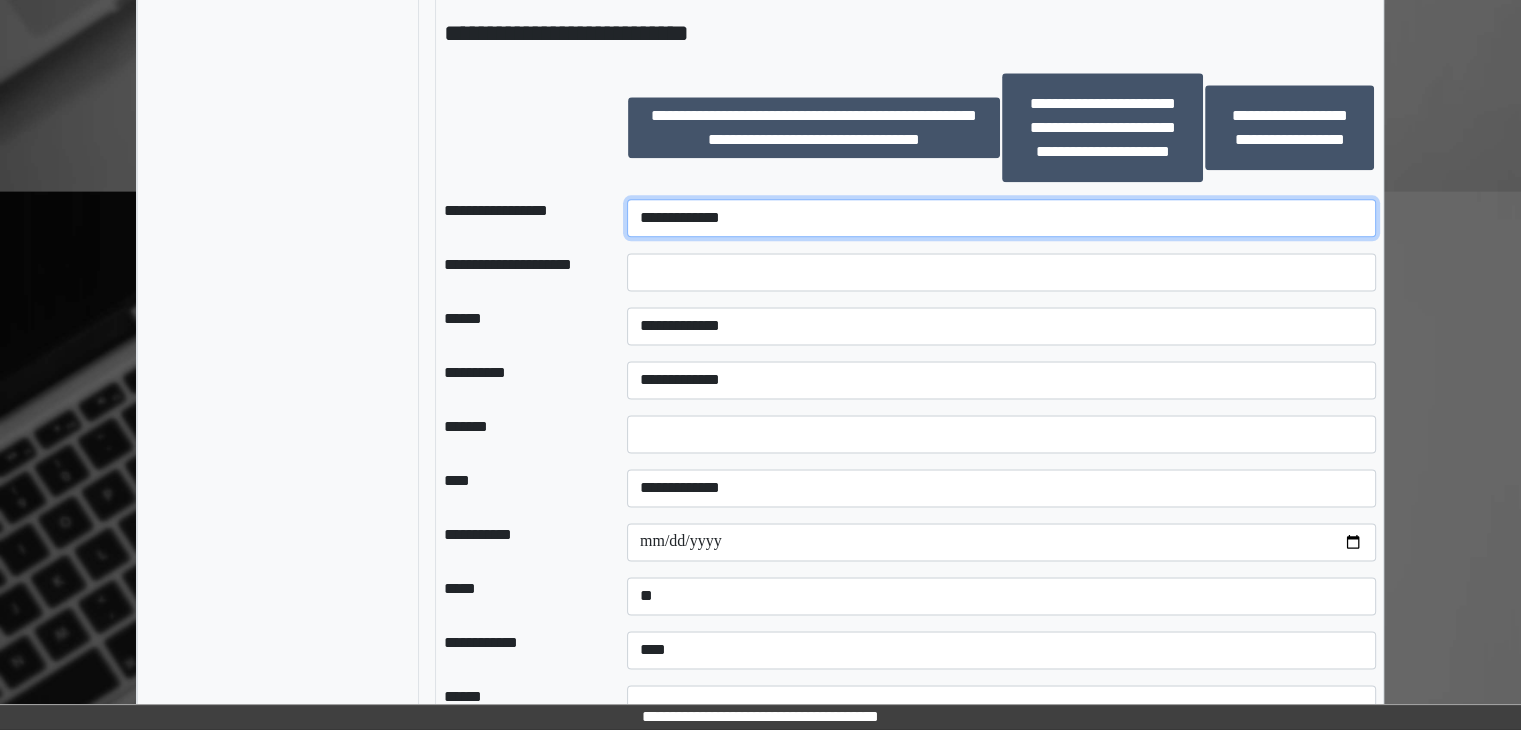 drag, startPoint x: 810, startPoint y: 214, endPoint x: 777, endPoint y: 230, distance: 36.67424 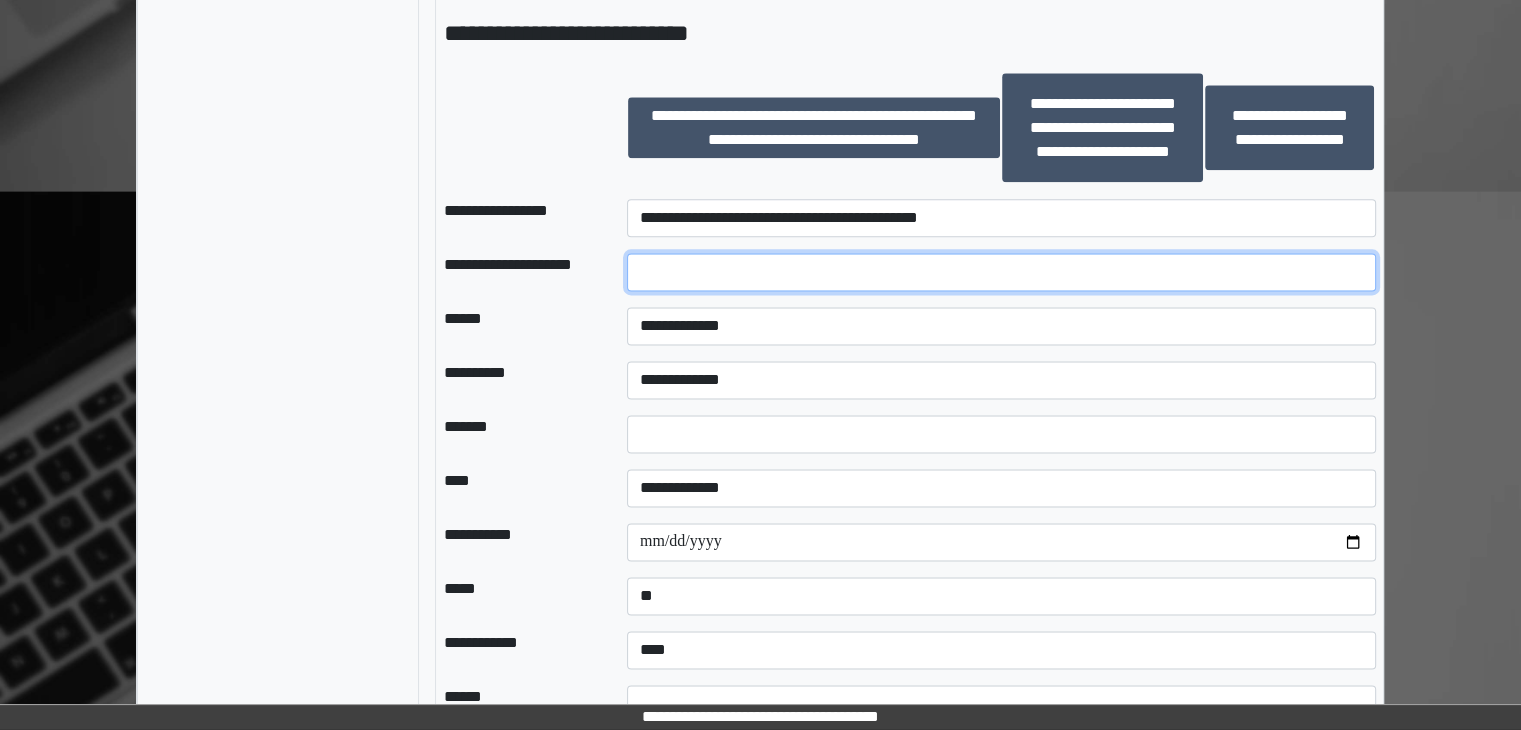 click at bounding box center [1001, 272] 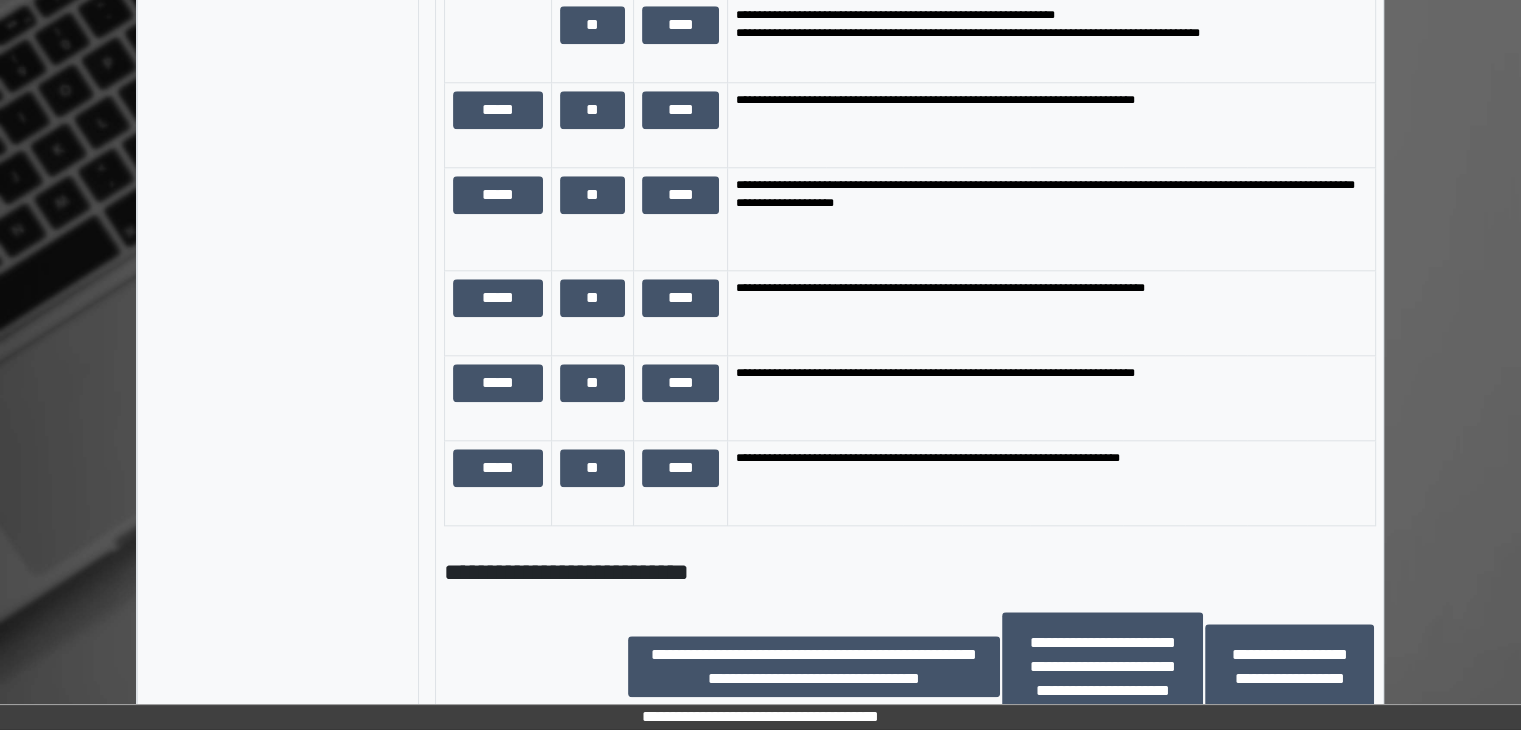 scroll, scrollTop: 2480, scrollLeft: 0, axis: vertical 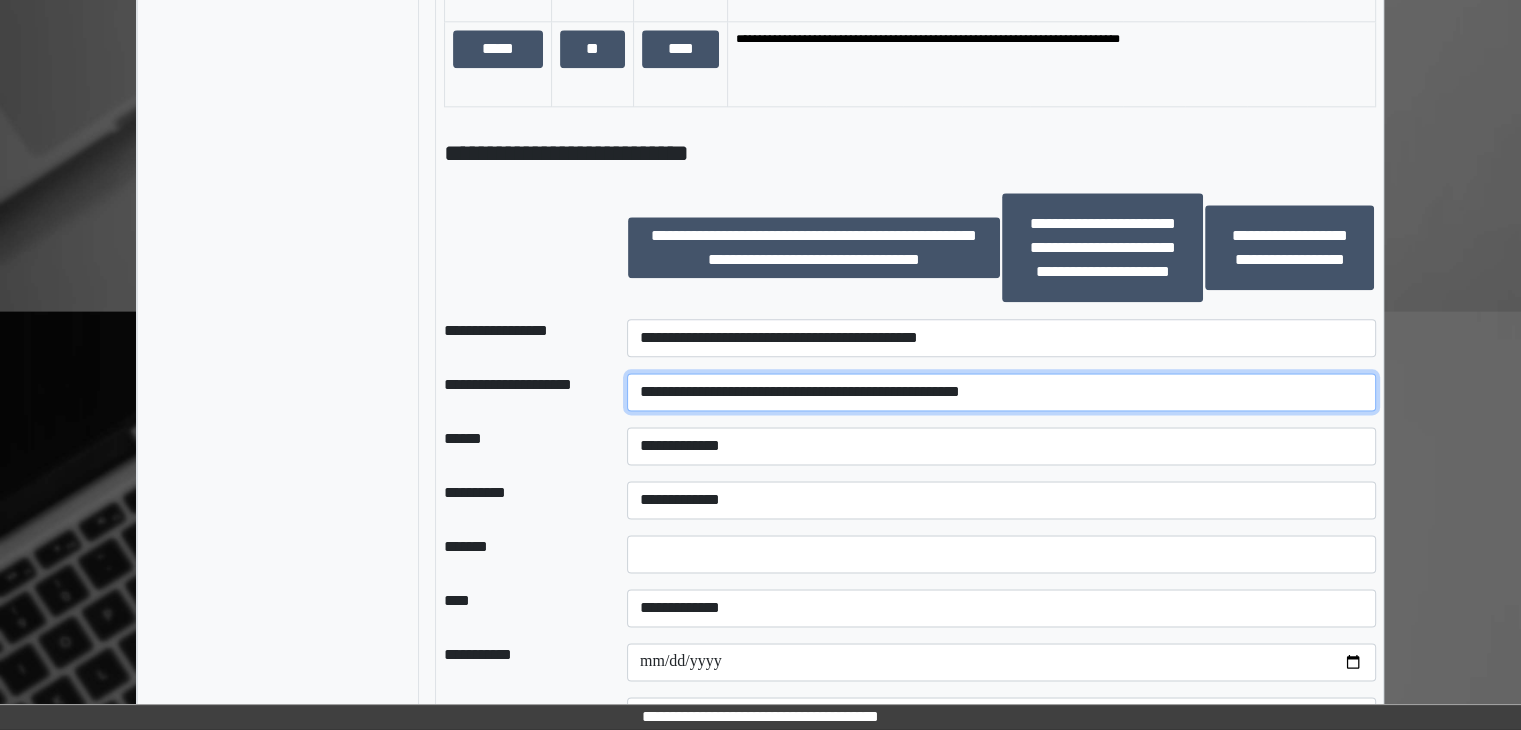 drag, startPoint x: 948, startPoint y: 388, endPoint x: 1062, endPoint y: 396, distance: 114.28036 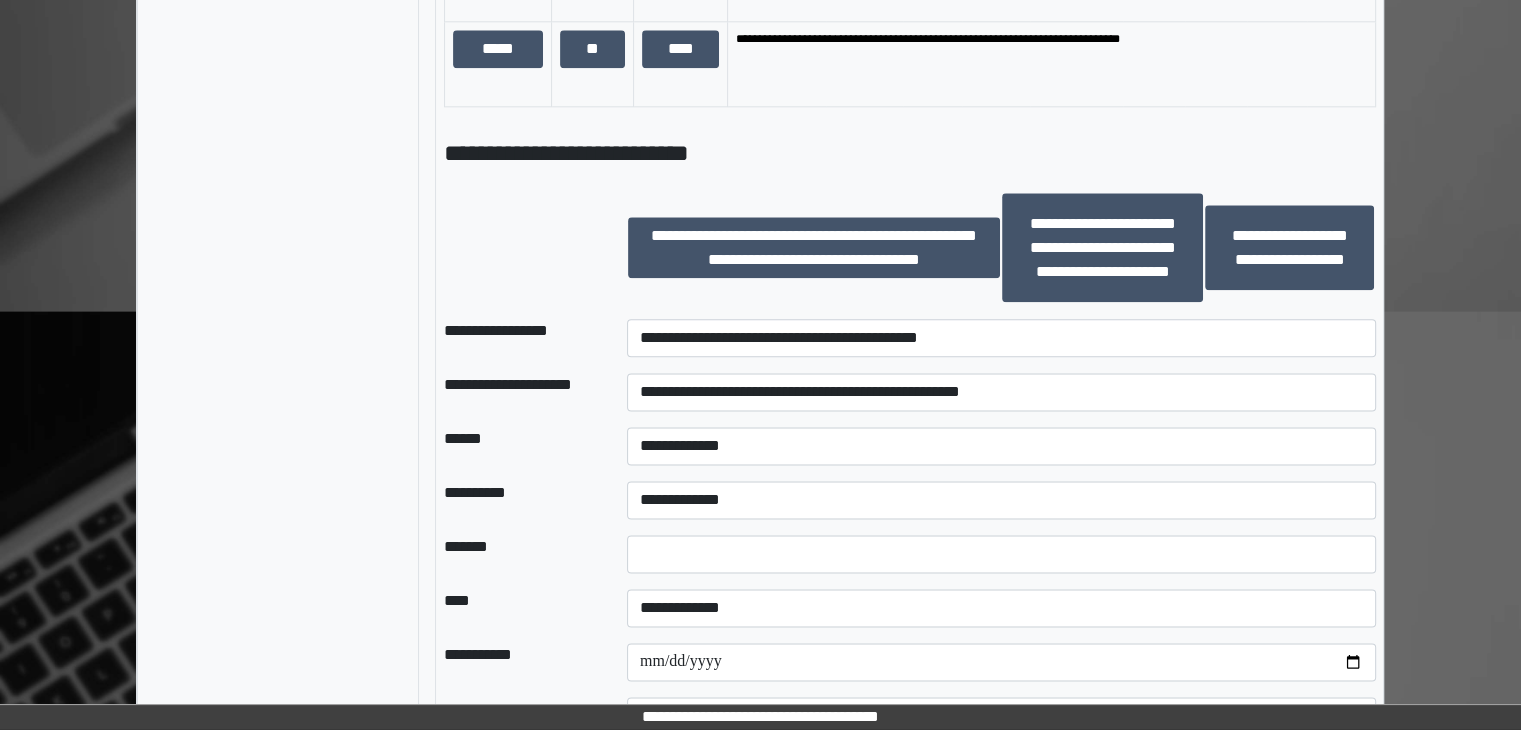 click on "**********" at bounding box center (1001, 446) 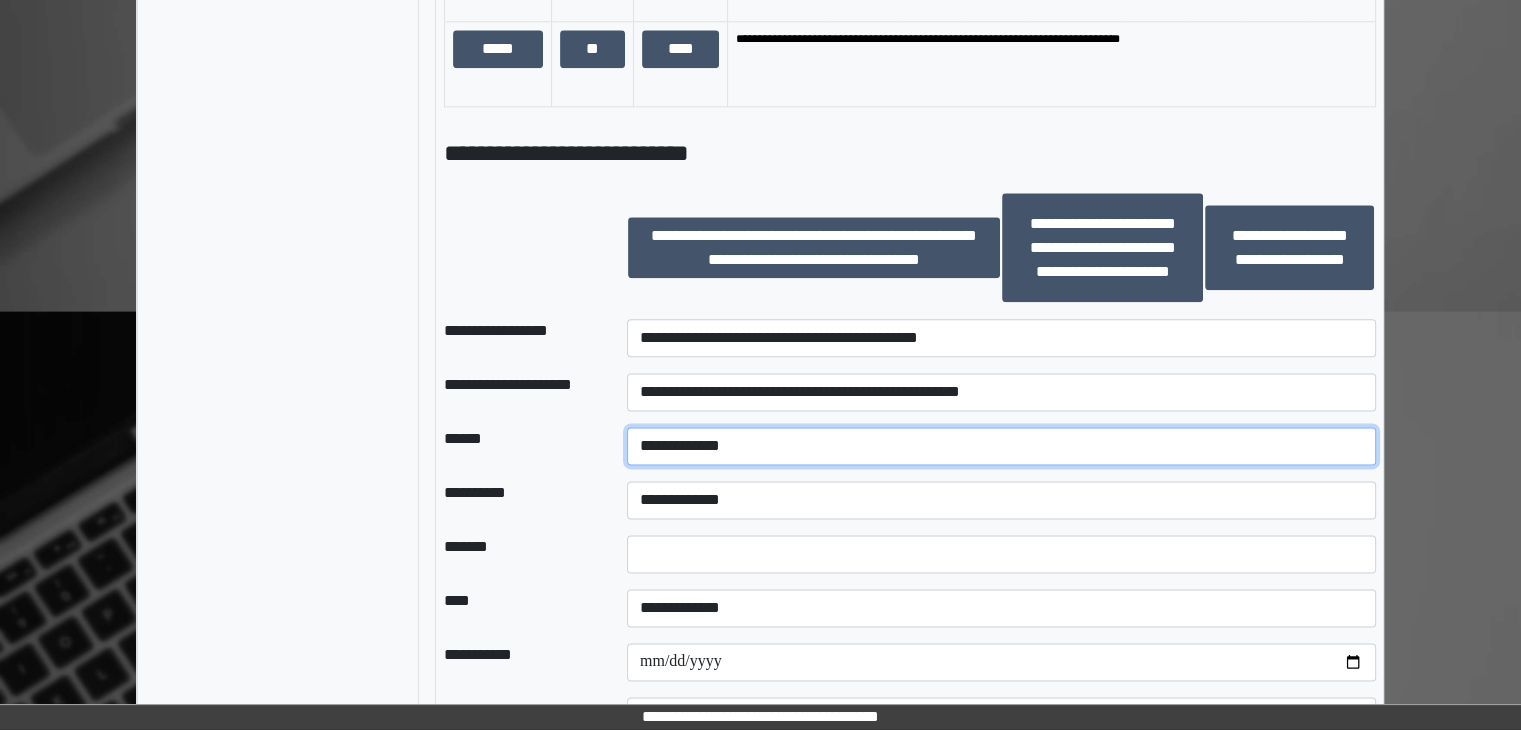 drag, startPoint x: 780, startPoint y: 443, endPoint x: 772, endPoint y: 429, distance: 16.124516 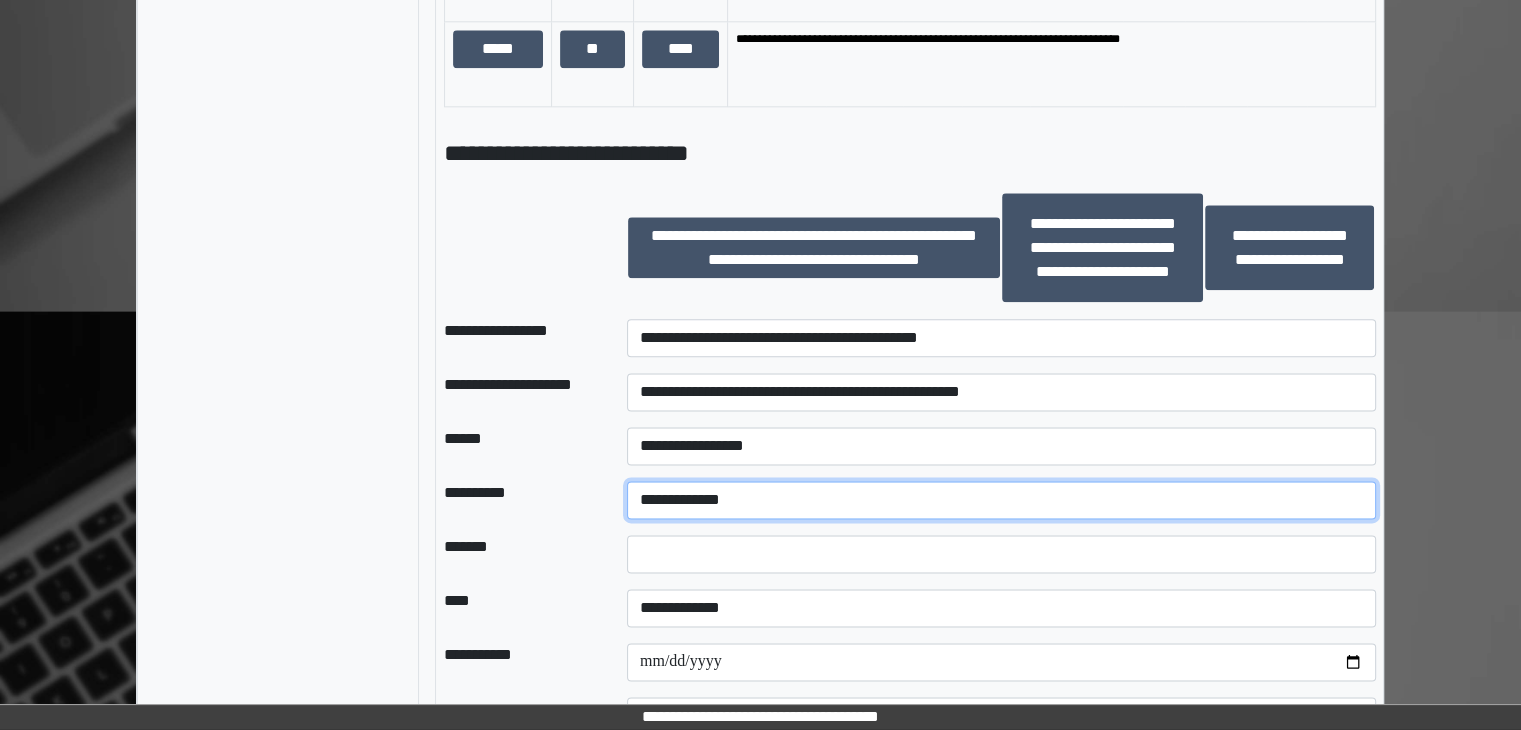 click on "**********" at bounding box center [1001, 500] 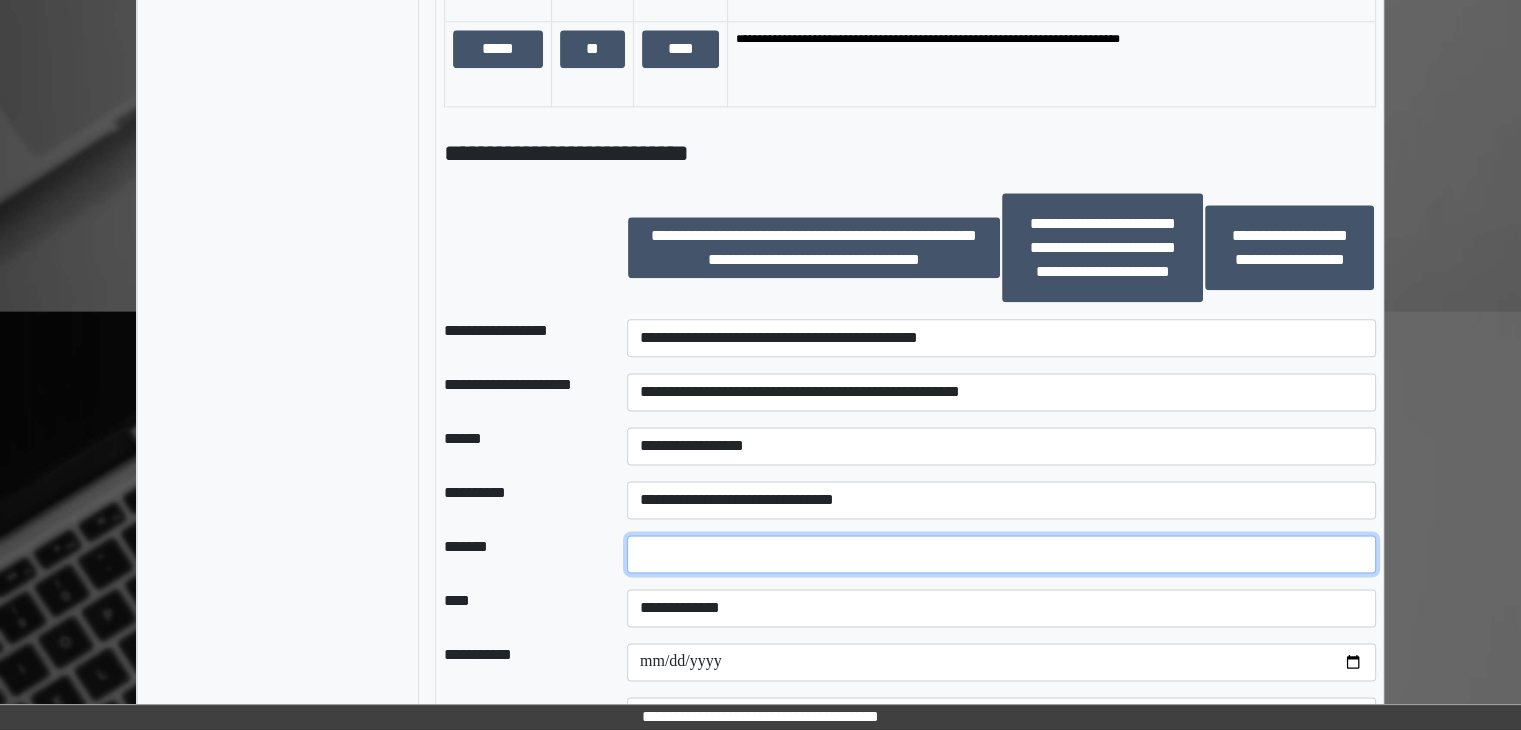 click at bounding box center (1001, 554) 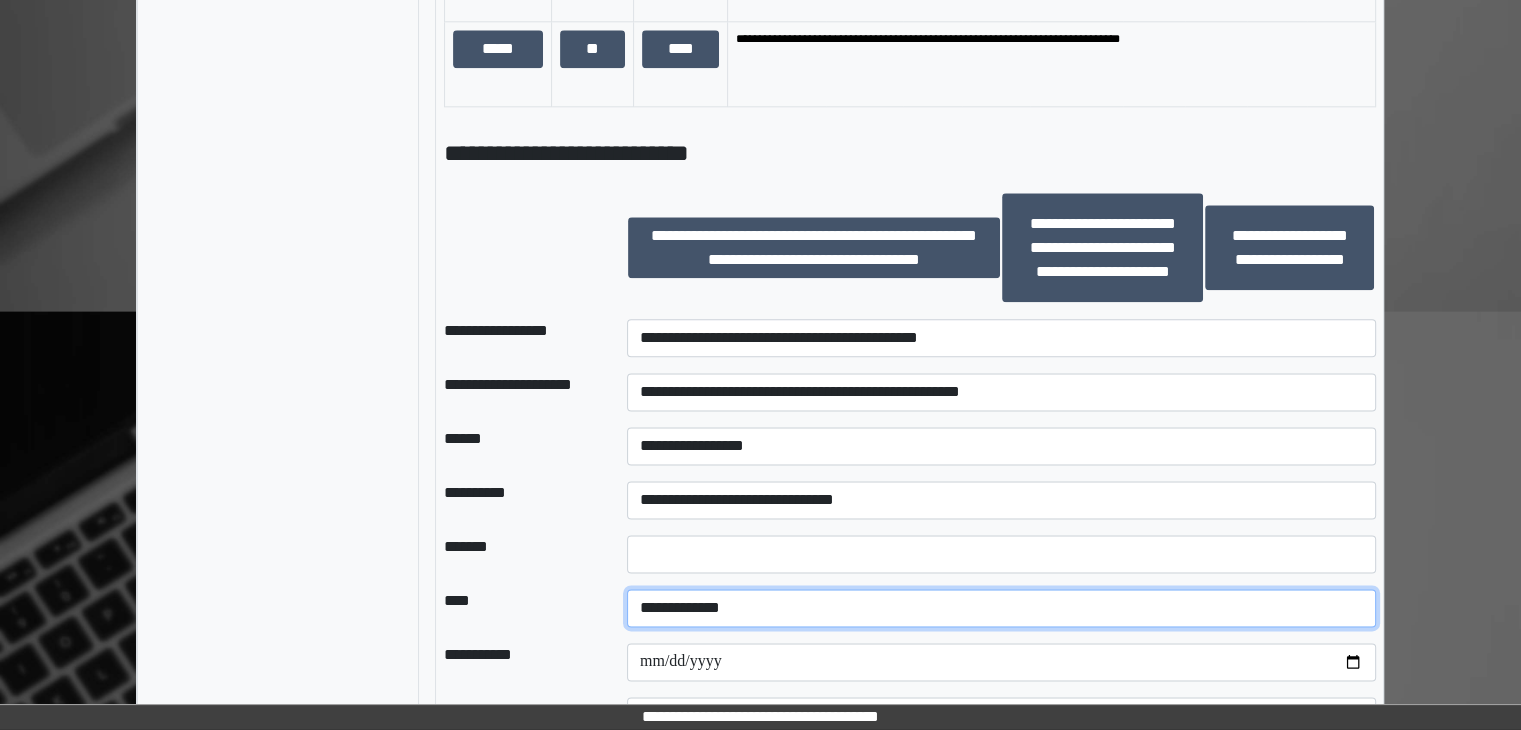 click on "**********" at bounding box center (1001, 608) 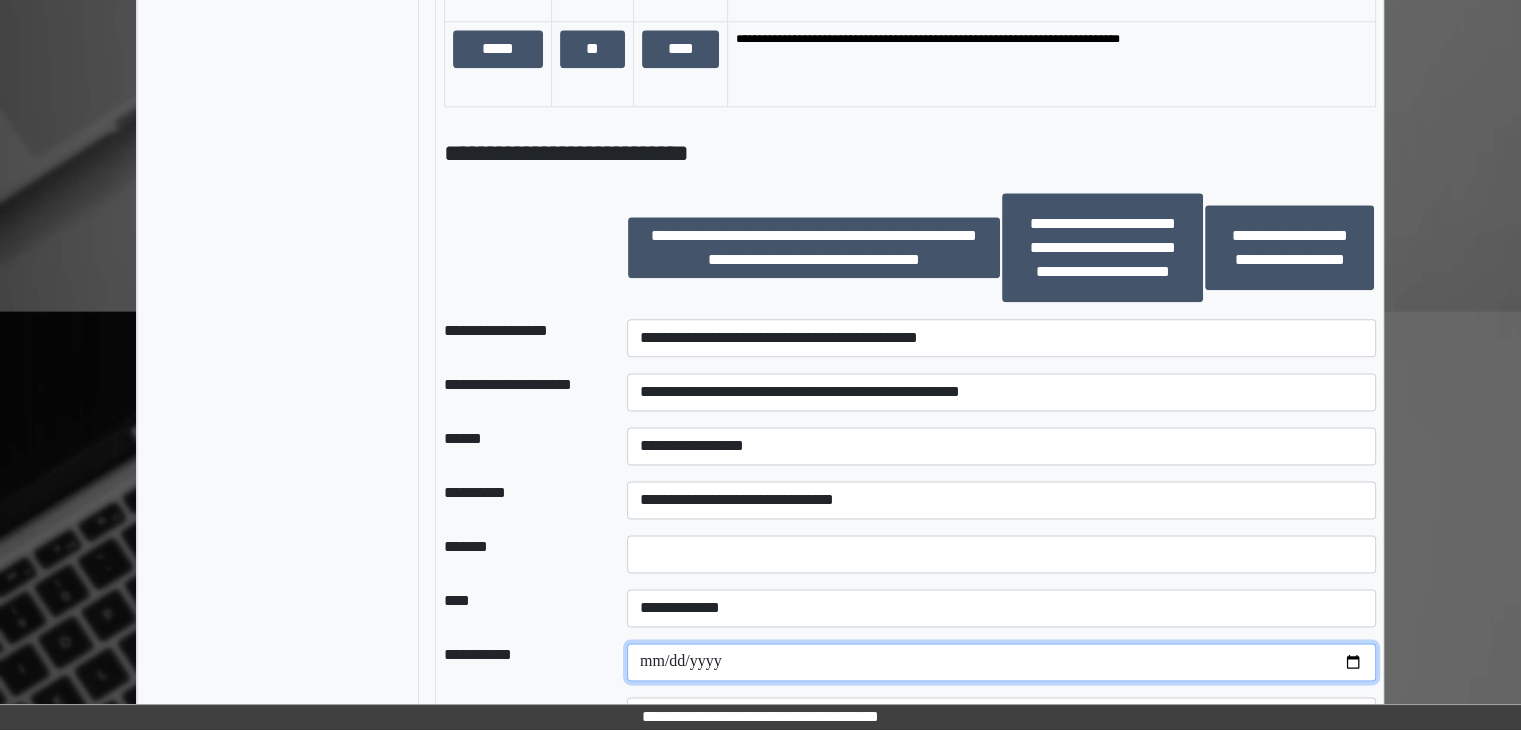 click at bounding box center (1001, 662) 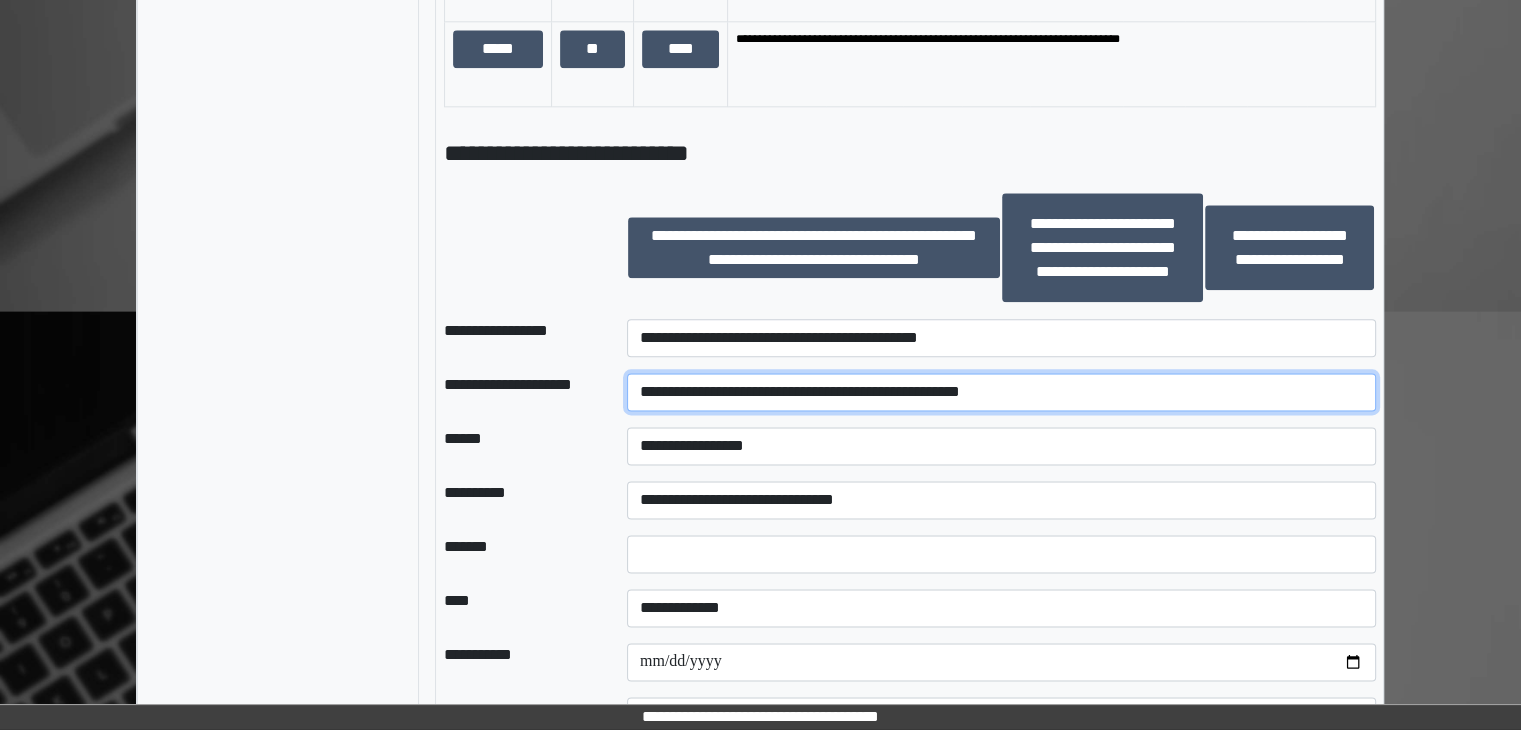 click on "**********" at bounding box center [1001, 392] 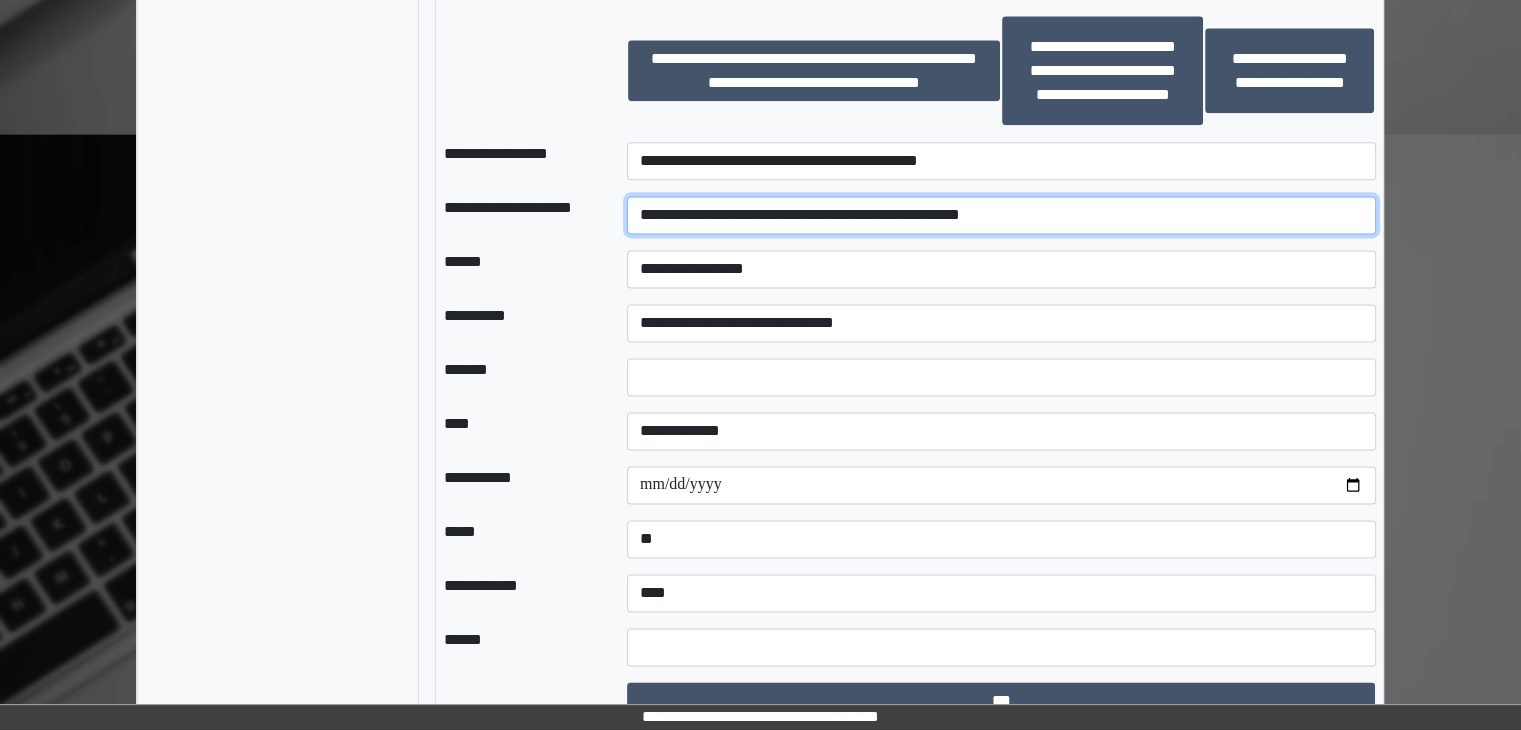 scroll, scrollTop: 2680, scrollLeft: 0, axis: vertical 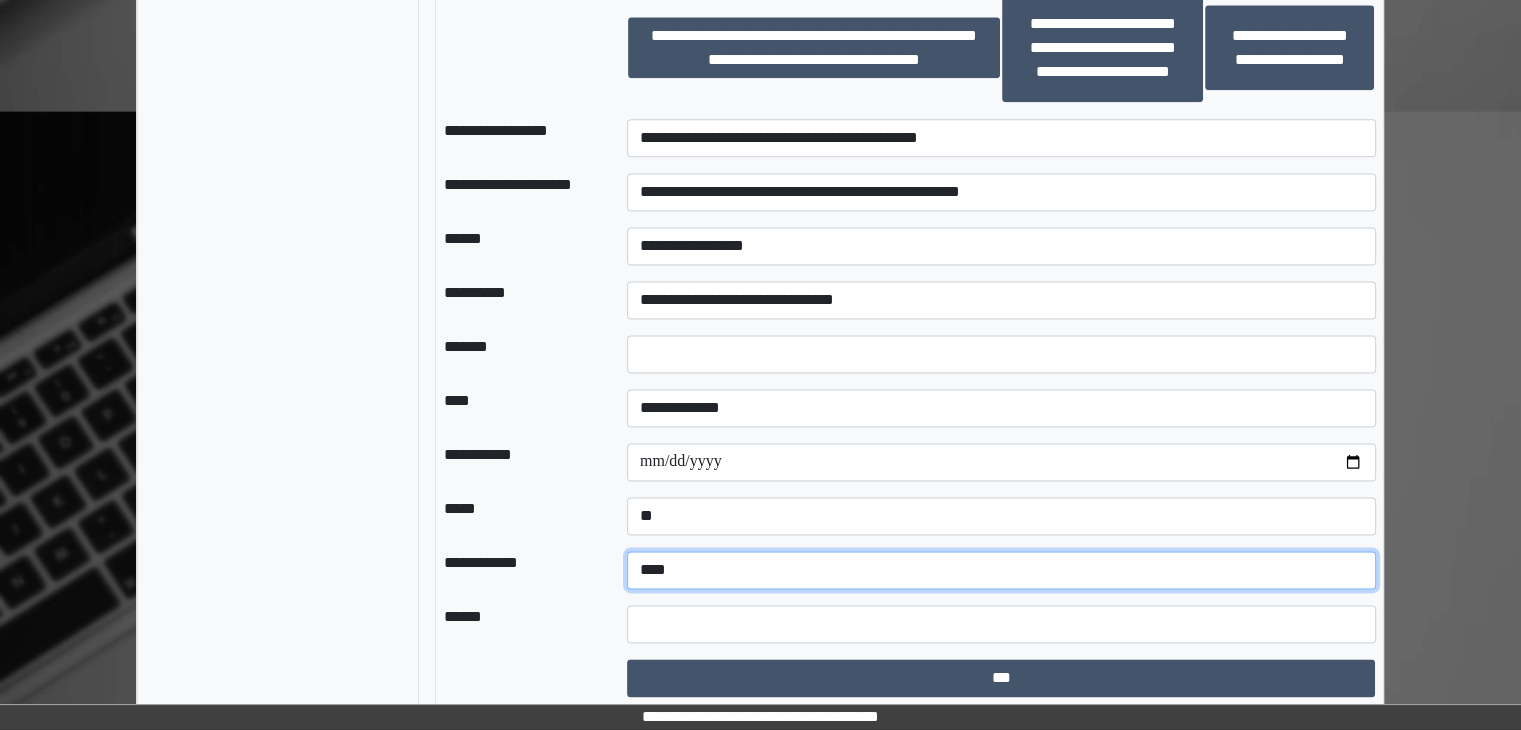 click on "**********" at bounding box center (1001, 570) 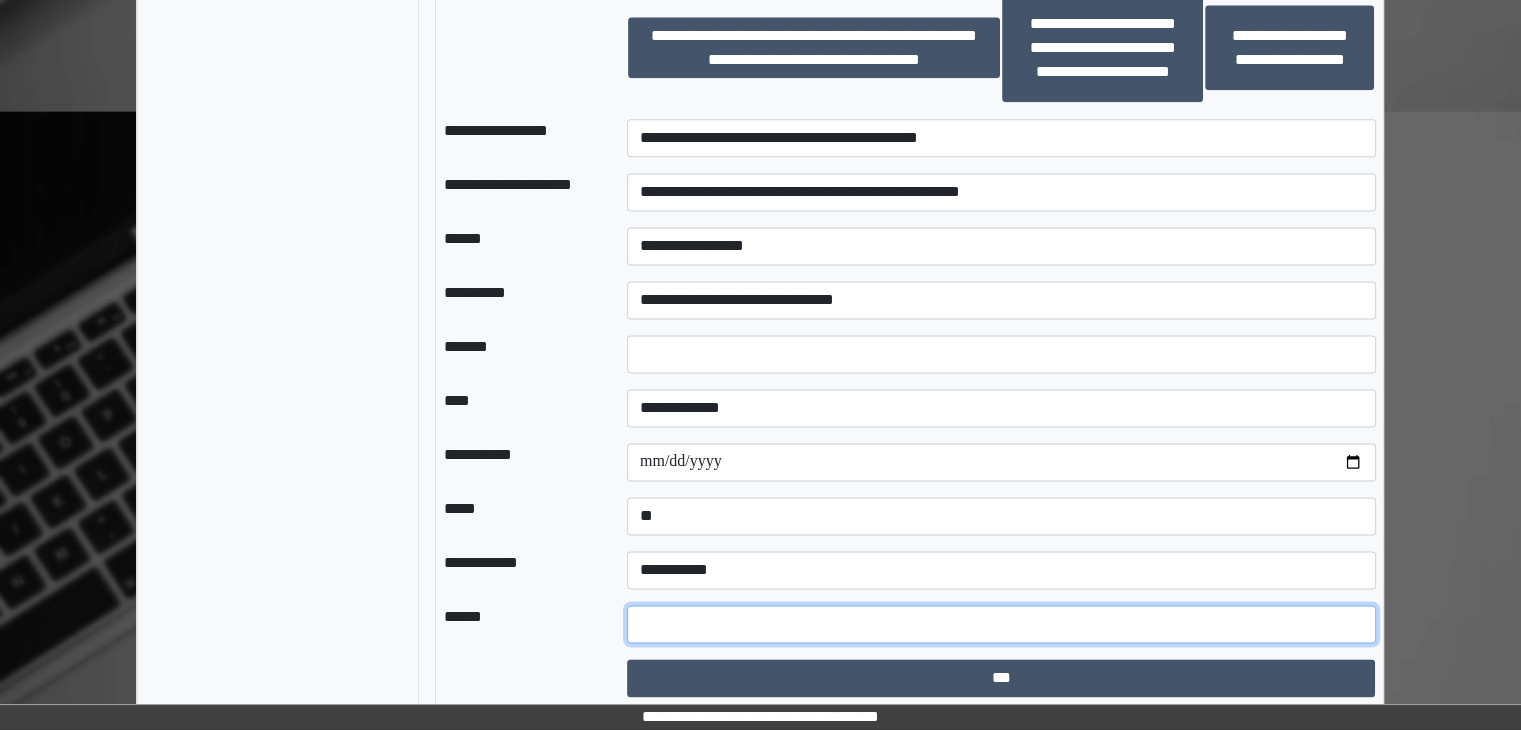 click at bounding box center (1001, 624) 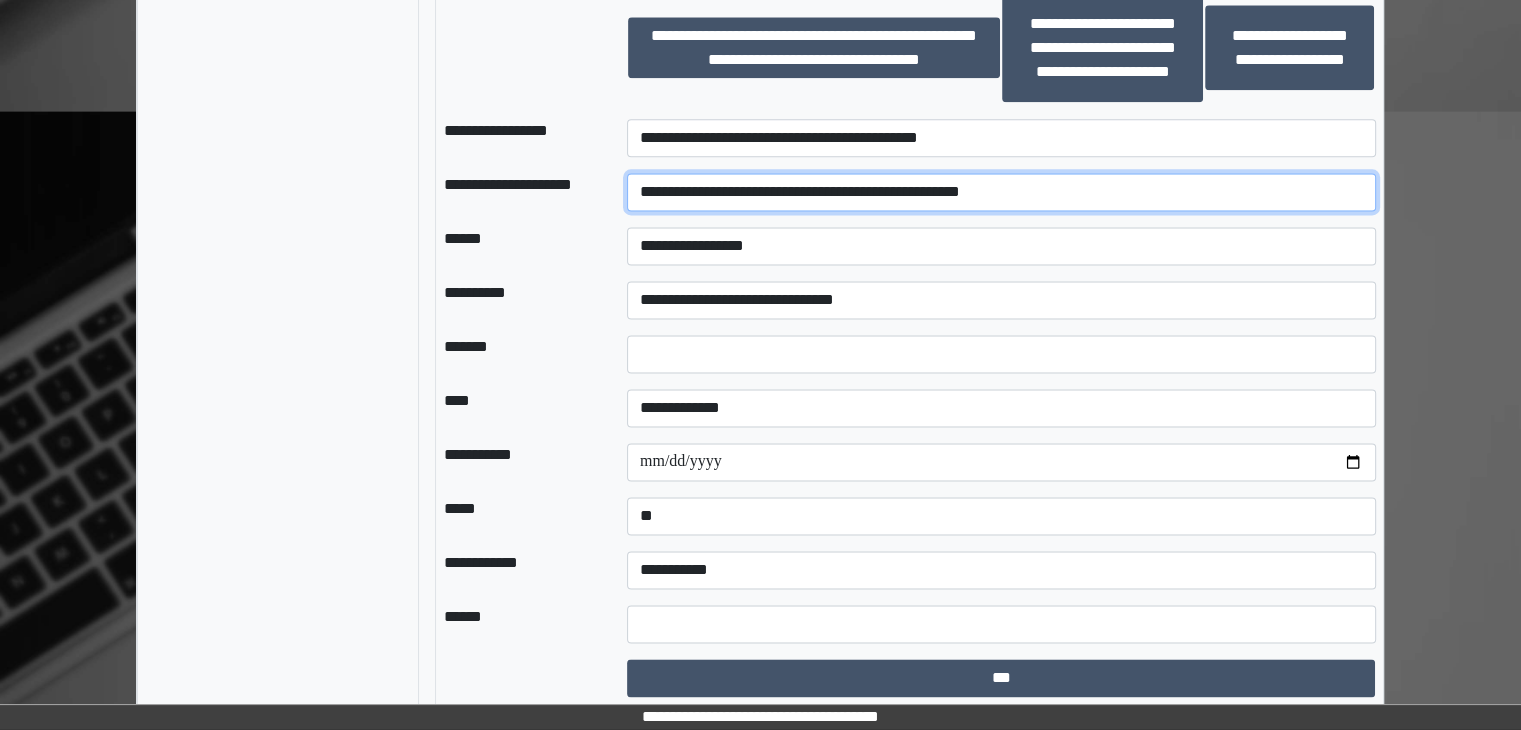 click on "**********" at bounding box center (1001, 192) 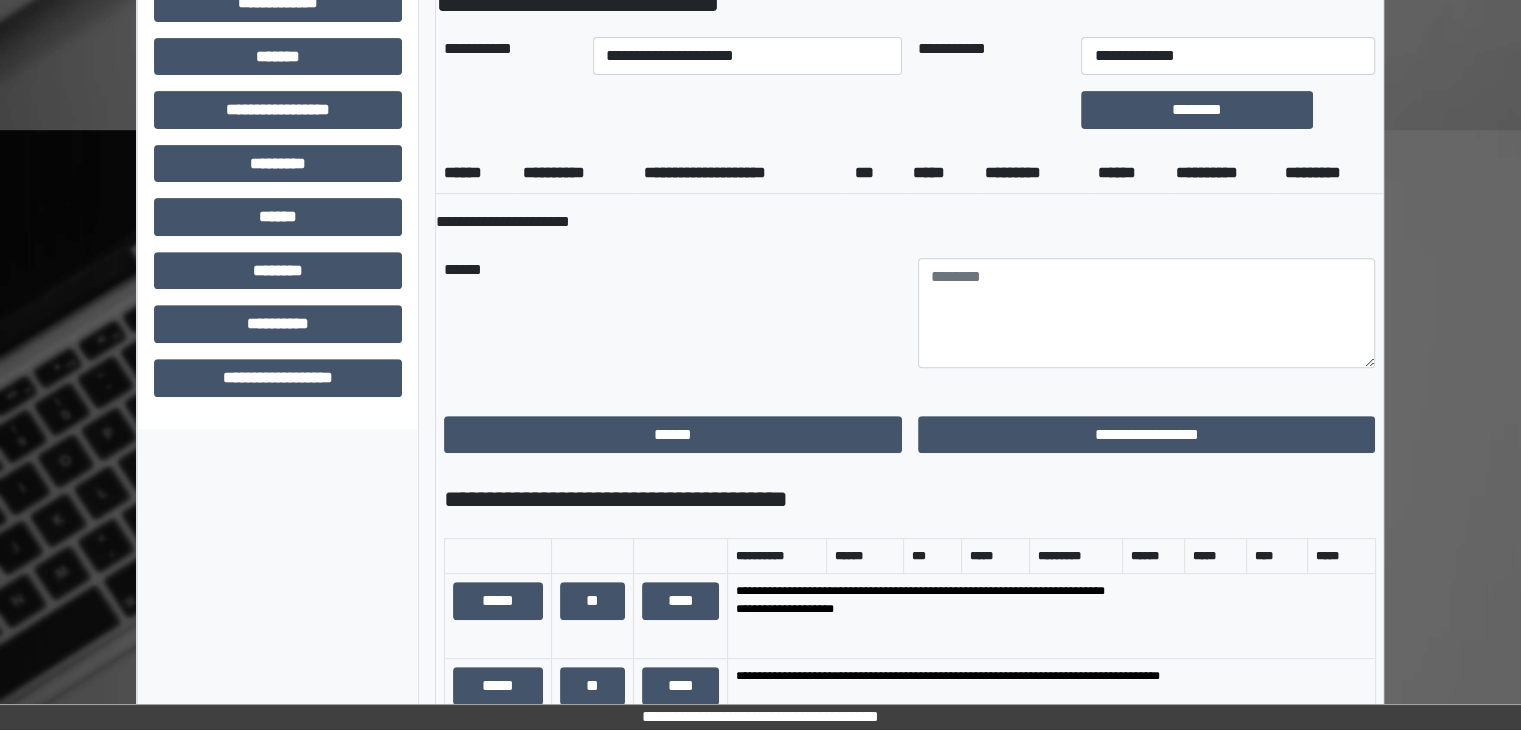 scroll, scrollTop: 680, scrollLeft: 0, axis: vertical 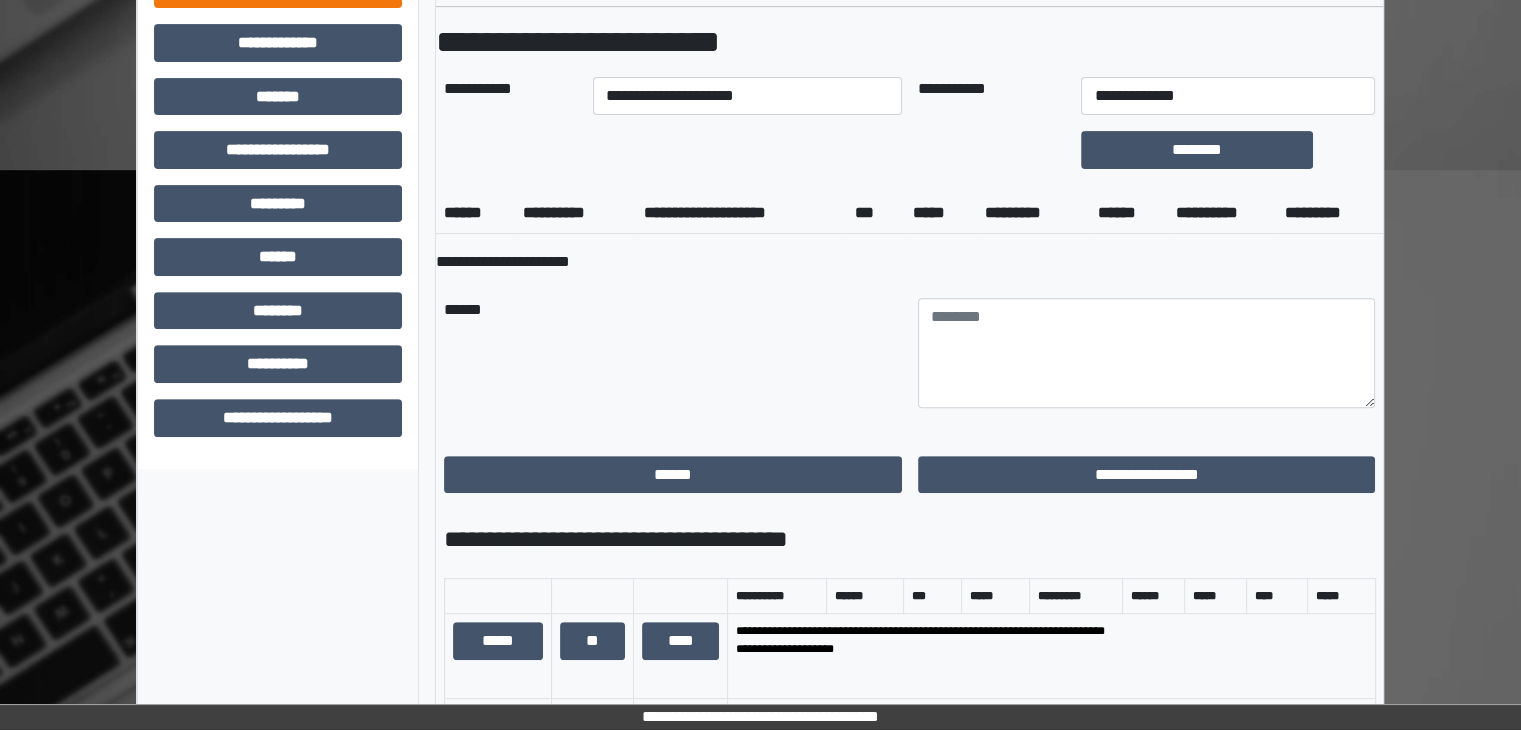 type on "**********" 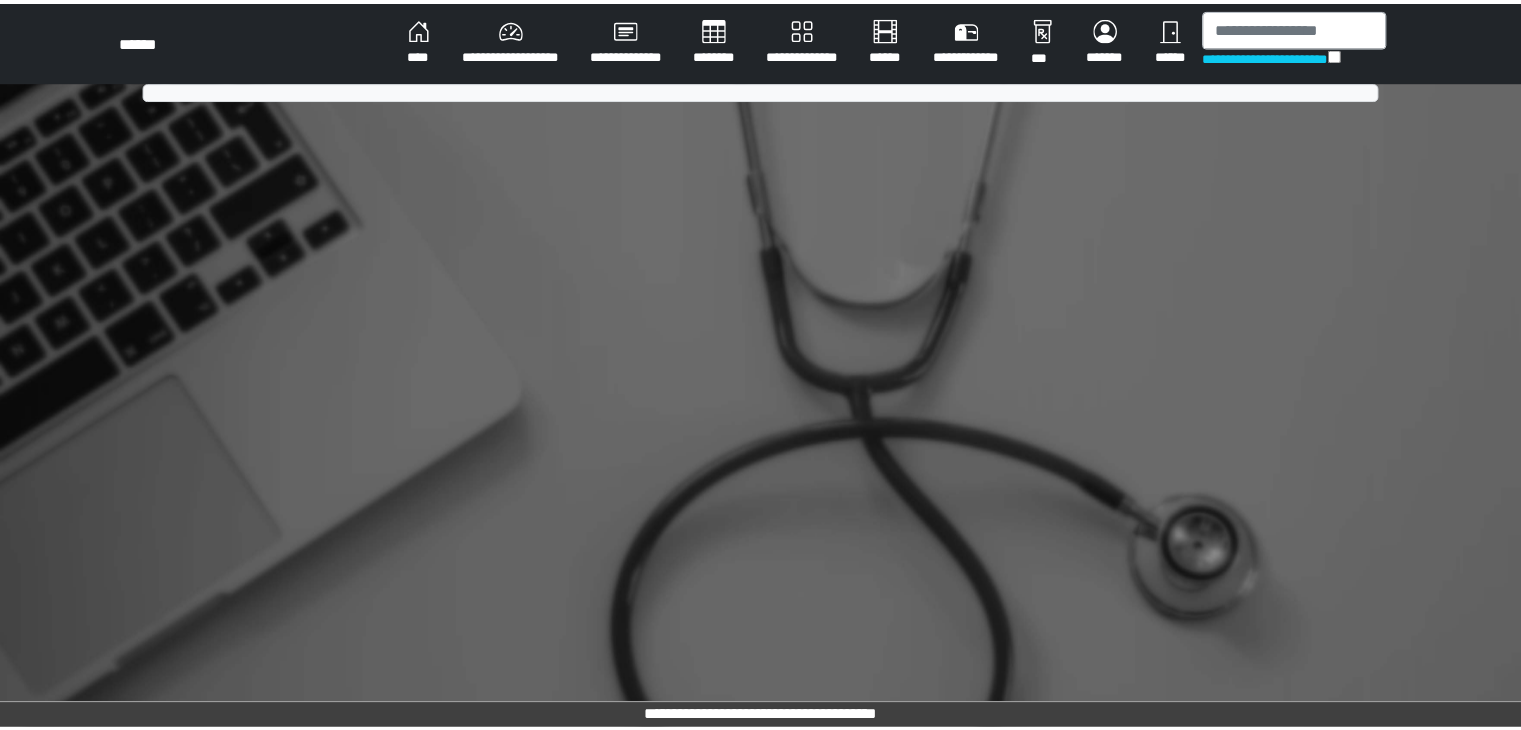 scroll, scrollTop: 0, scrollLeft: 0, axis: both 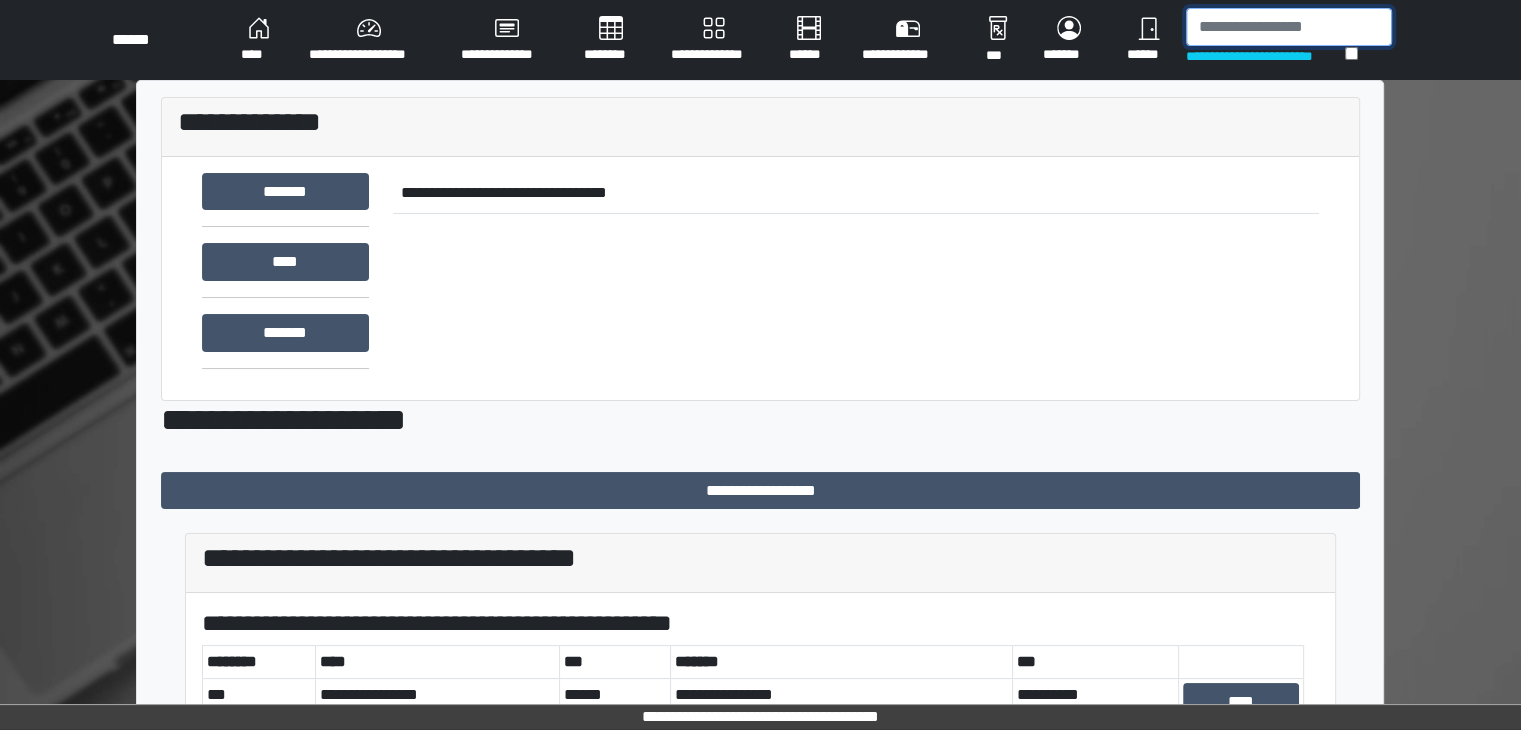 click at bounding box center (1289, 27) 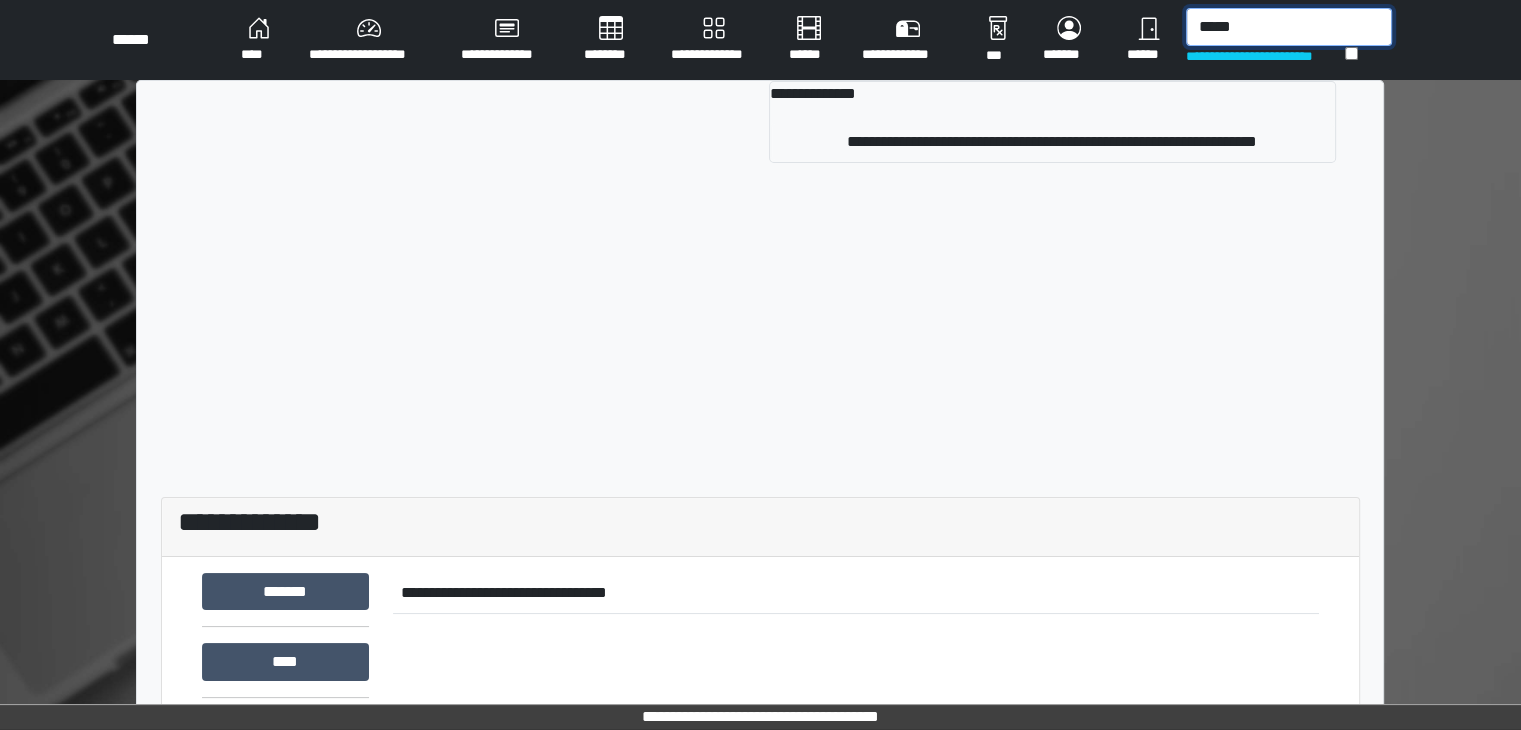 type on "*****" 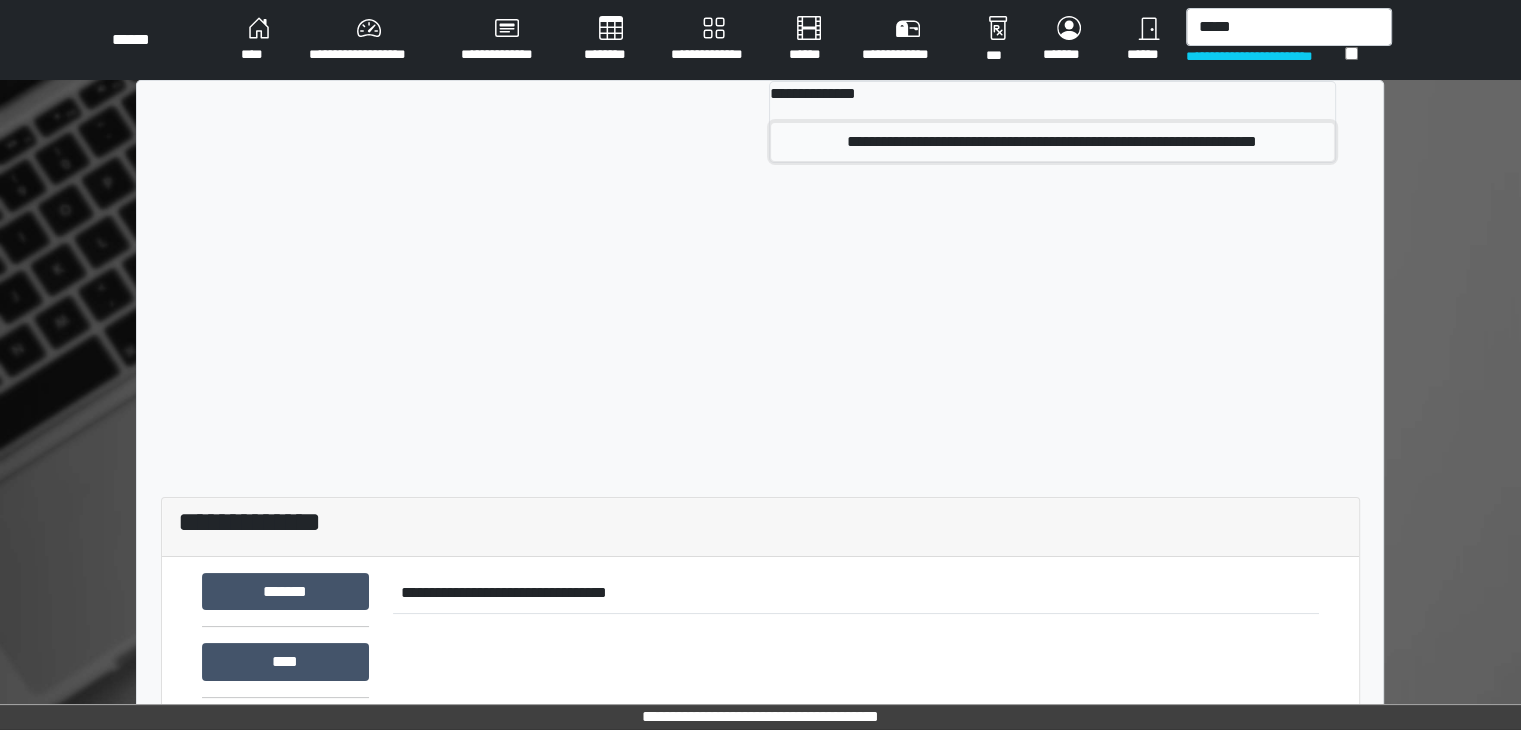 click on "**********" at bounding box center [1052, 142] 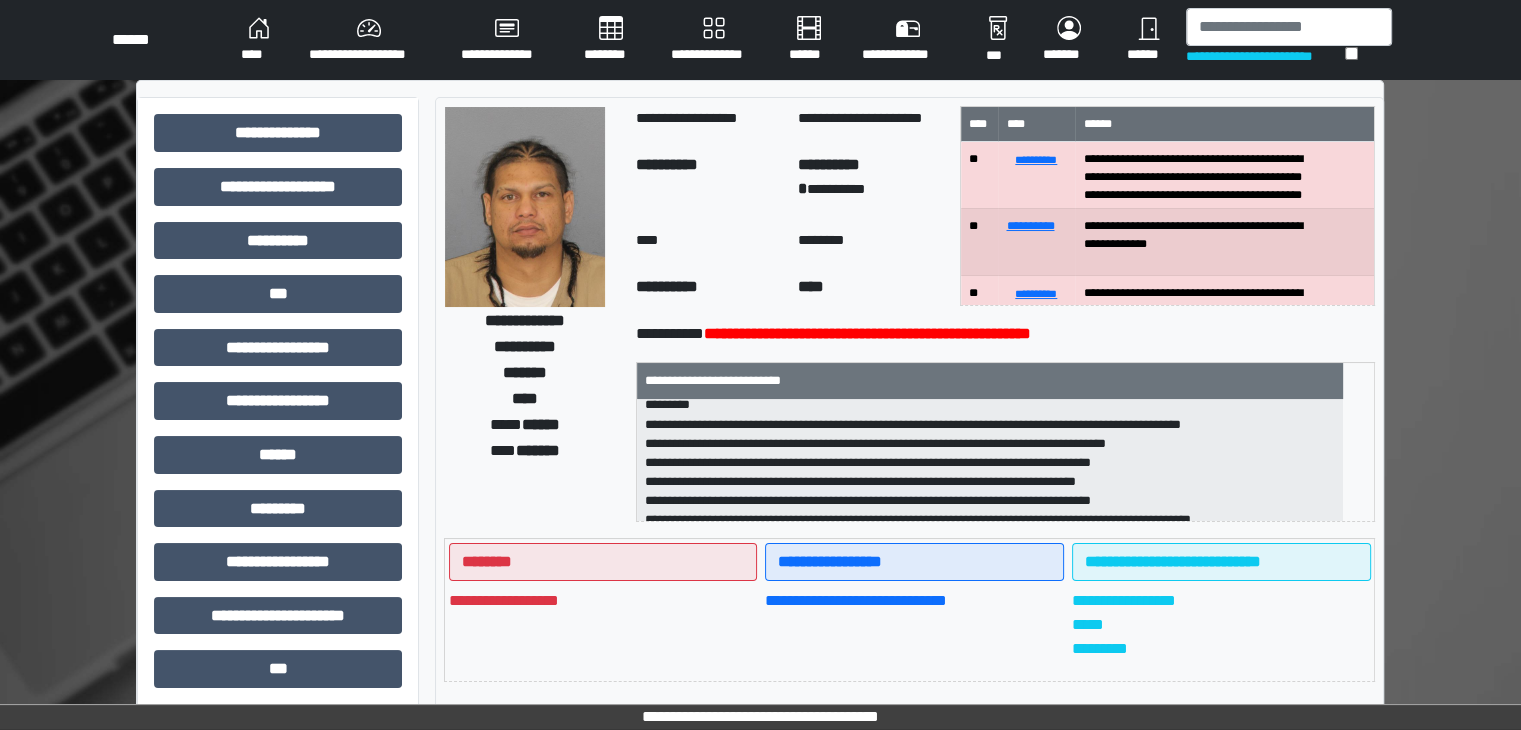 scroll, scrollTop: 100, scrollLeft: 0, axis: vertical 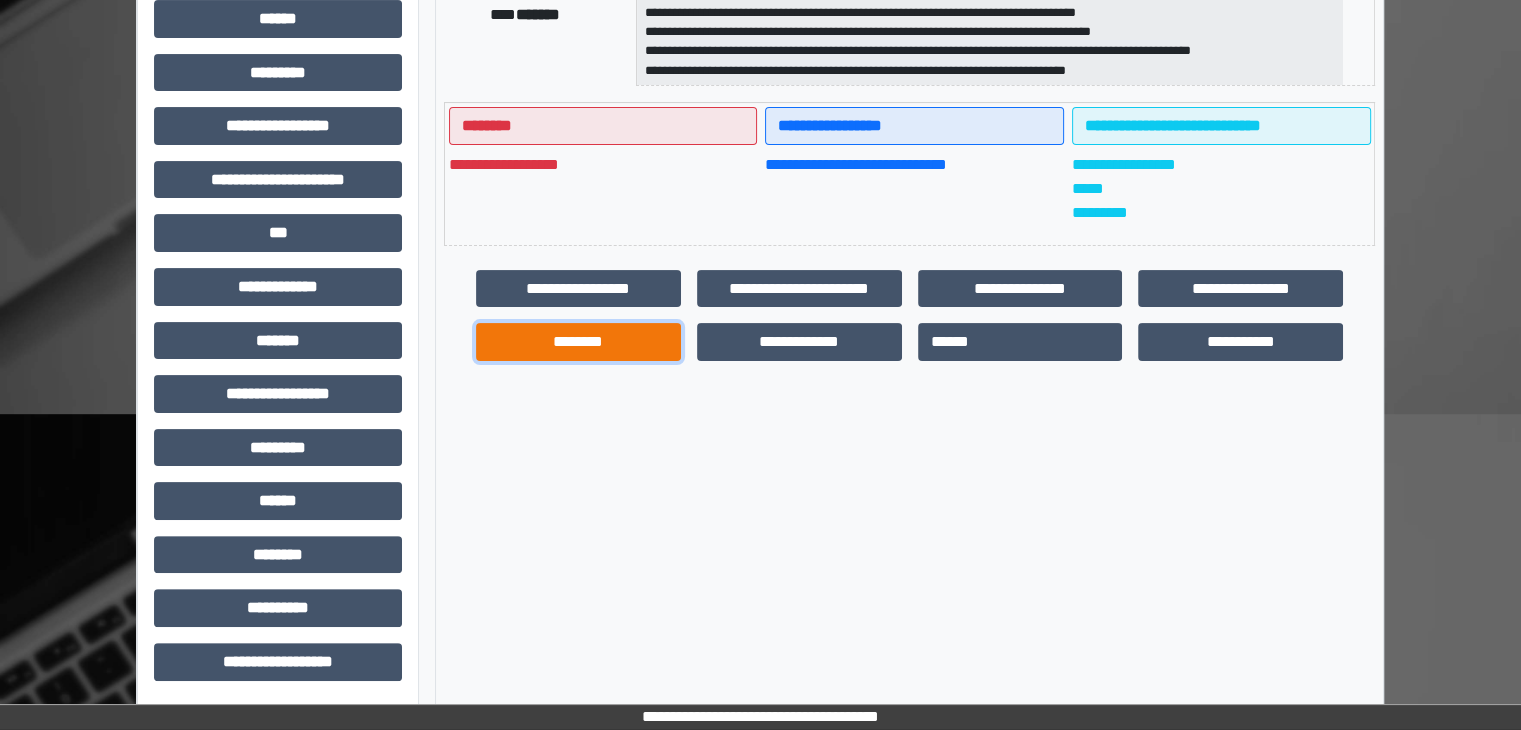 click on "********" at bounding box center [578, 342] 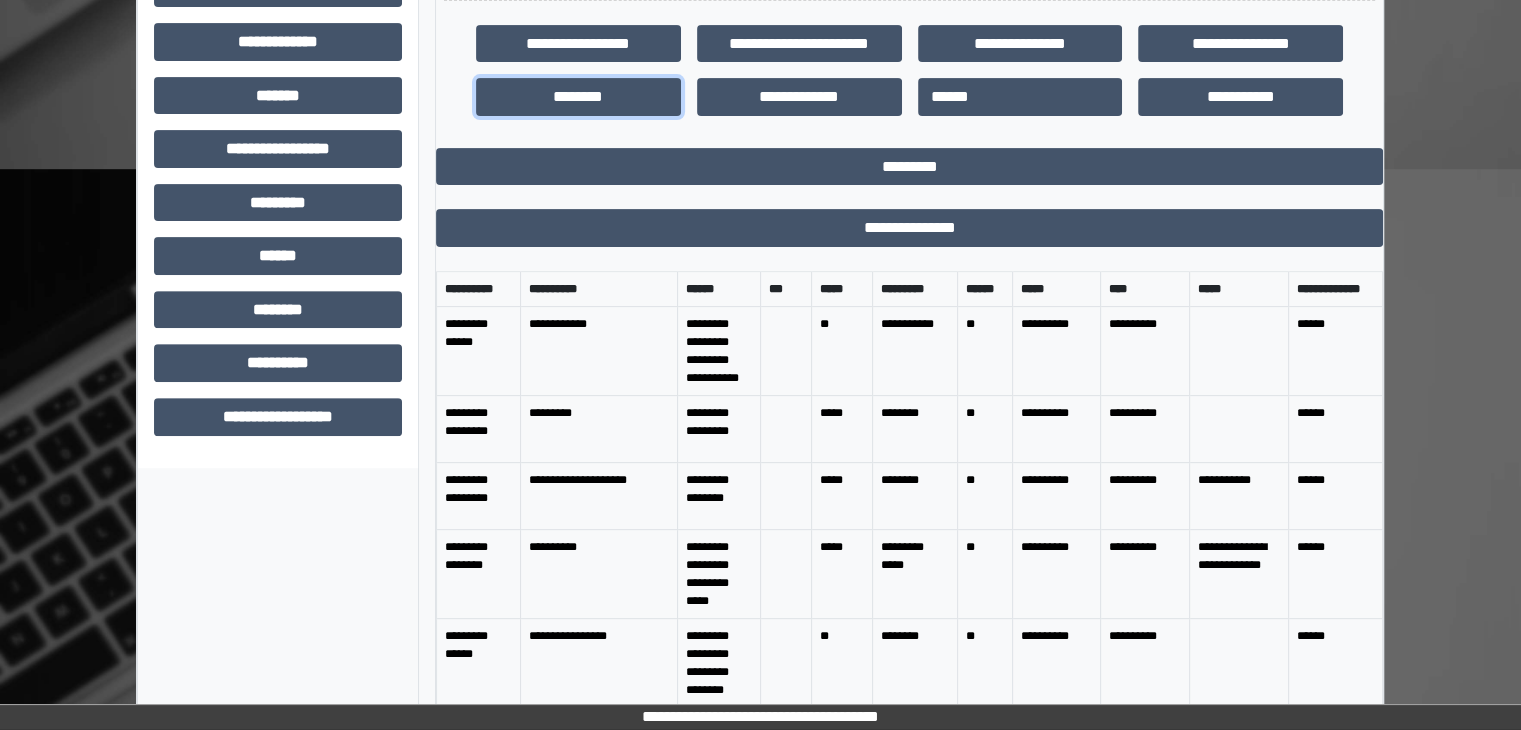 scroll, scrollTop: 720, scrollLeft: 0, axis: vertical 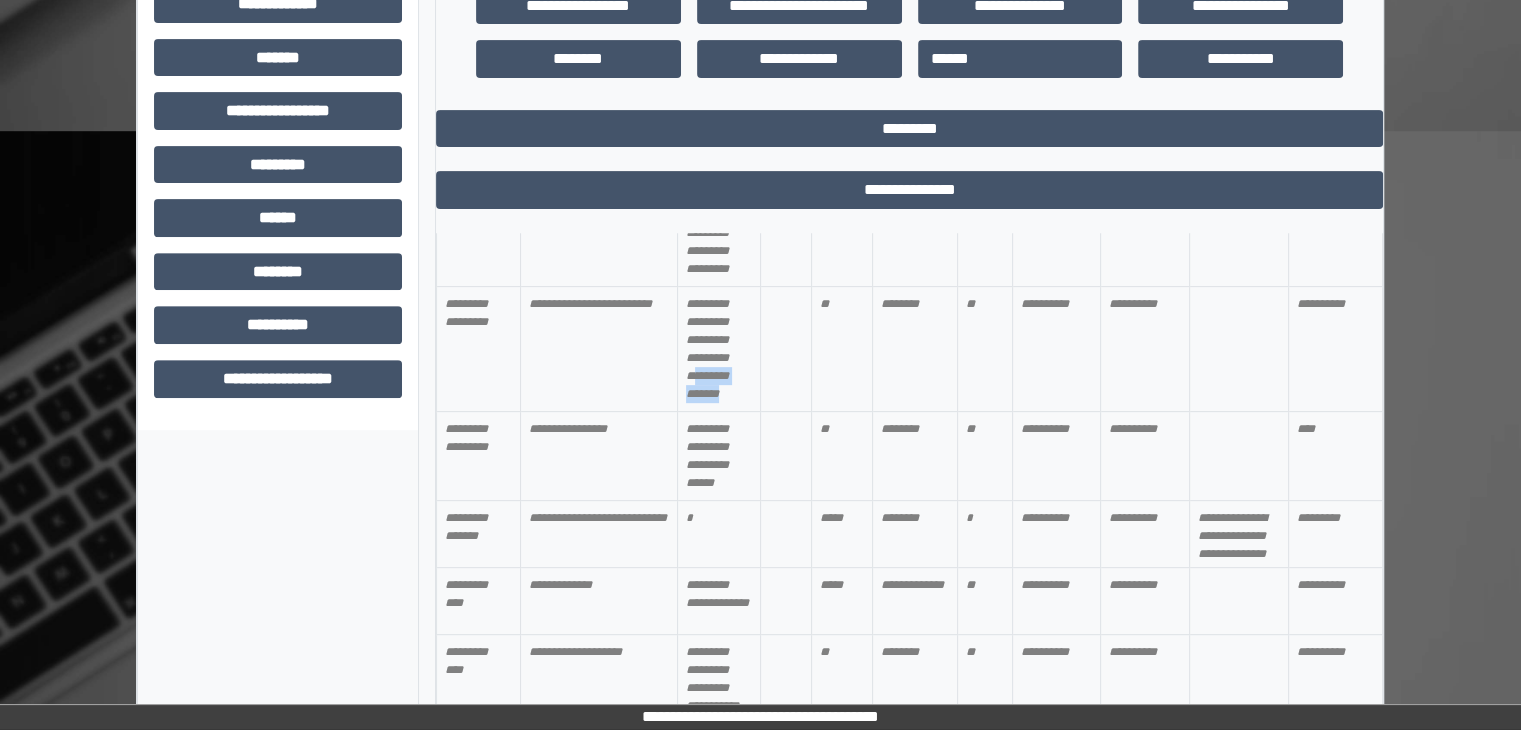 drag, startPoint x: 728, startPoint y: 515, endPoint x: 682, endPoint y: 496, distance: 49.76947 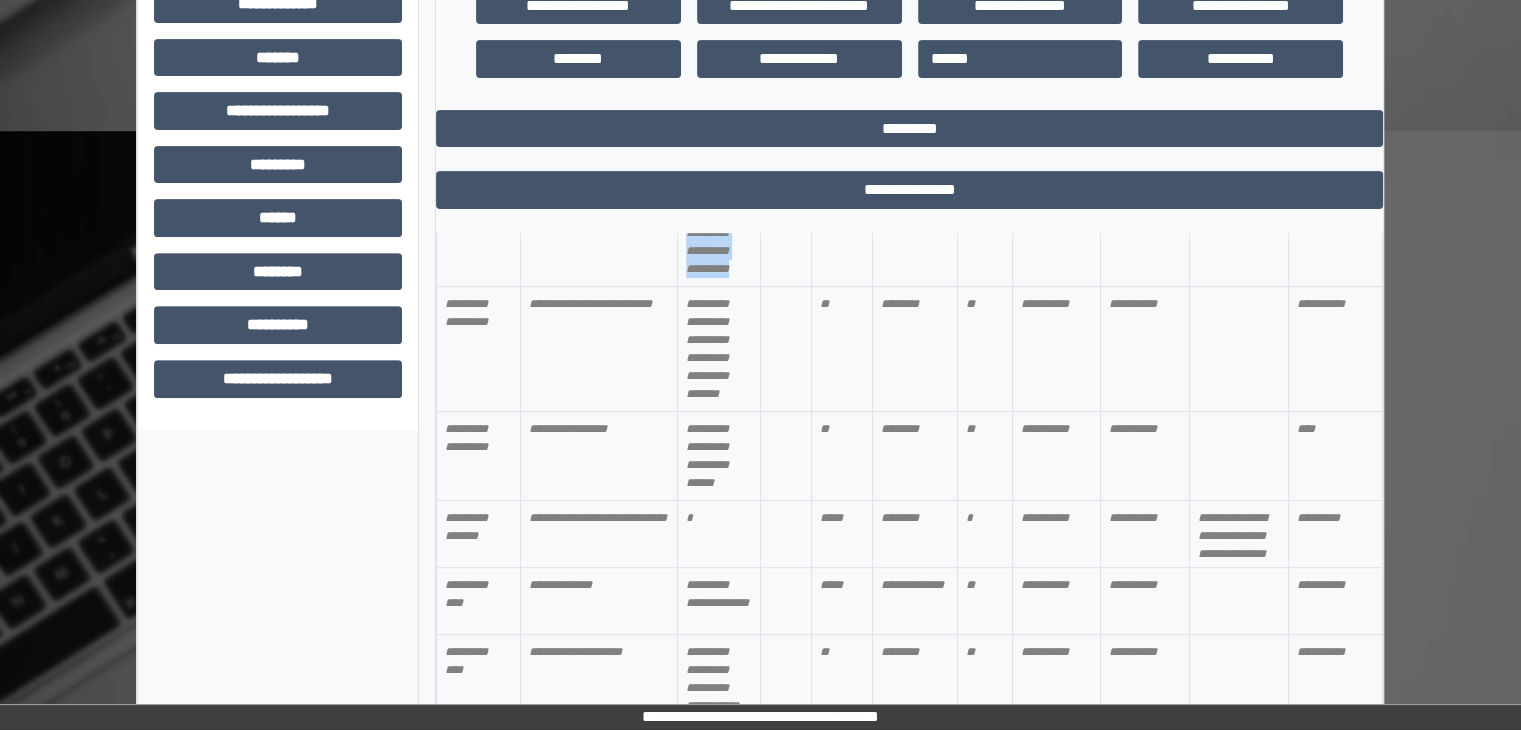 drag, startPoint x: 725, startPoint y: 394, endPoint x: 681, endPoint y: 350, distance: 62.225395 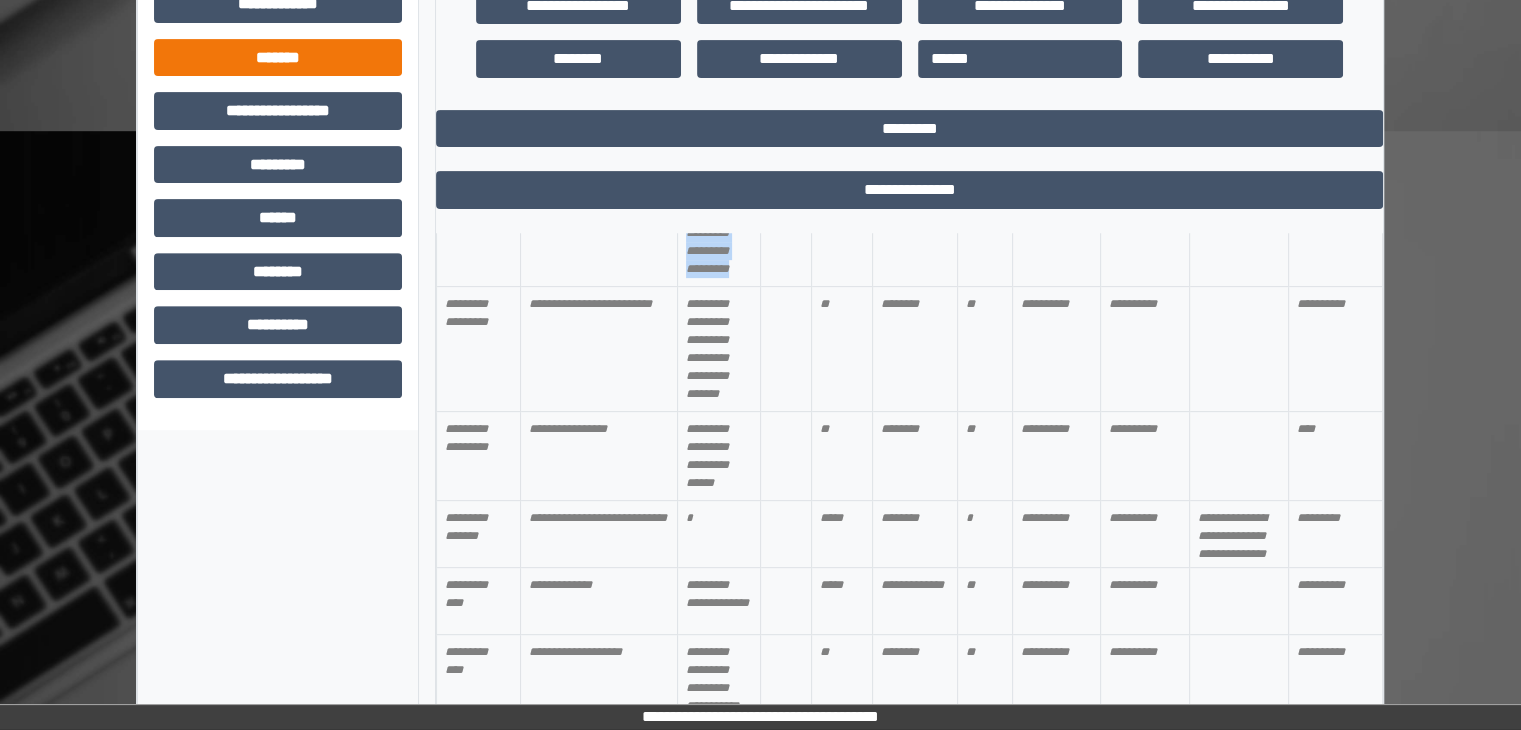 copy on "**********" 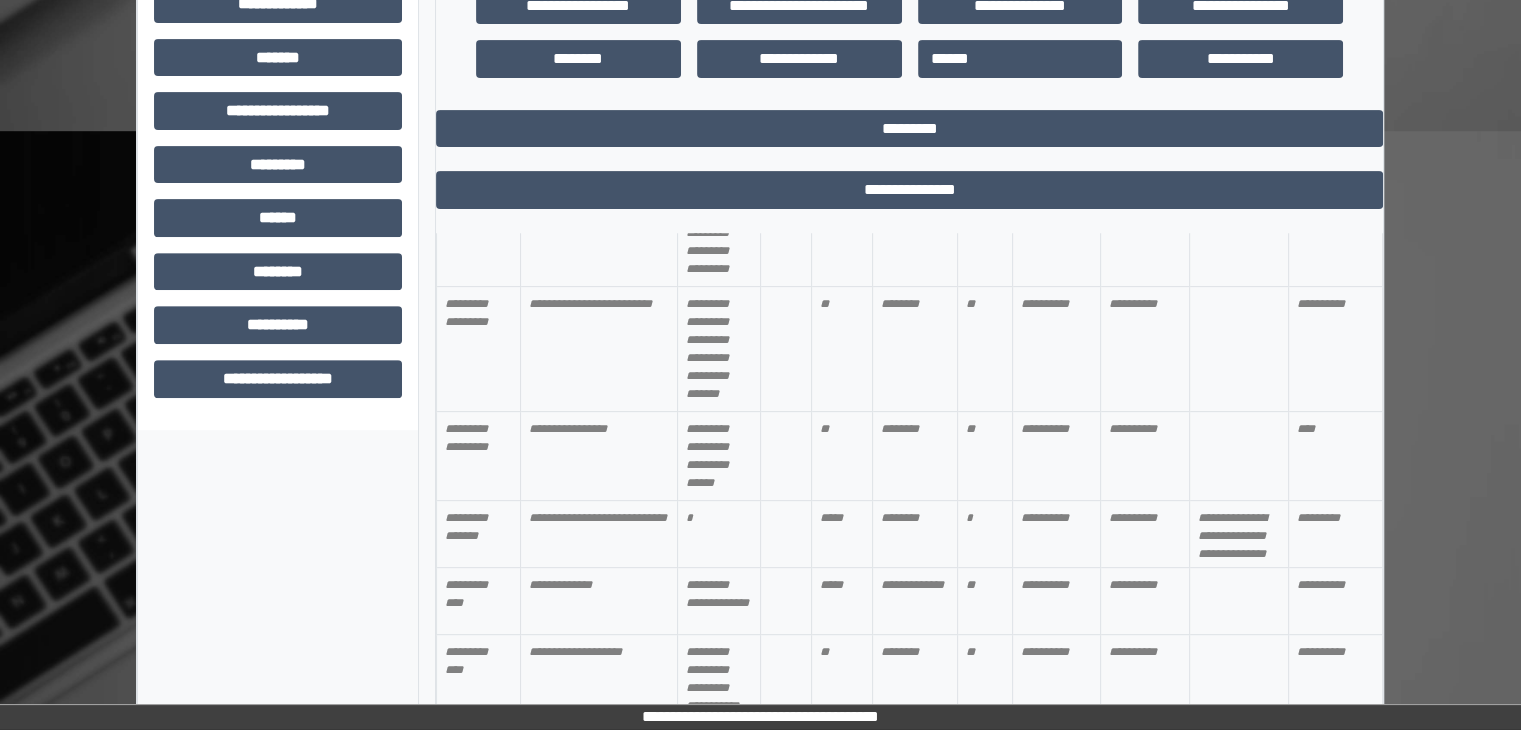click at bounding box center (786, 232) 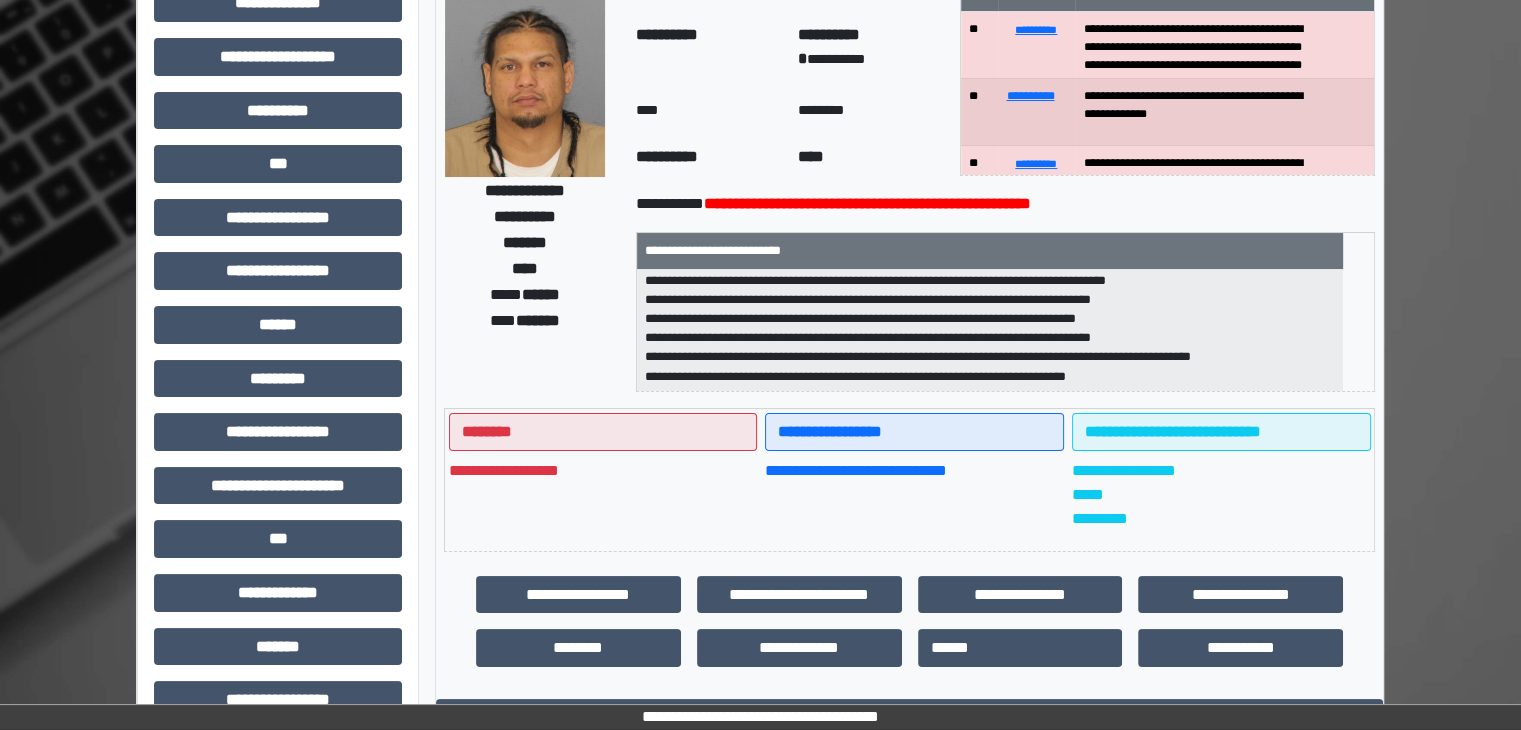 scroll, scrollTop: 0, scrollLeft: 0, axis: both 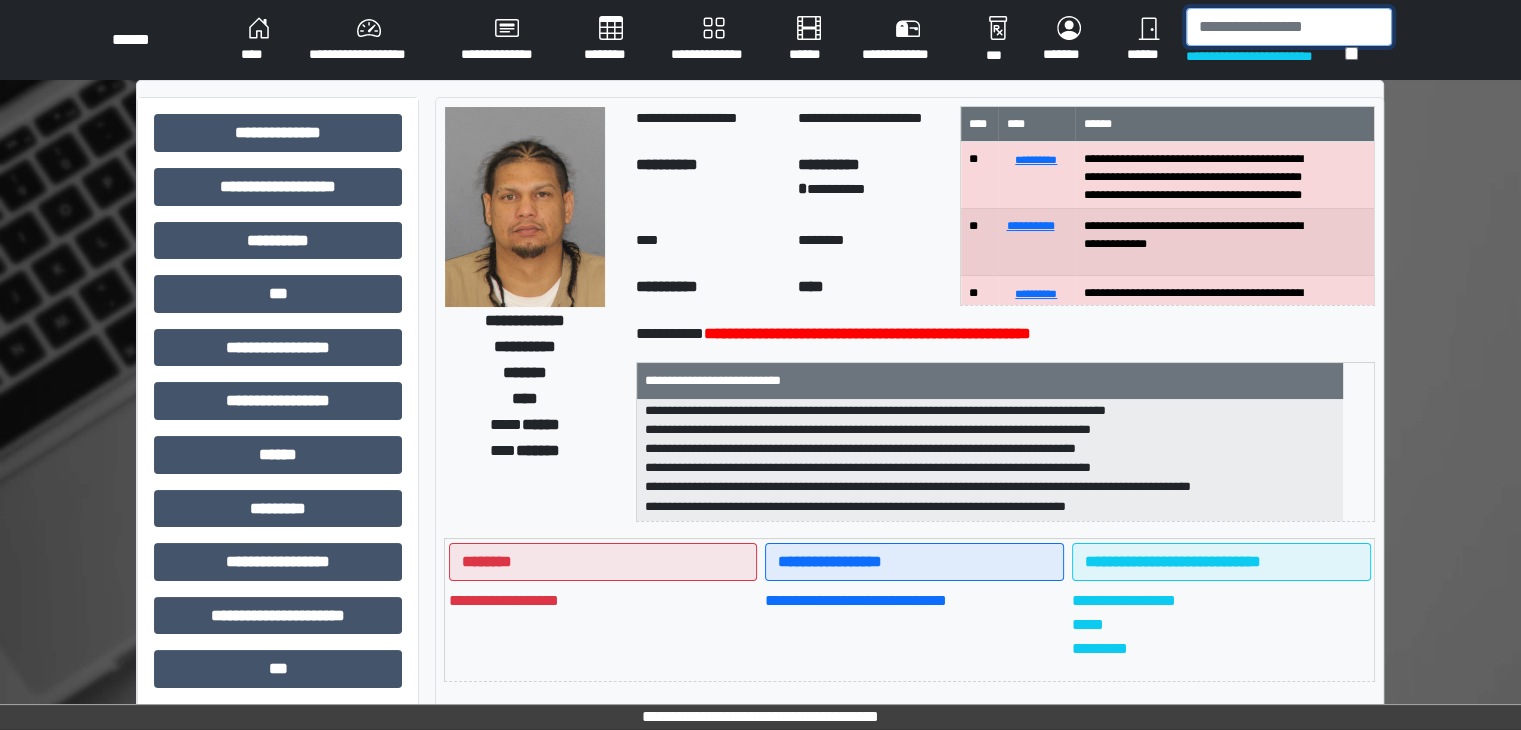 click at bounding box center (1289, 27) 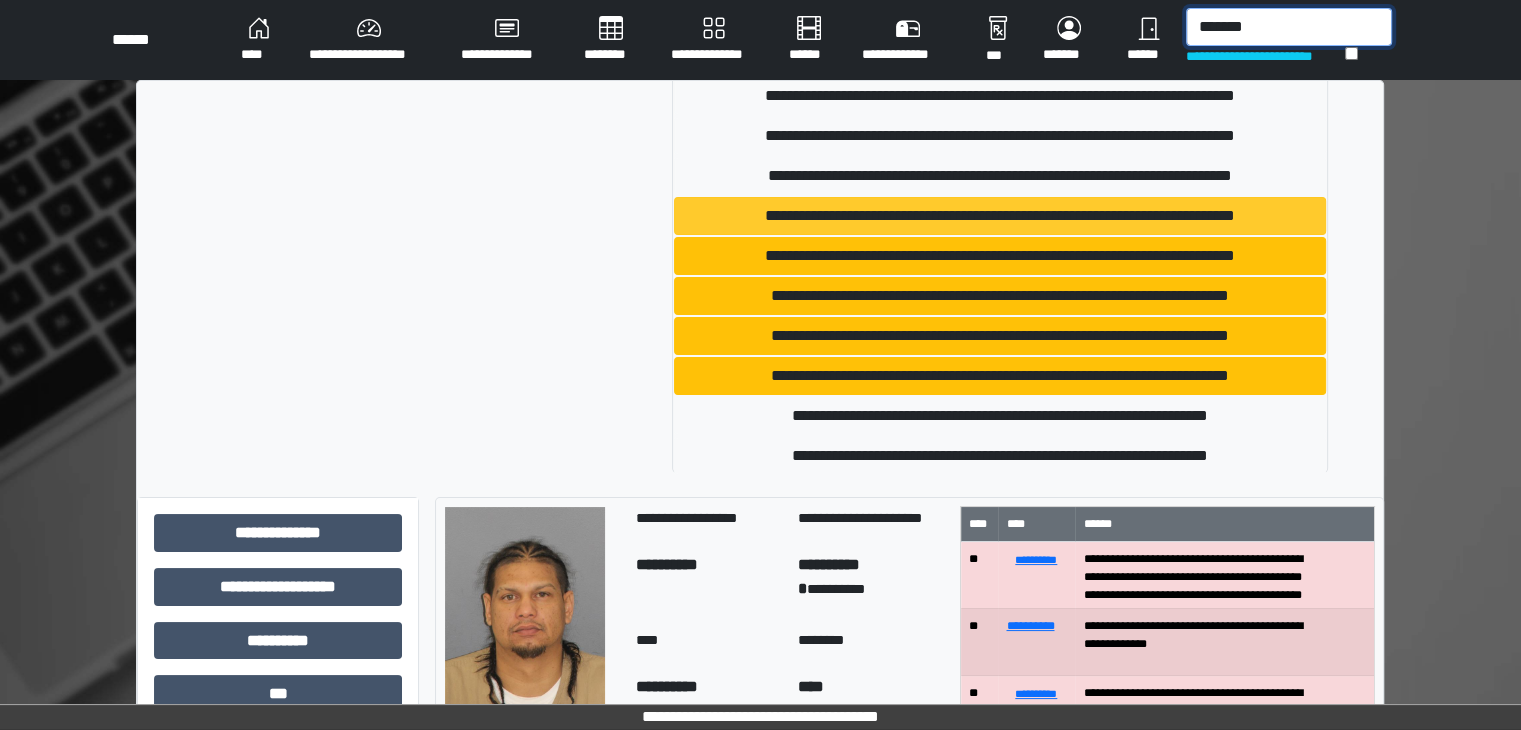 scroll, scrollTop: 92, scrollLeft: 0, axis: vertical 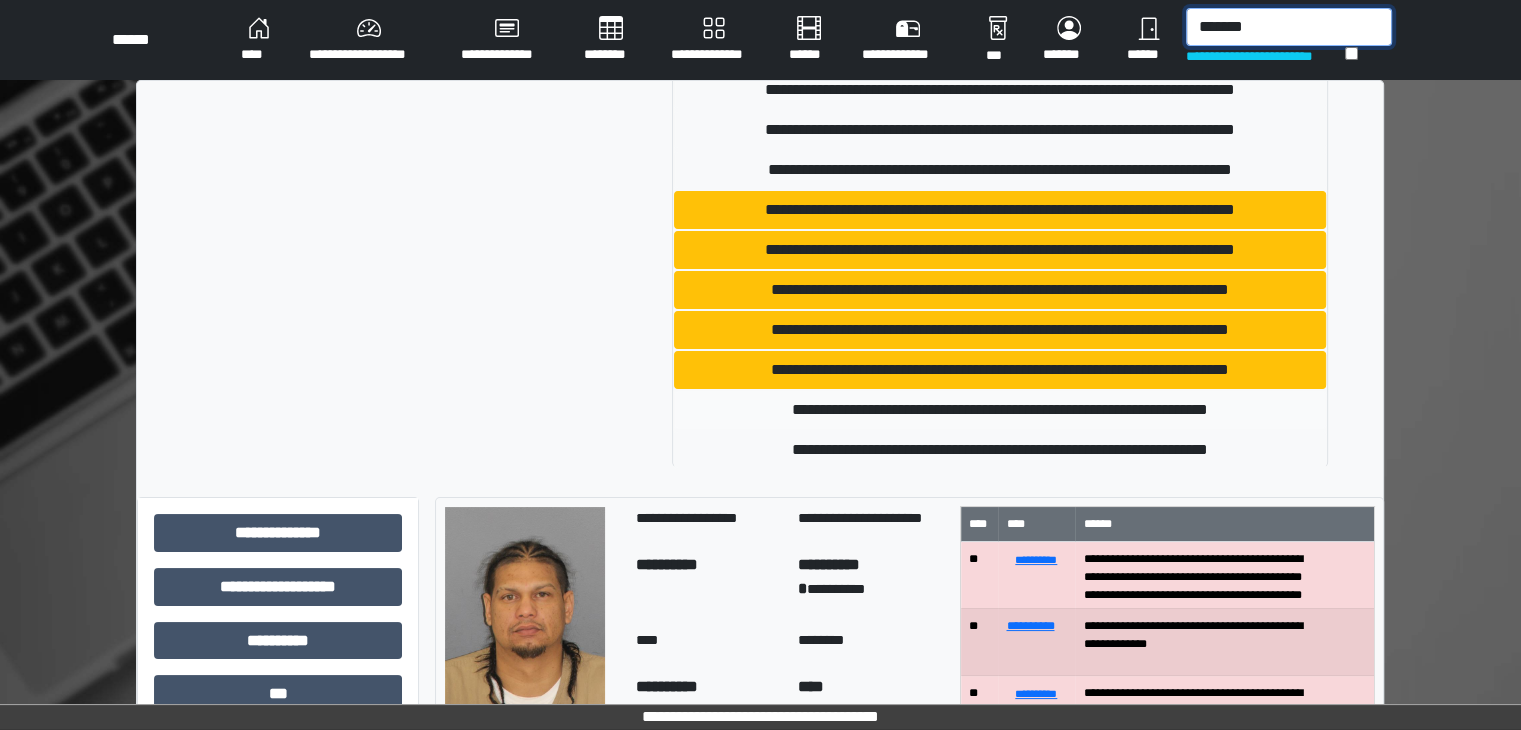 type on "*******" 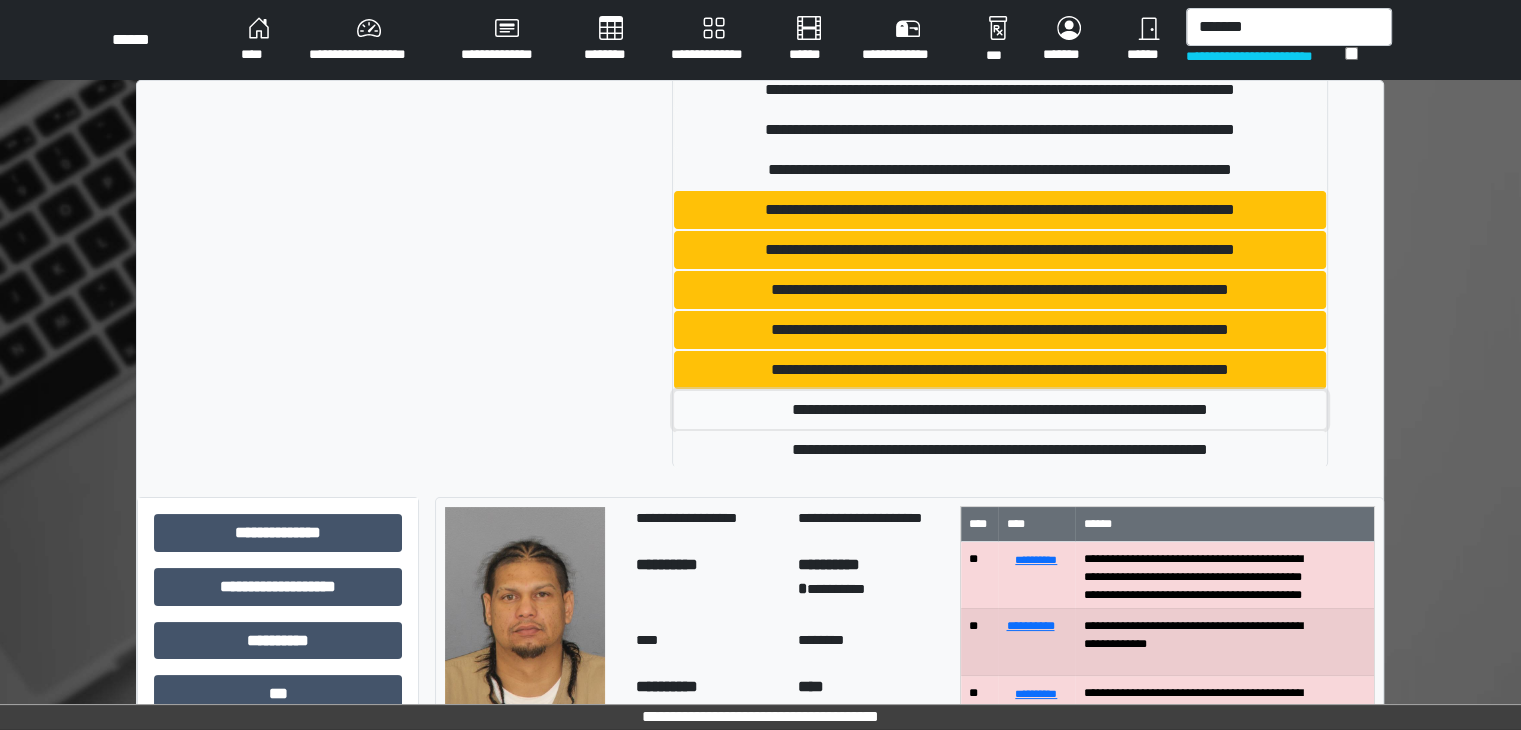 click on "**********" at bounding box center (1000, 410) 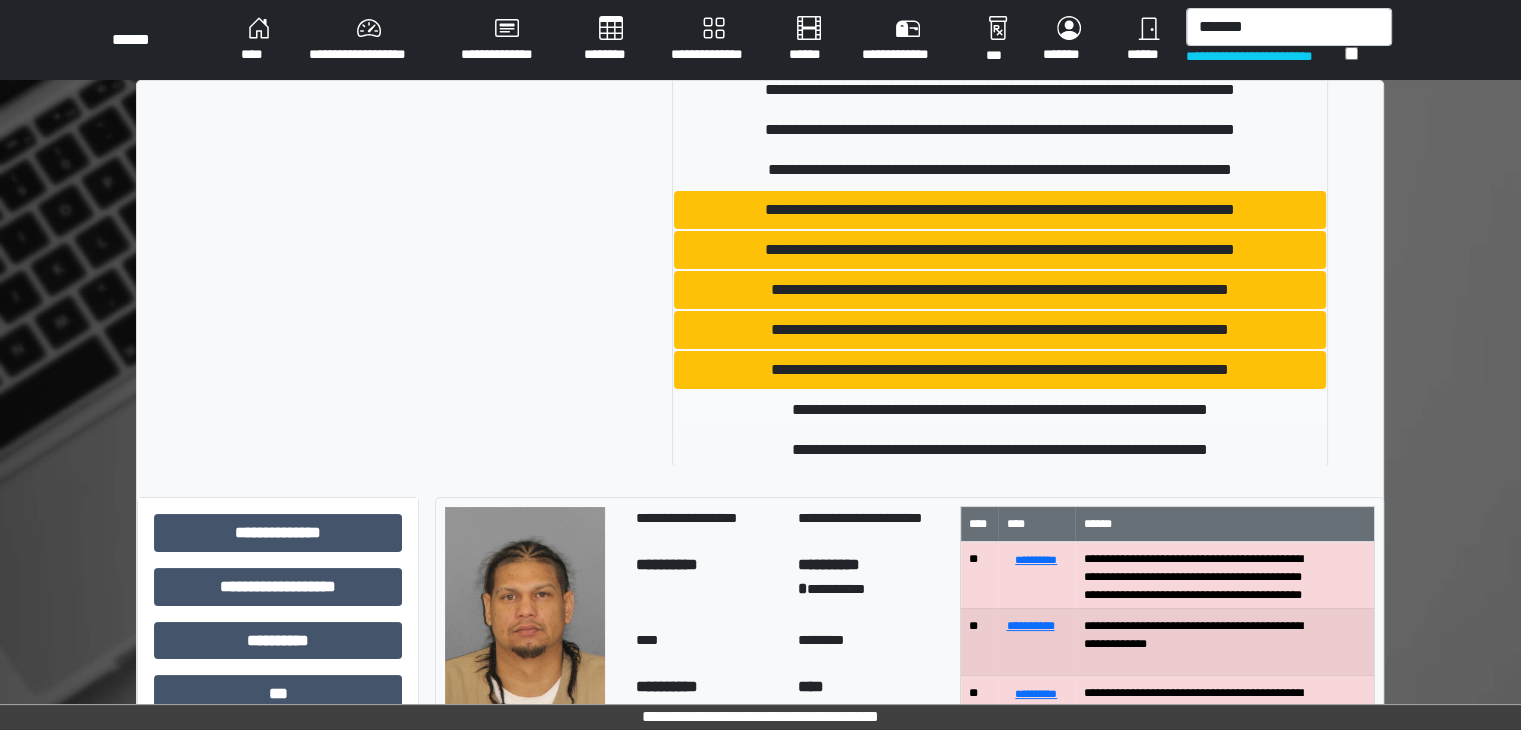 type 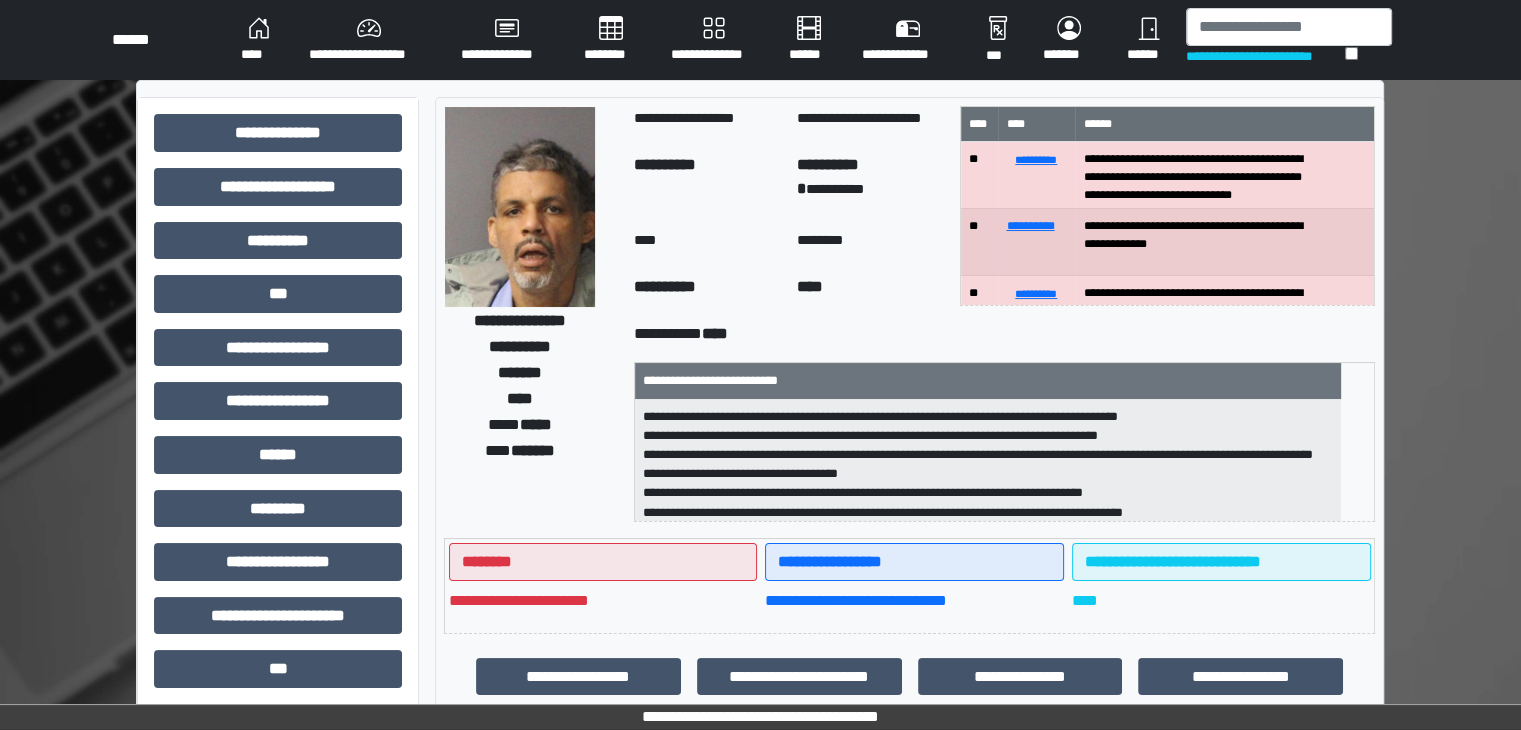 scroll, scrollTop: 0, scrollLeft: 0, axis: both 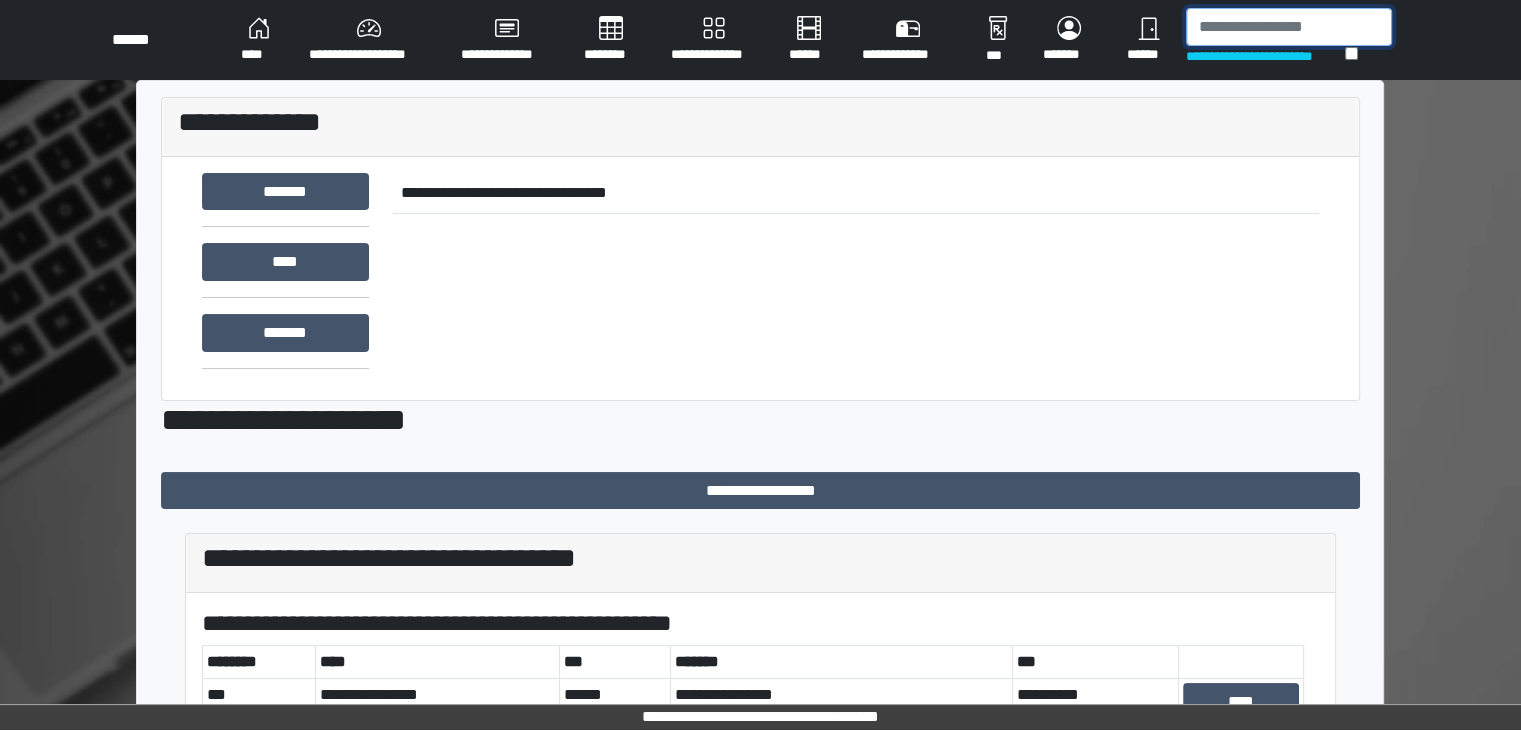 click at bounding box center (1289, 27) 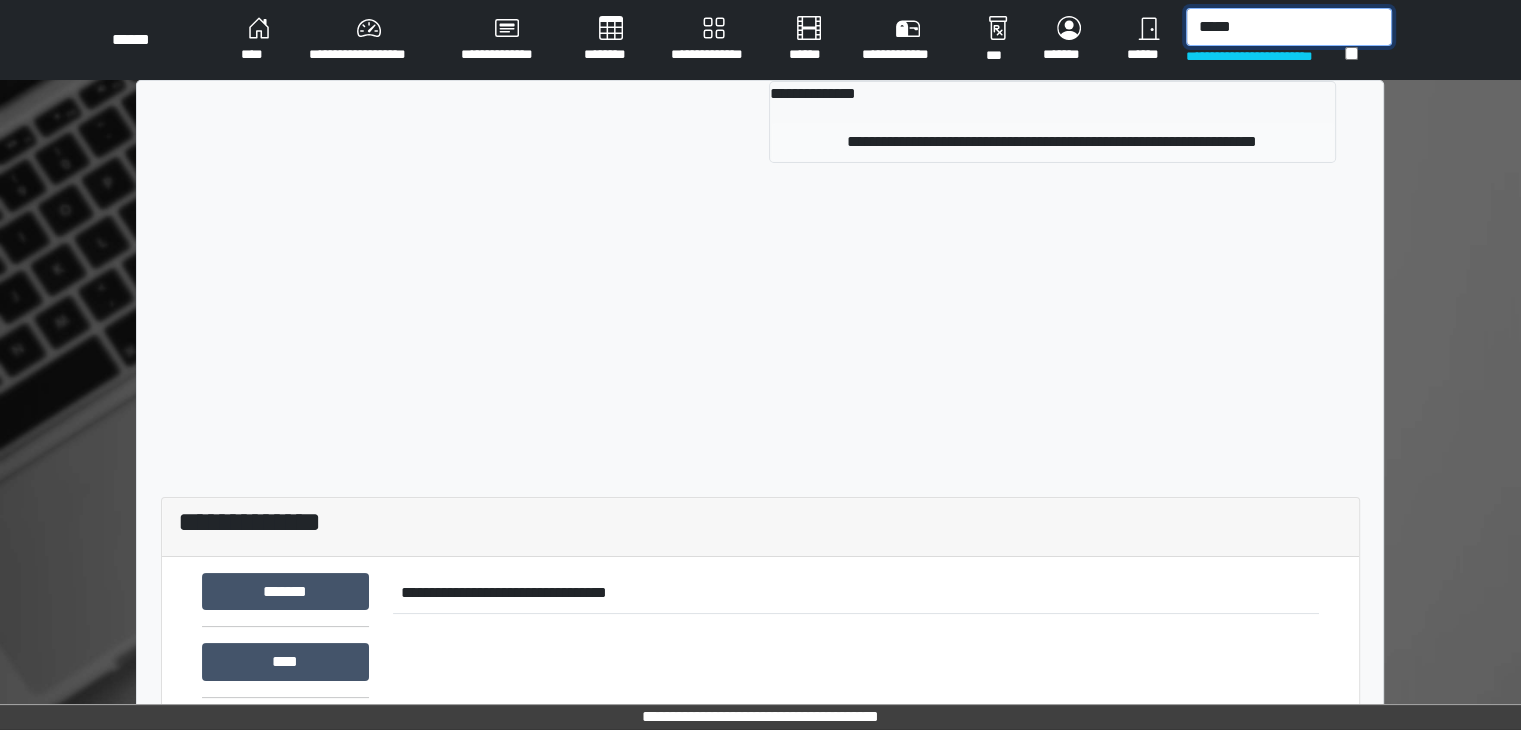 type on "*****" 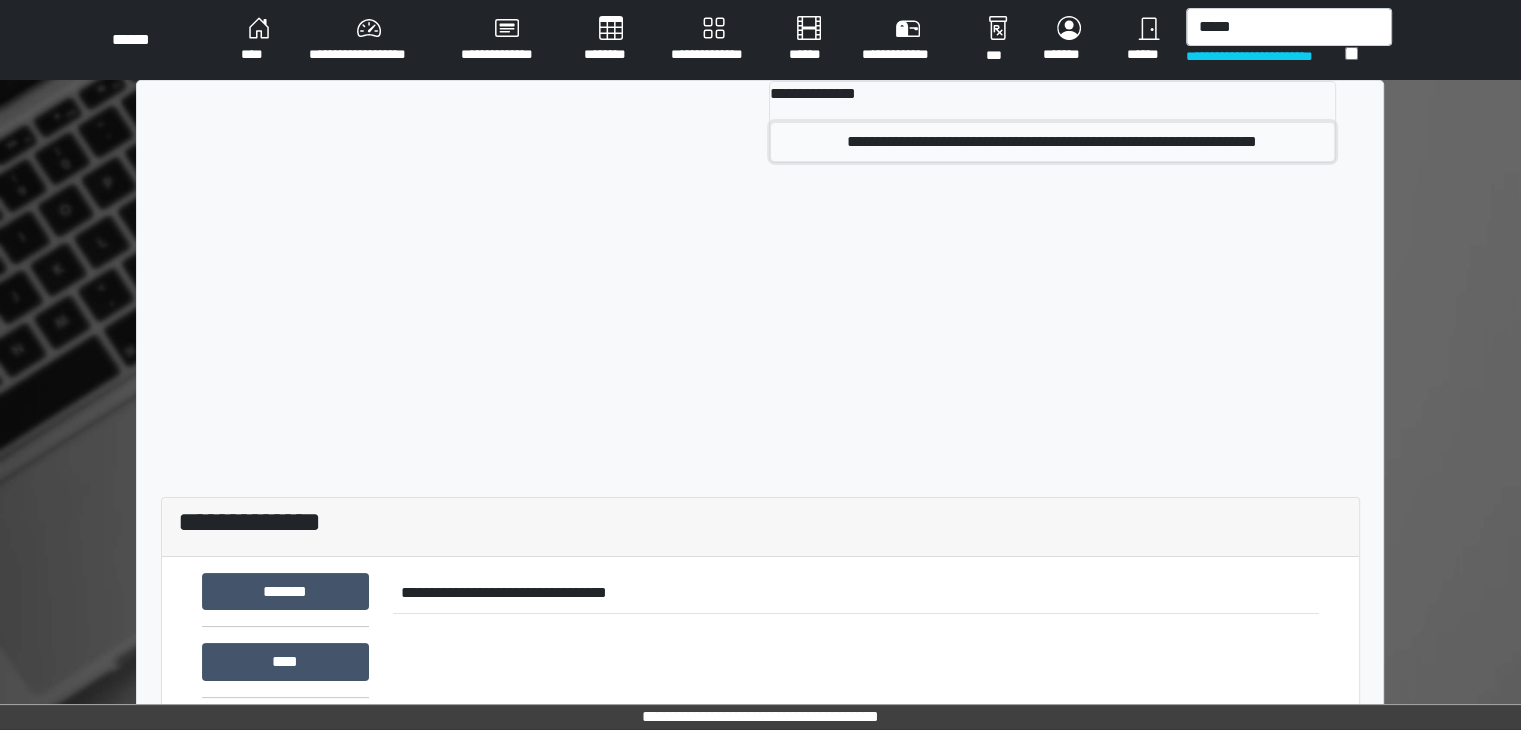 click on "**********" at bounding box center [1052, 142] 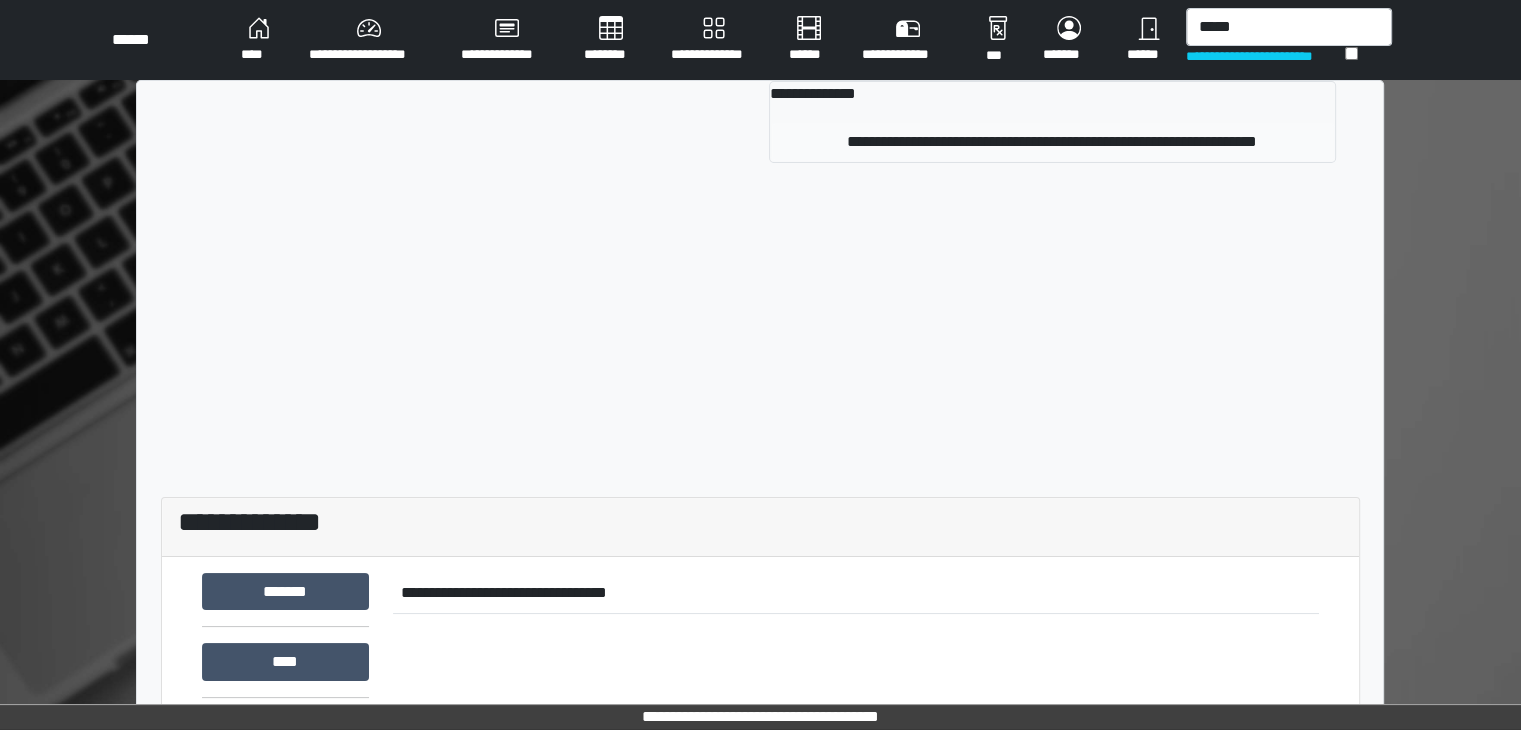 type 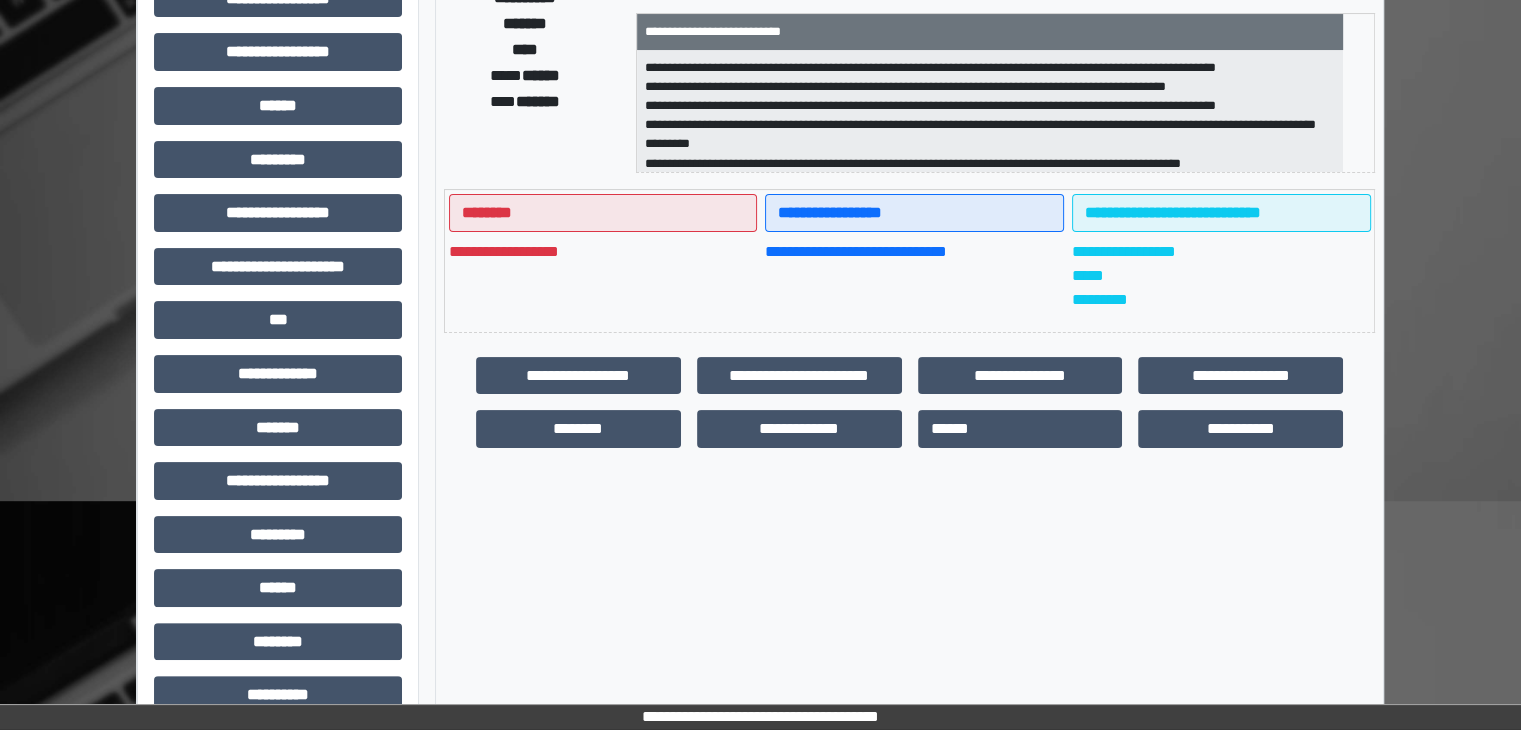 scroll, scrollTop: 400, scrollLeft: 0, axis: vertical 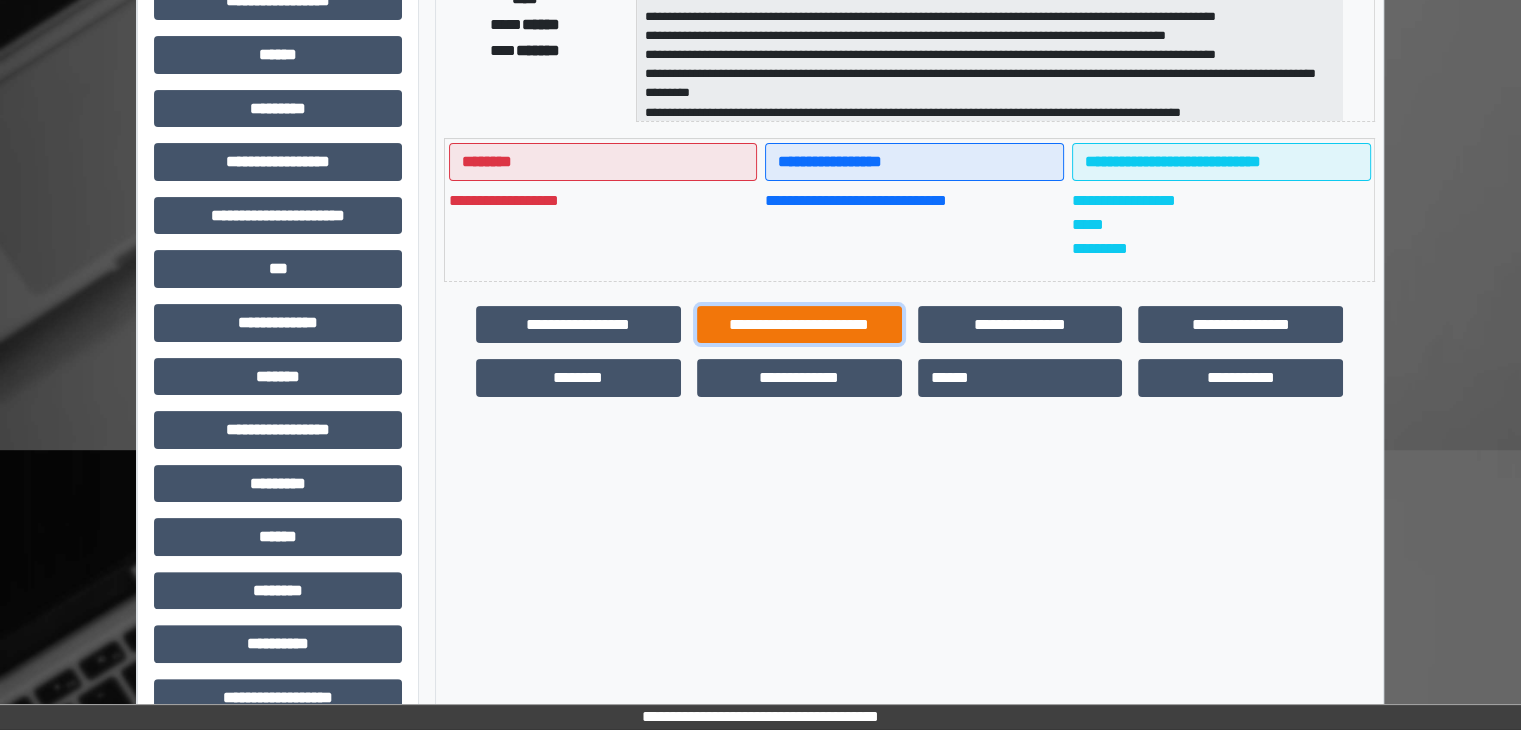 click on "**********" at bounding box center [799, 325] 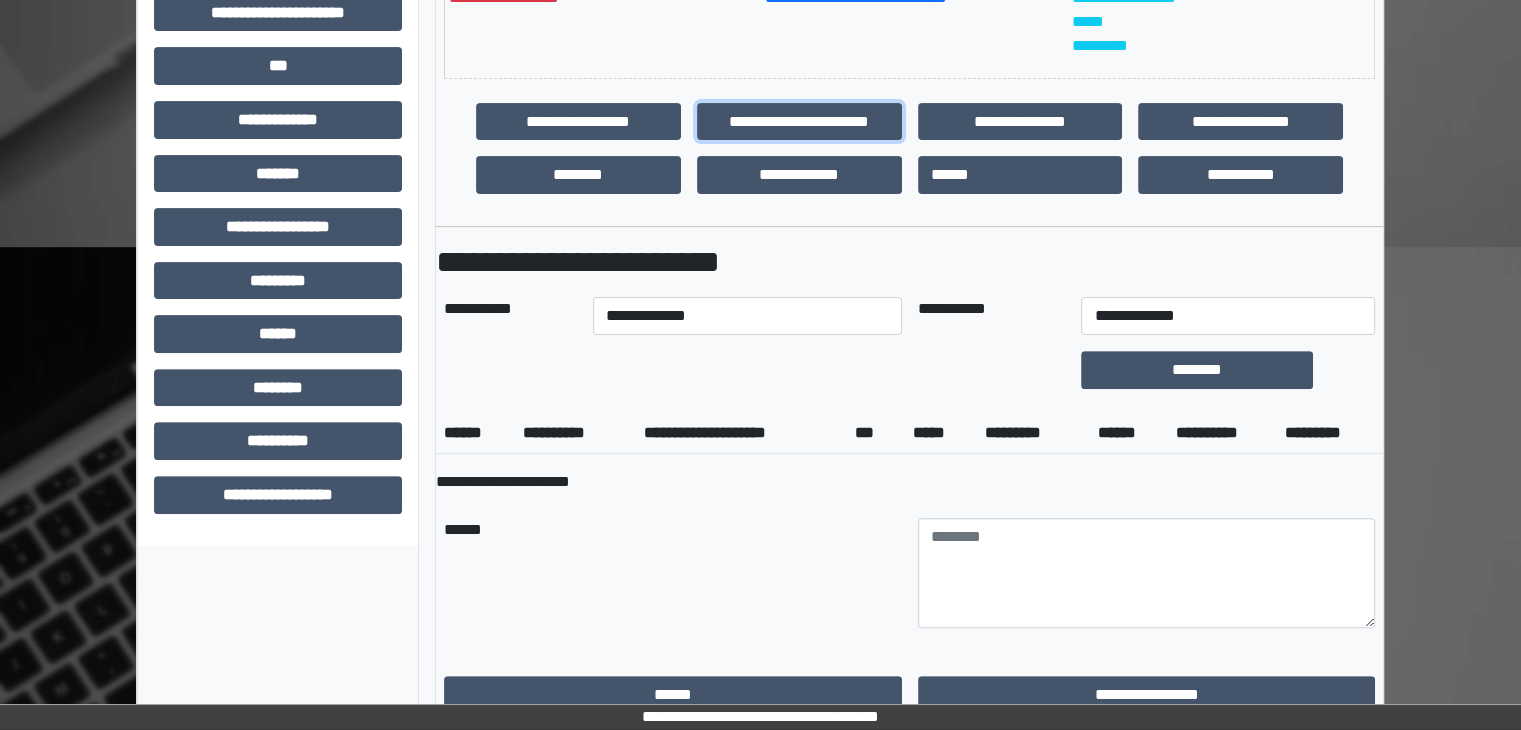scroll, scrollTop: 636, scrollLeft: 0, axis: vertical 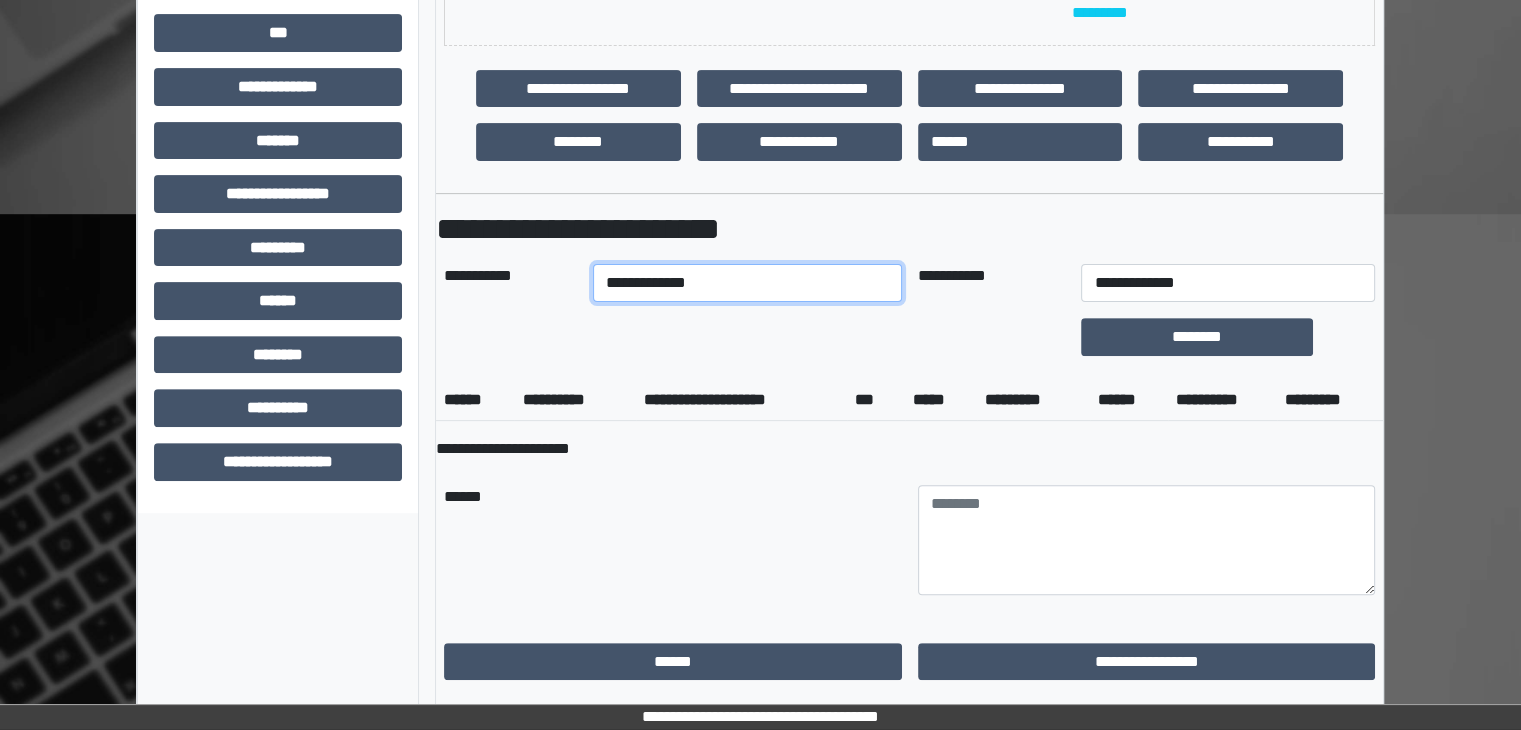 drag, startPoint x: 766, startPoint y: 283, endPoint x: 678, endPoint y: 297, distance: 89.106674 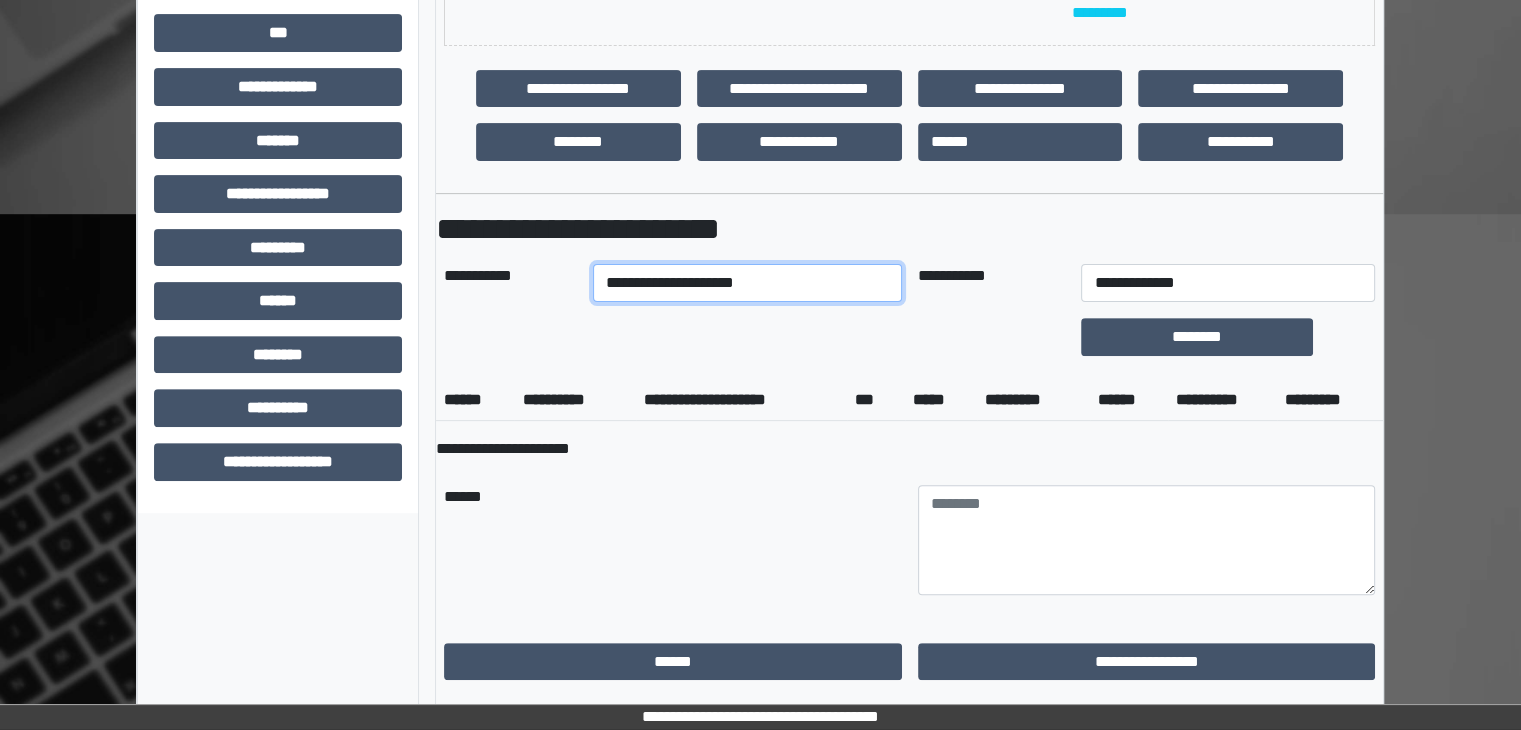 click on "**********" at bounding box center (747, 283) 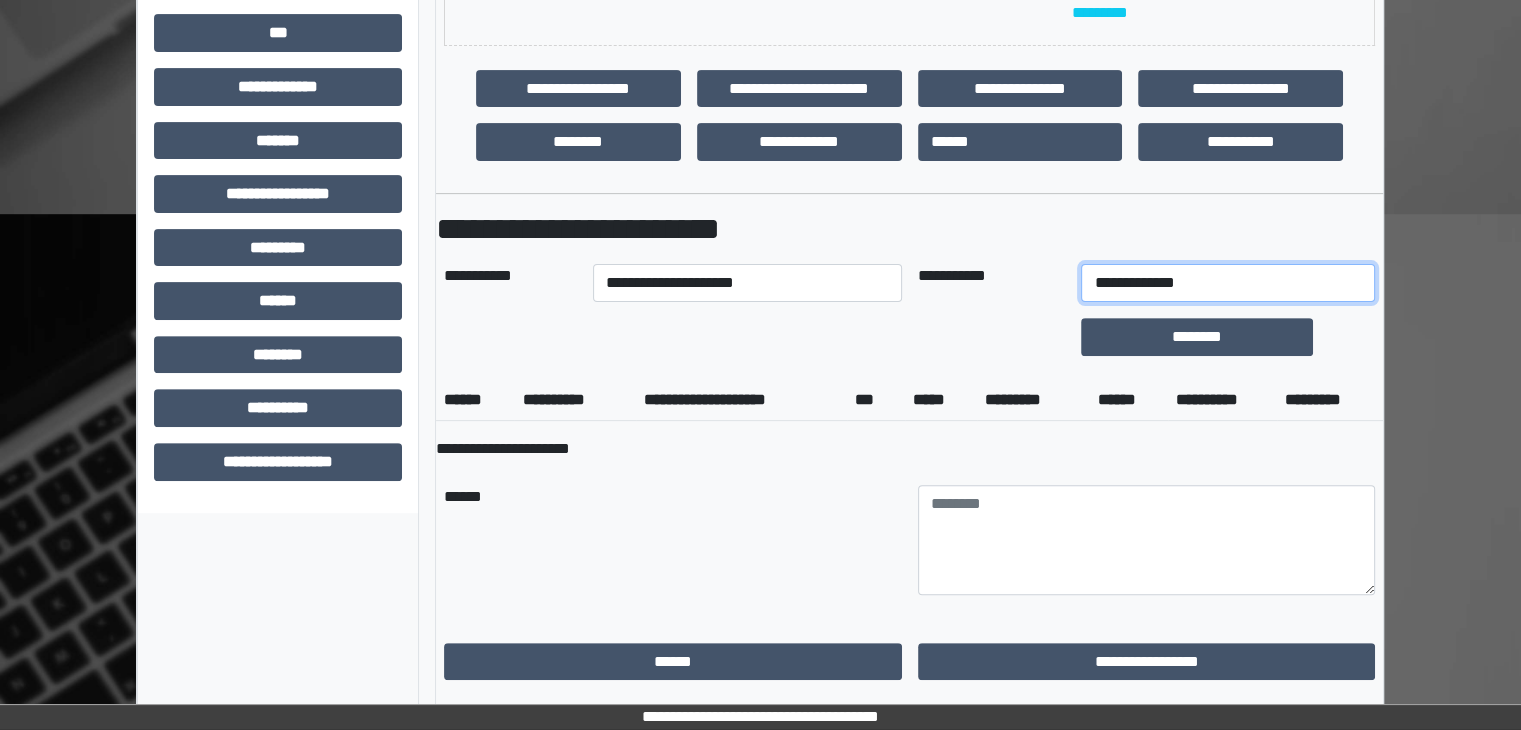 click on "**********" at bounding box center [1227, 283] 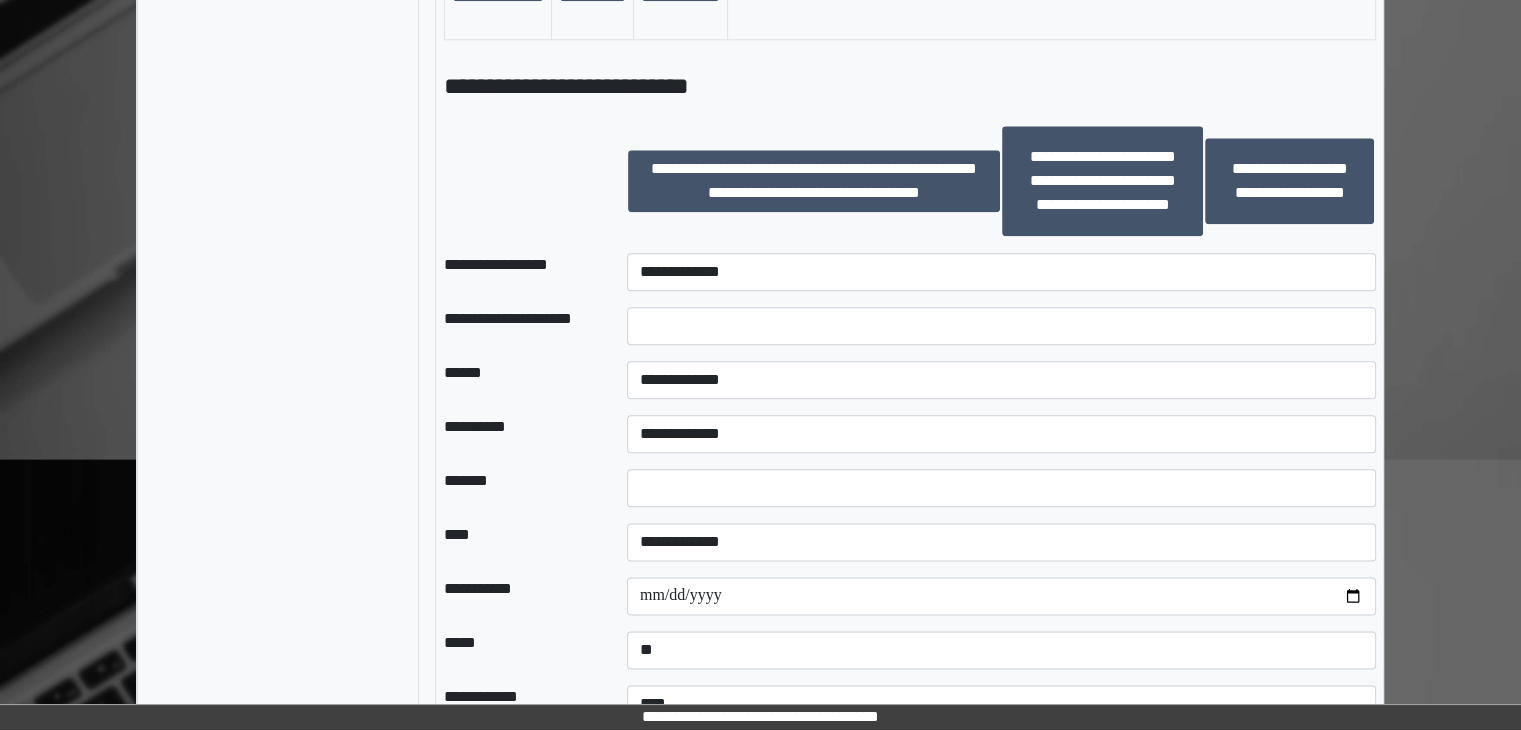 scroll, scrollTop: 2336, scrollLeft: 0, axis: vertical 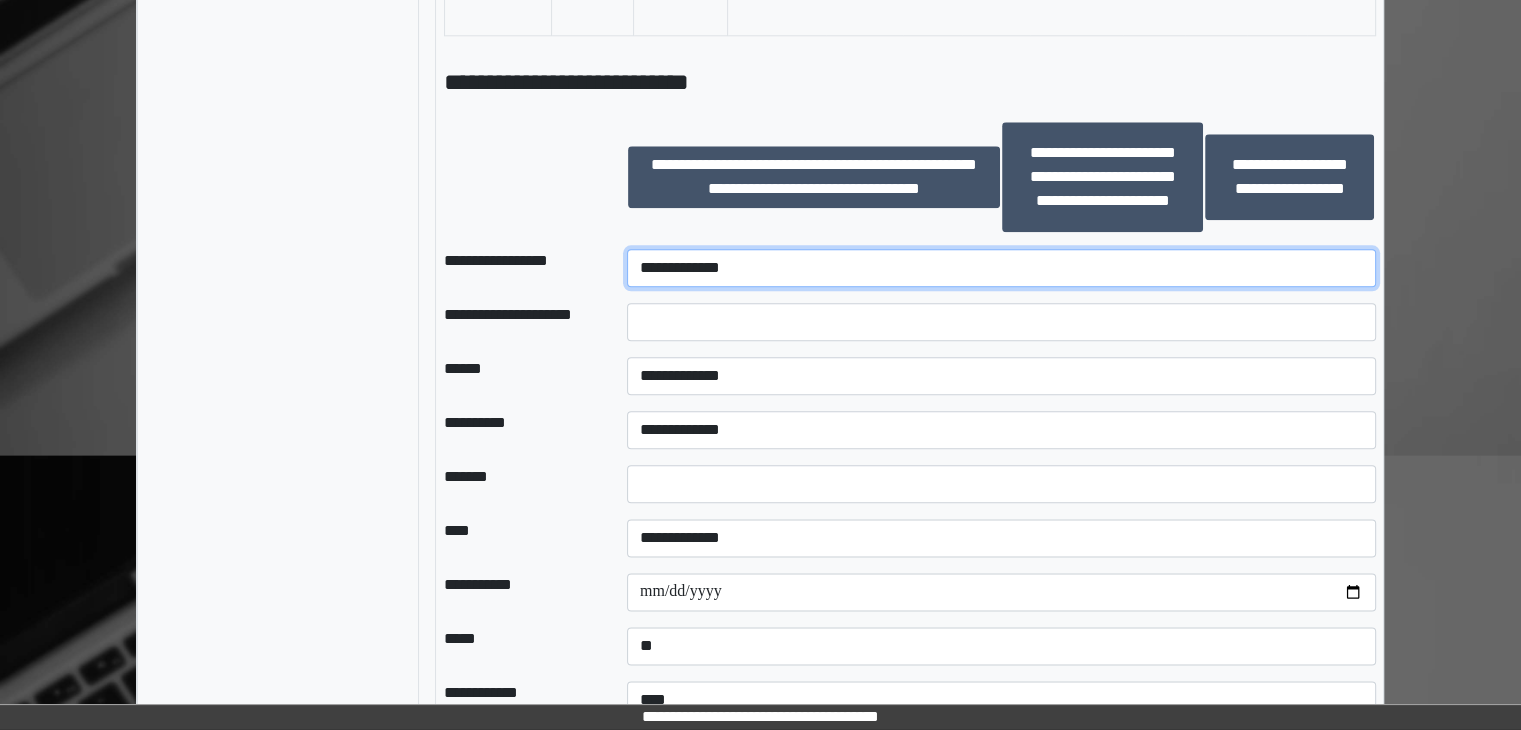 click on "**********" at bounding box center [1001, 268] 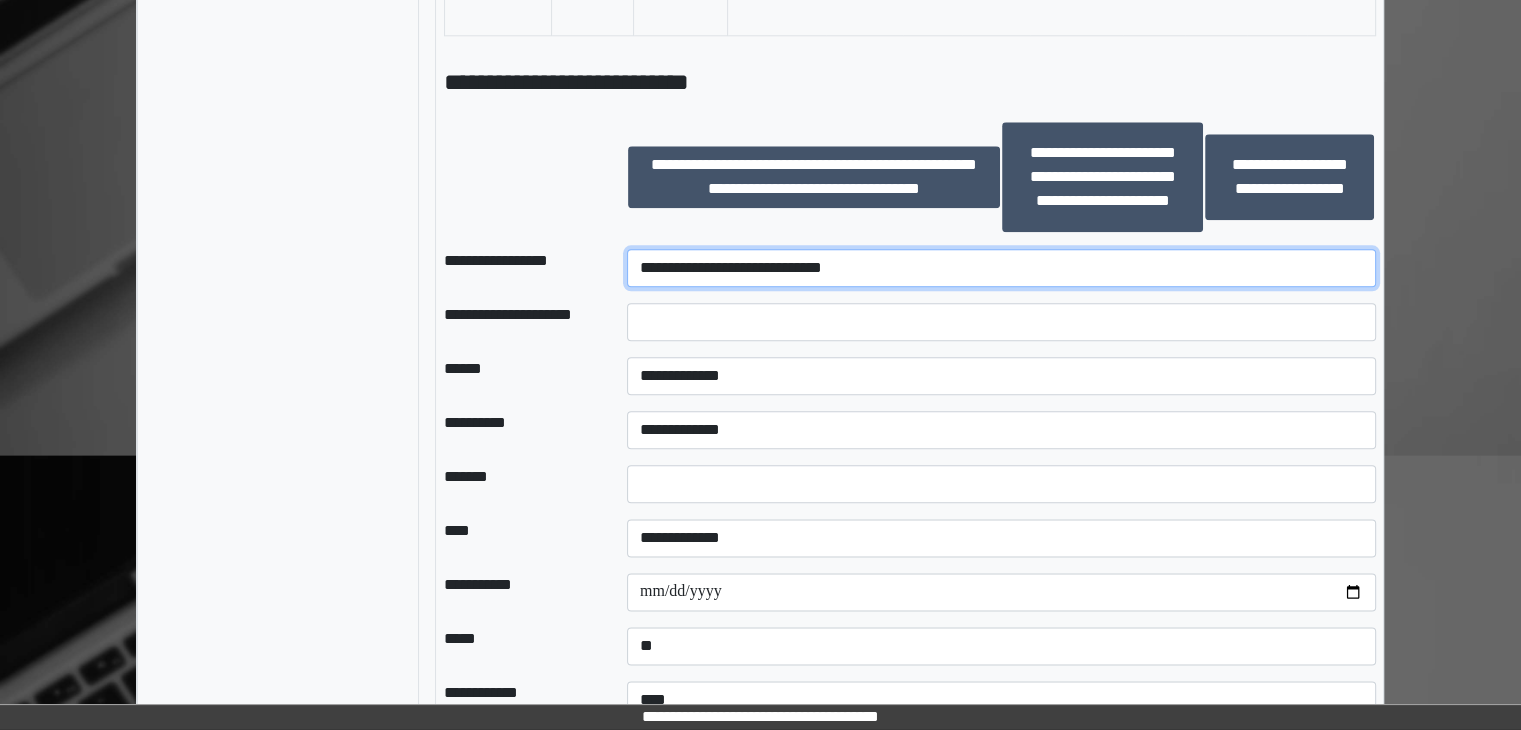 click on "**********" at bounding box center (1001, 268) 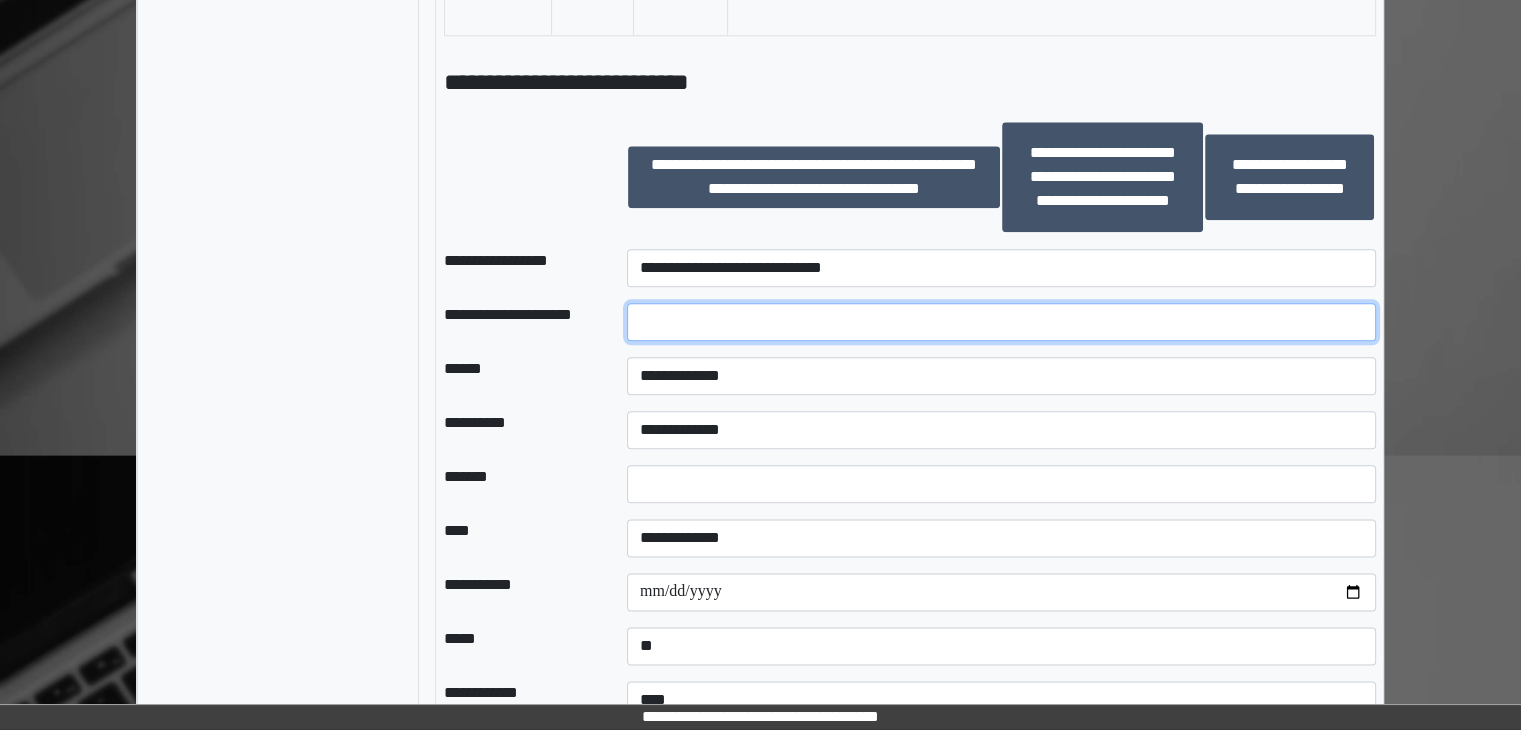 click at bounding box center (1001, 322) 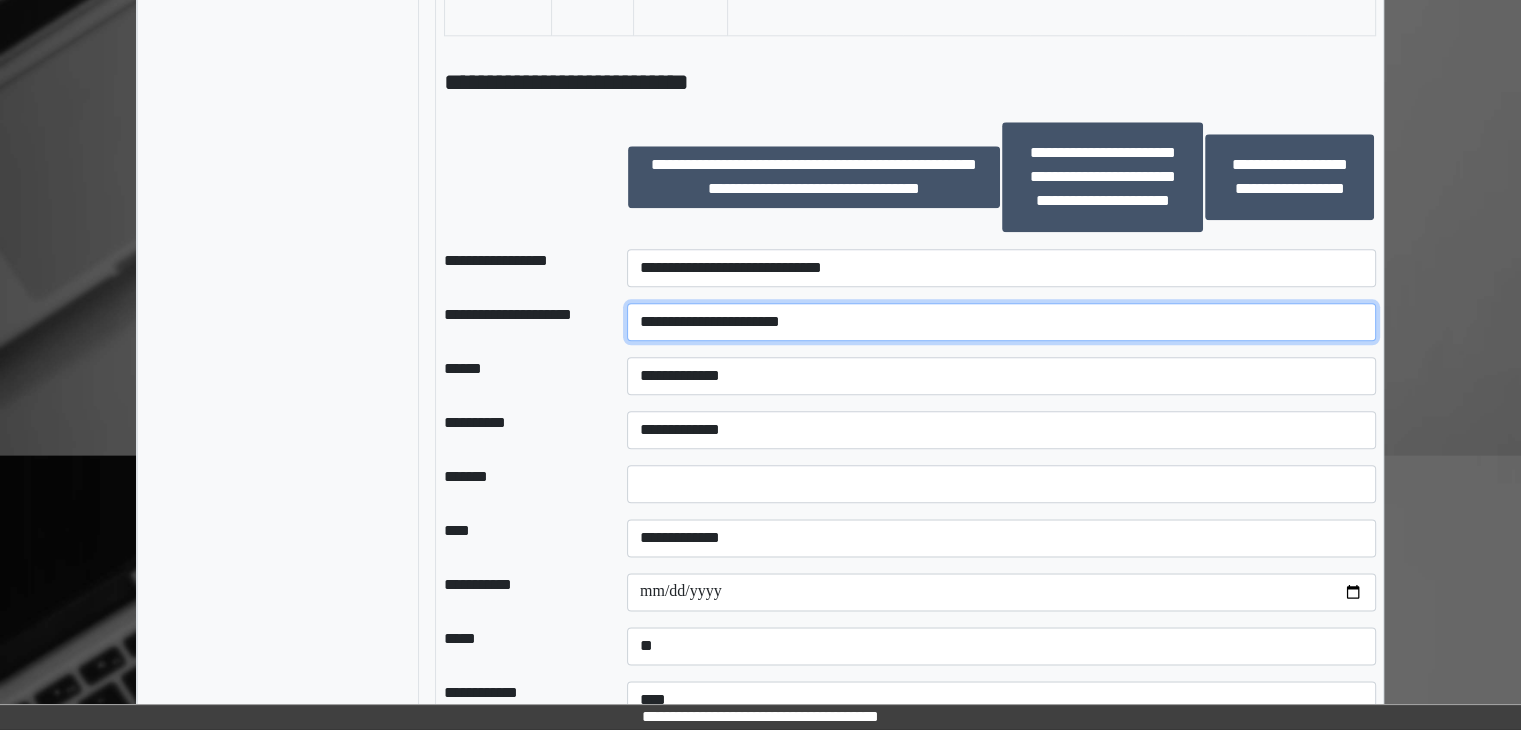 paste on "**********" 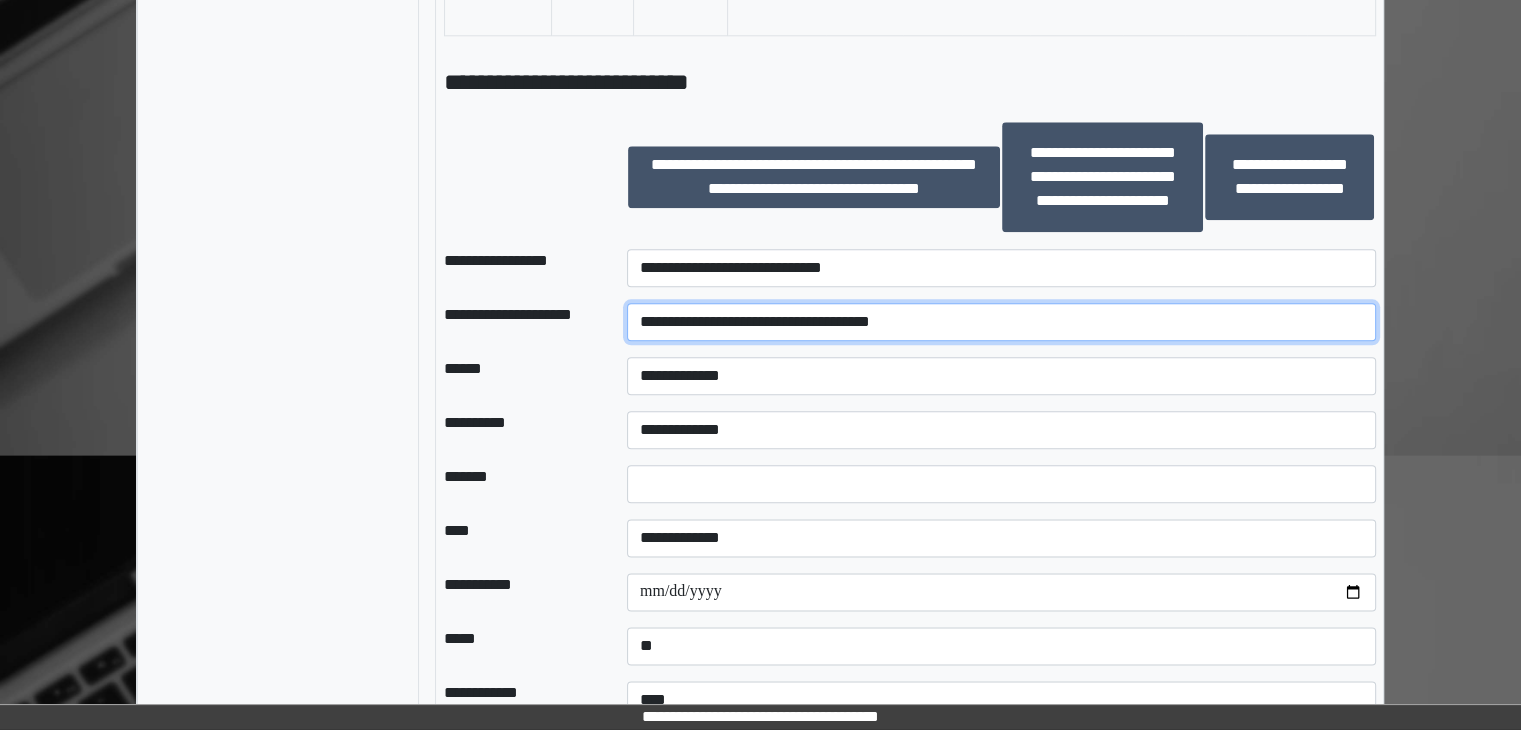 type on "**********" 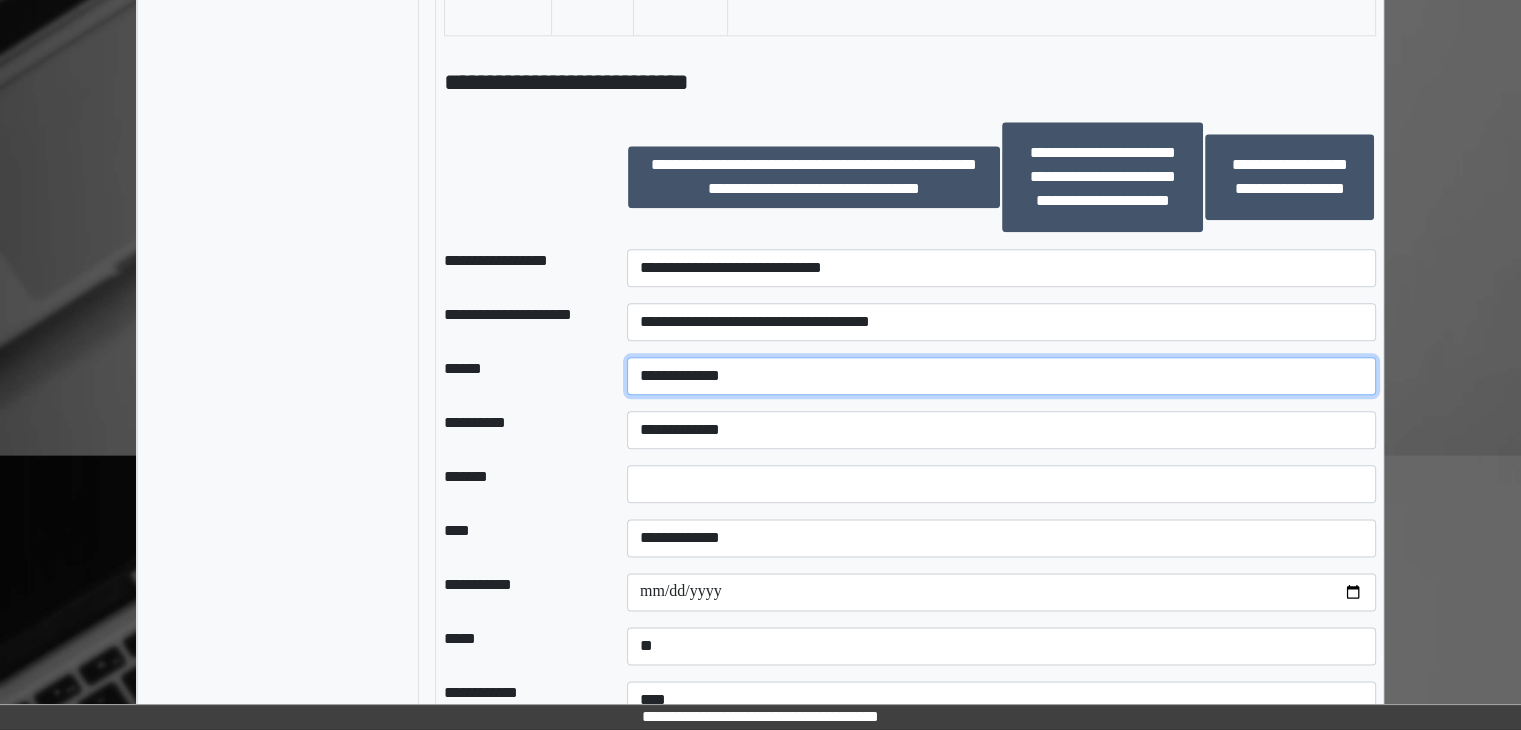 click on "**********" at bounding box center [1001, 376] 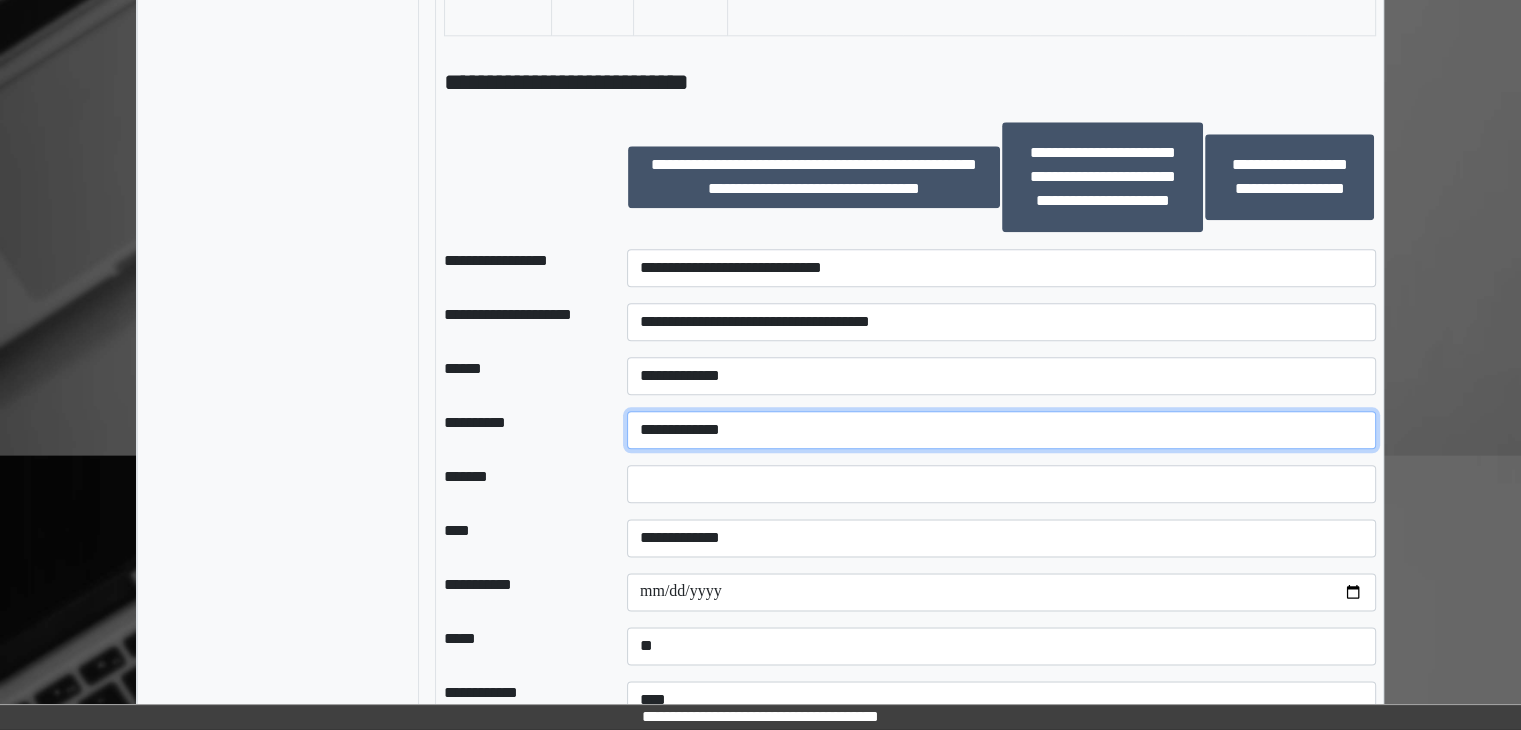 click on "**********" at bounding box center (1001, 430) 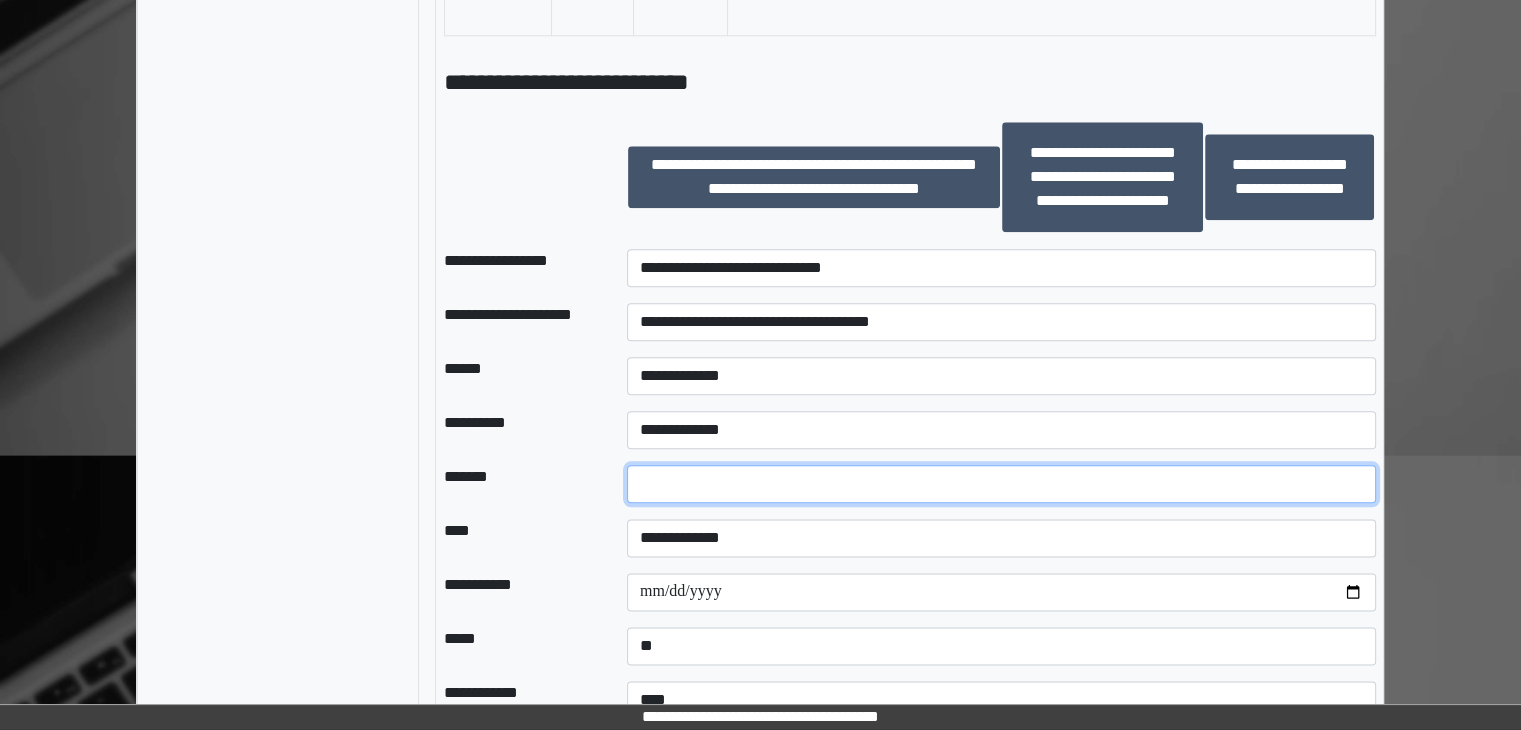 click at bounding box center [1001, 484] 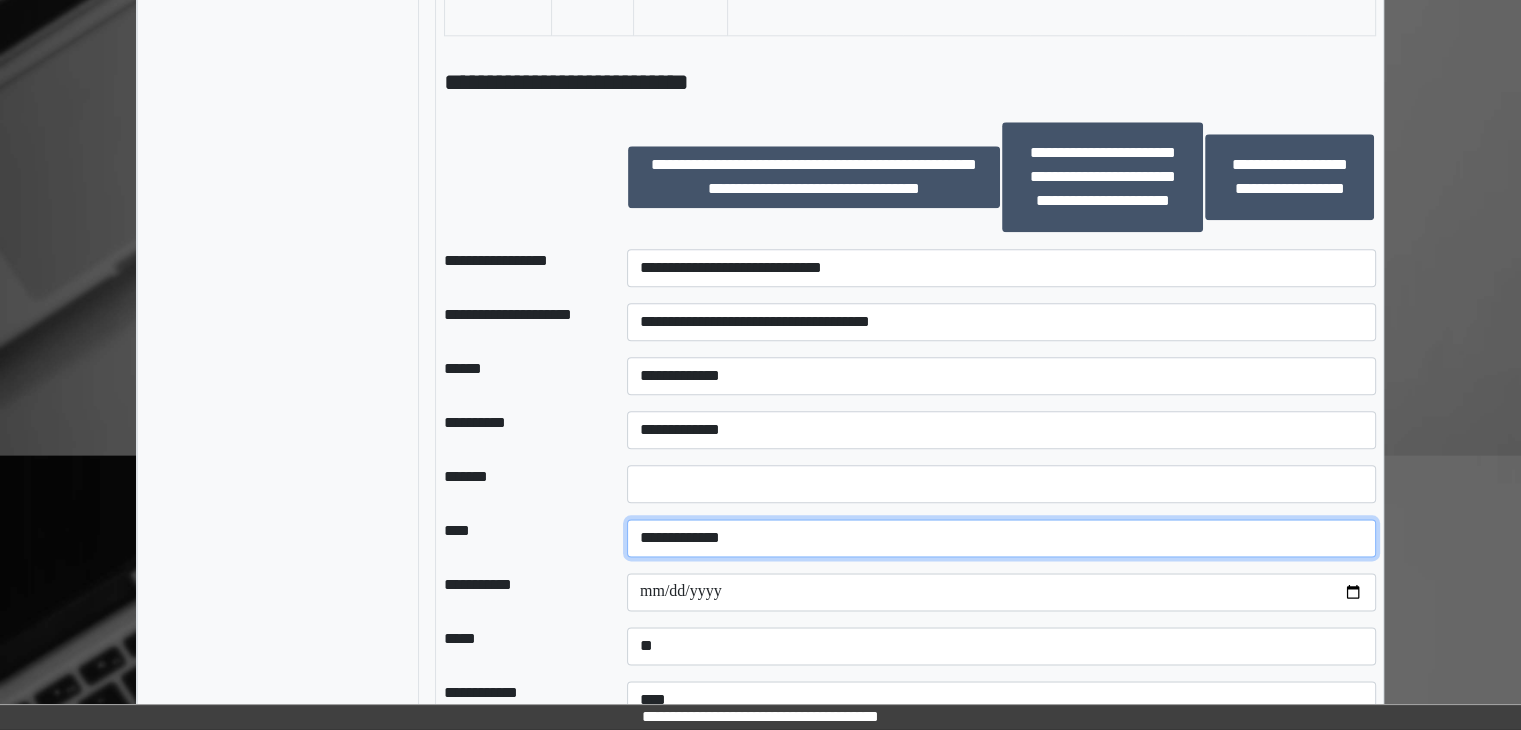 click on "**********" at bounding box center (1001, 538) 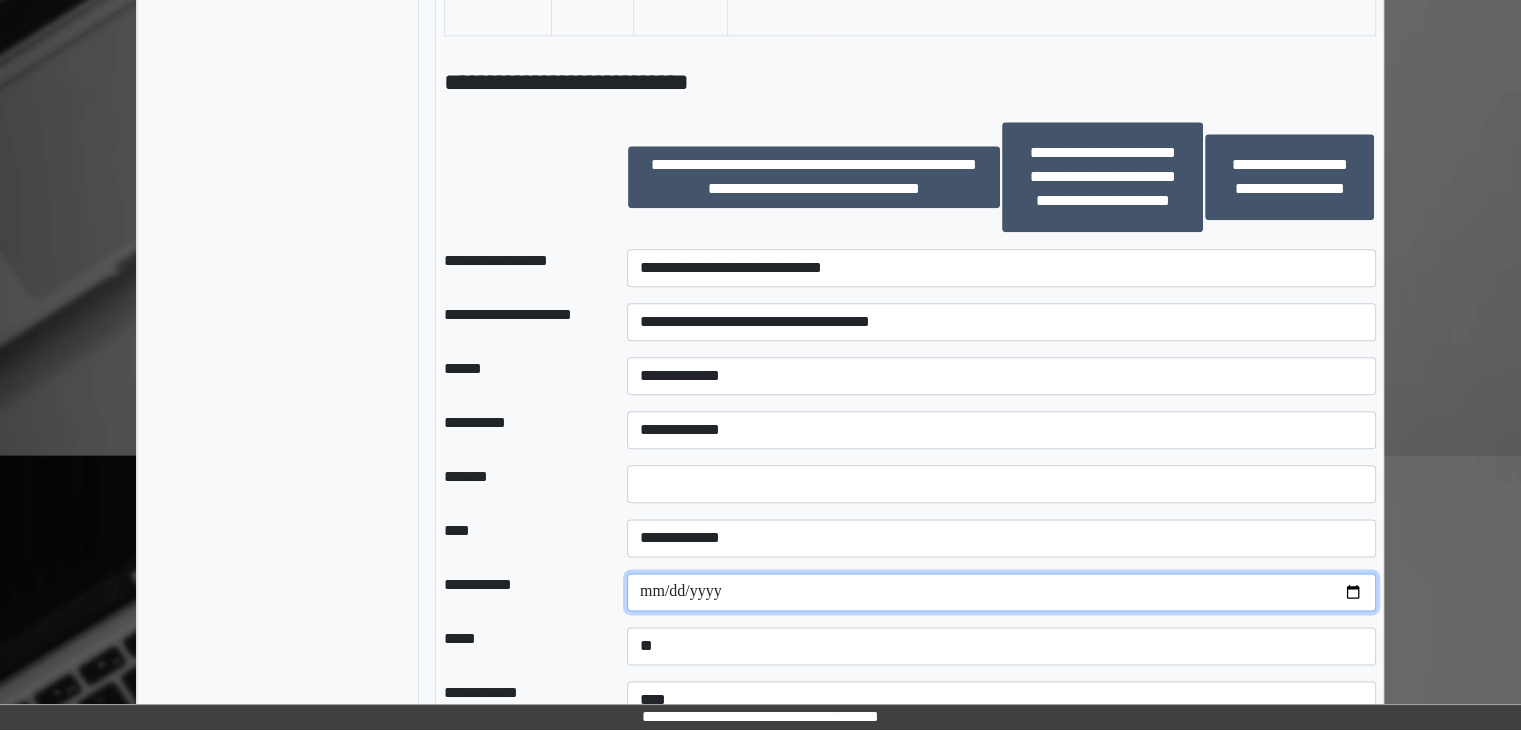 click at bounding box center (1001, 592) 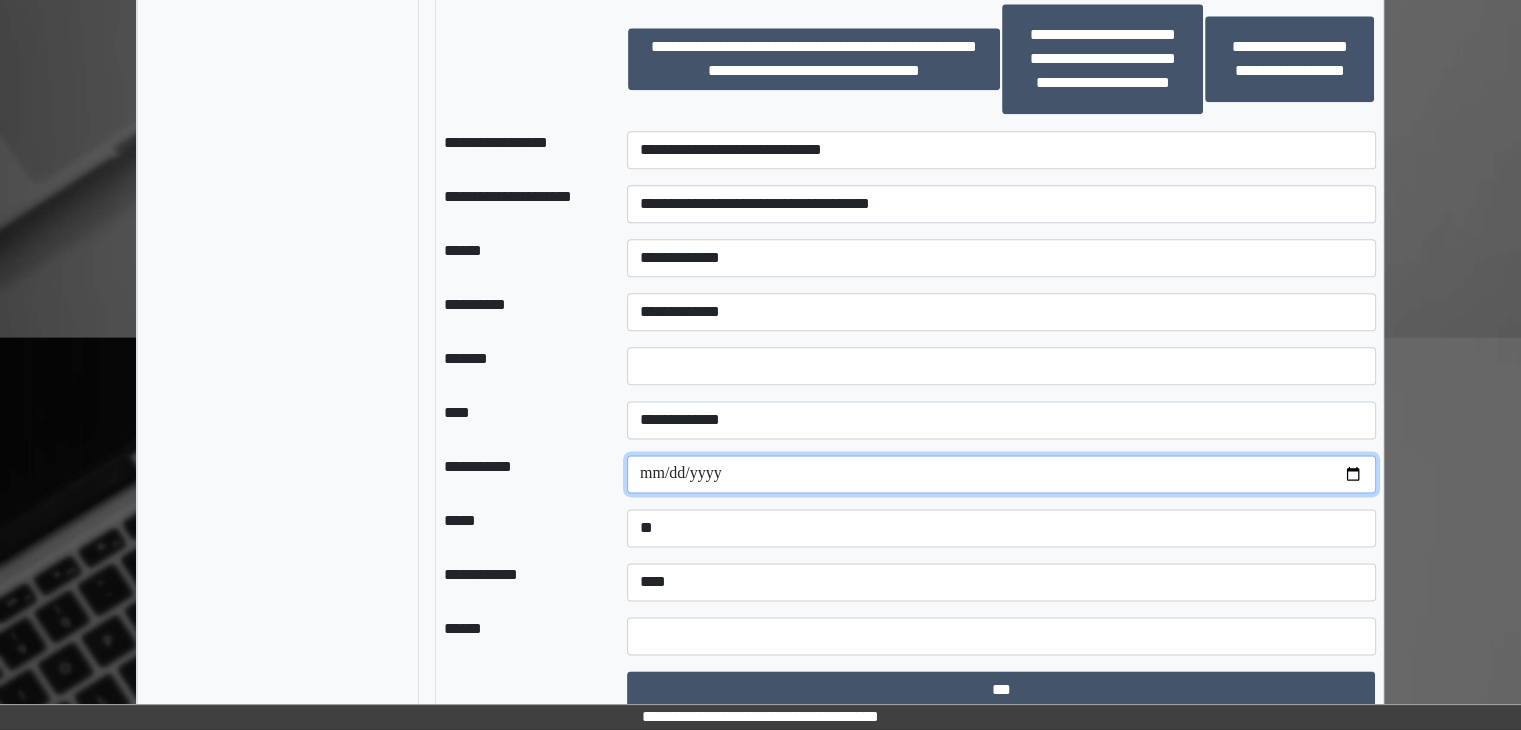 scroll, scrollTop: 2466, scrollLeft: 0, axis: vertical 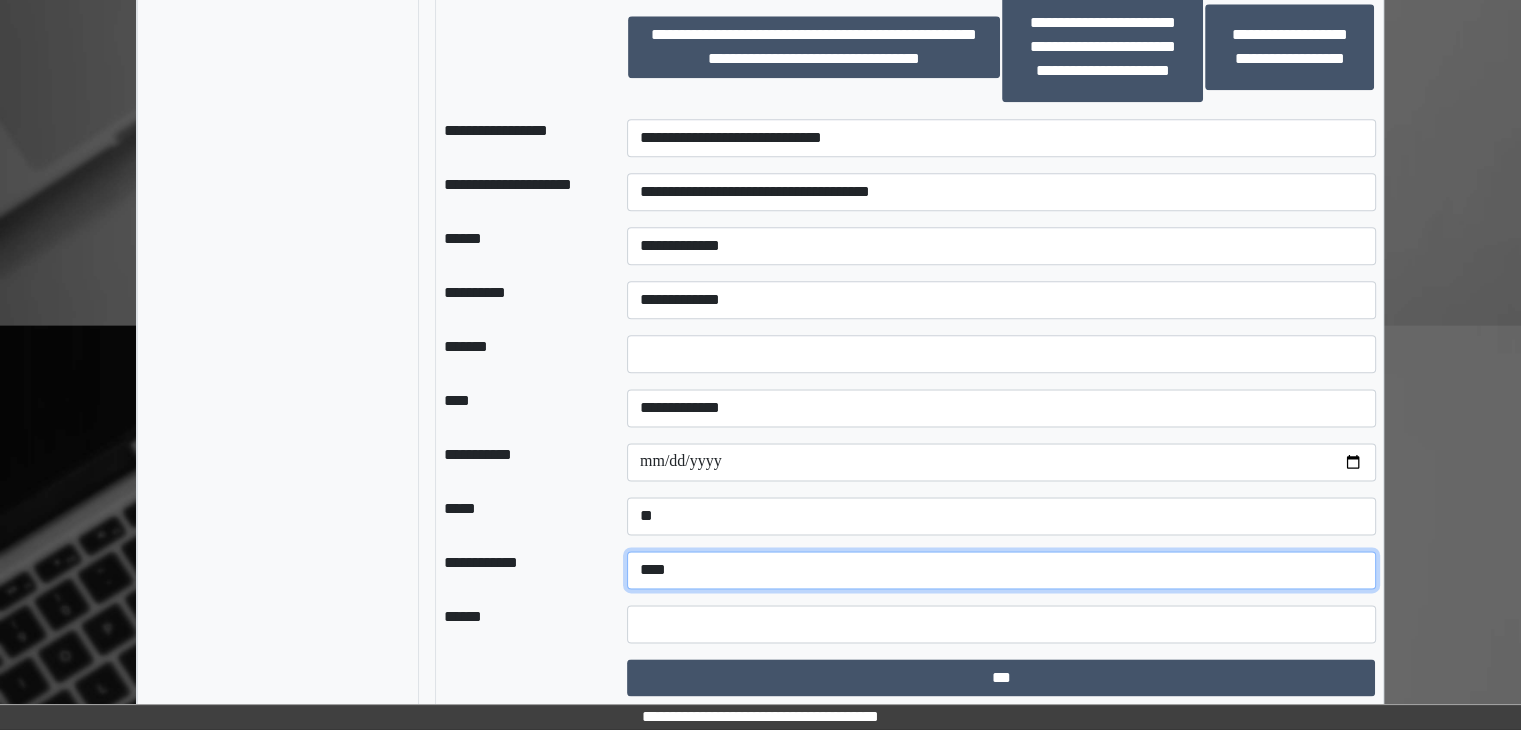 click on "**********" at bounding box center [1001, 570] 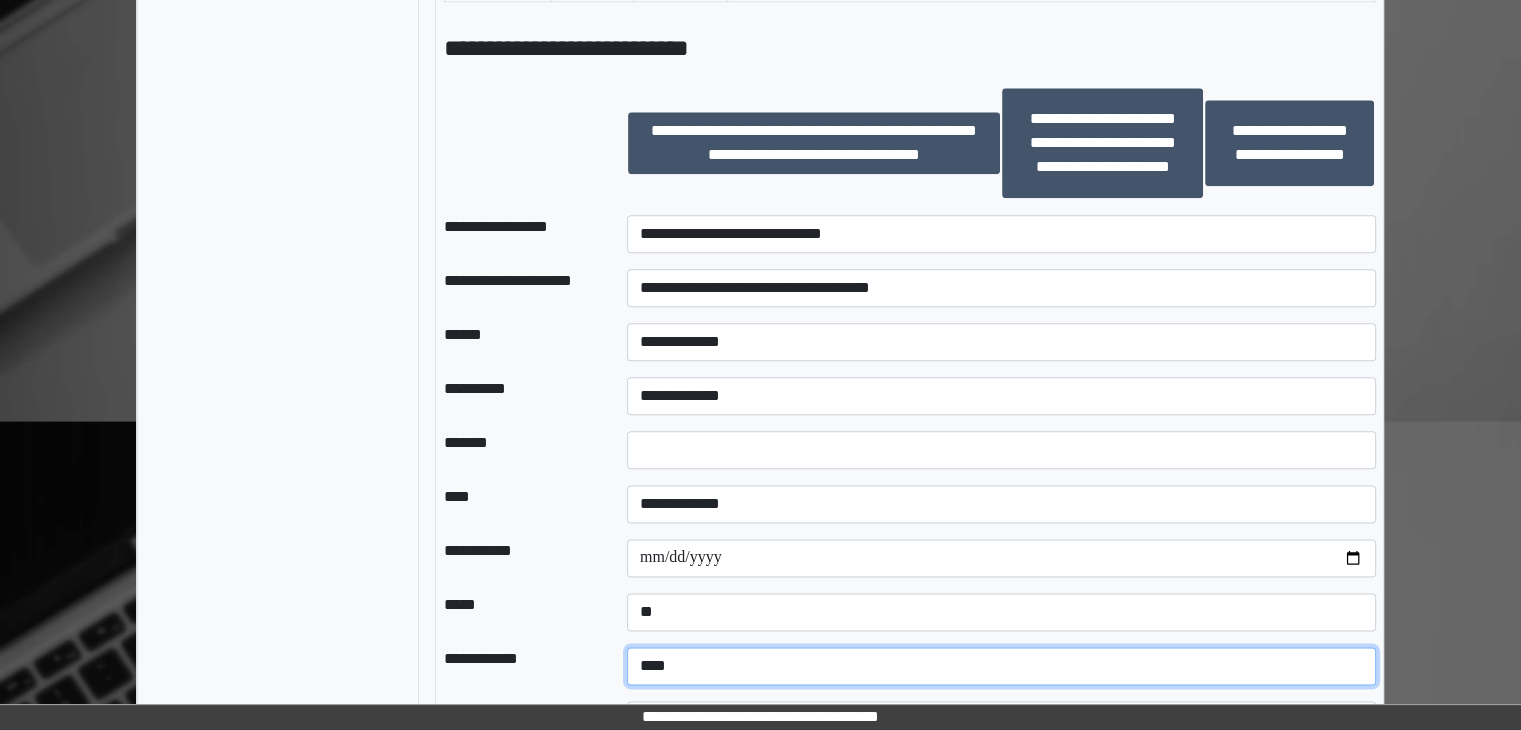 scroll, scrollTop: 2366, scrollLeft: 0, axis: vertical 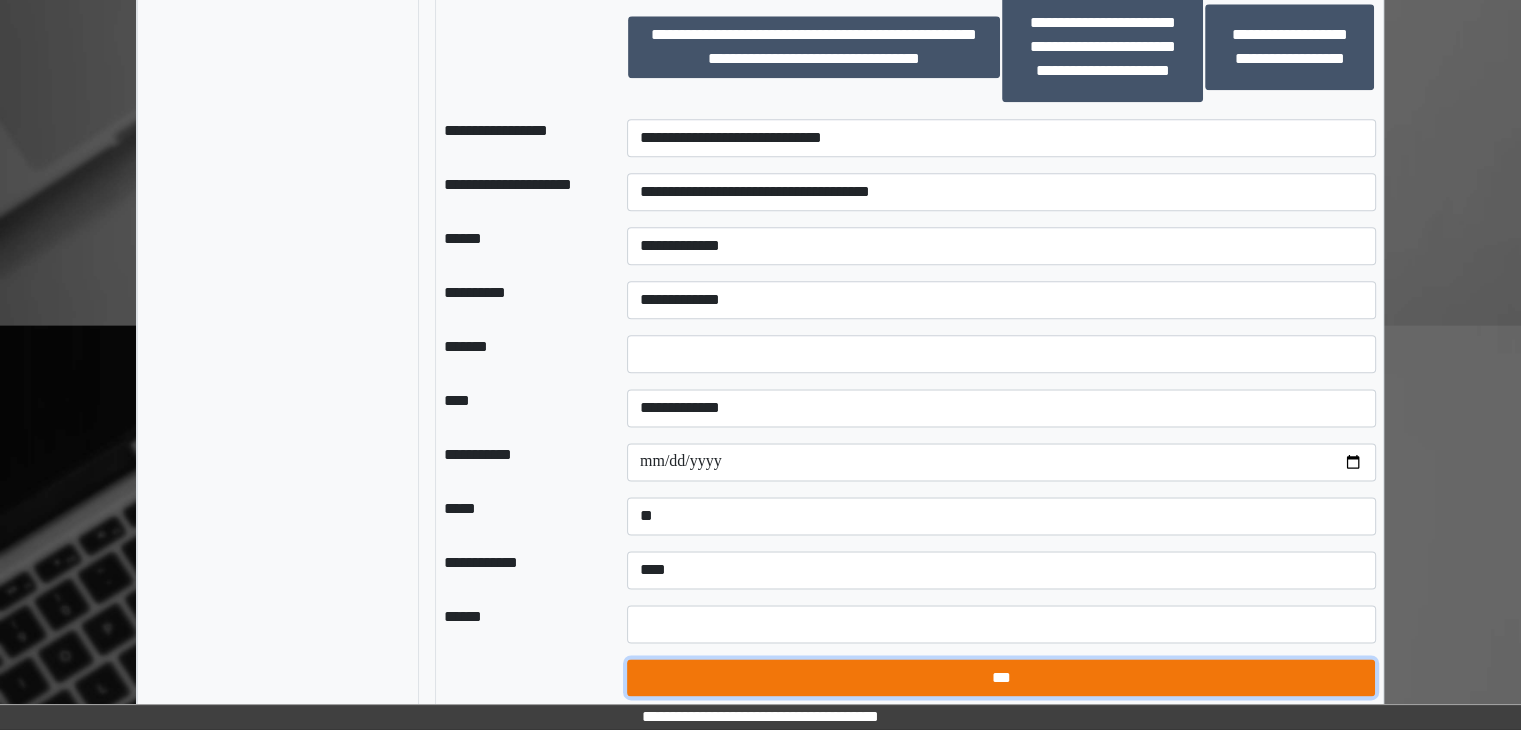 click on "***" at bounding box center [1001, 678] 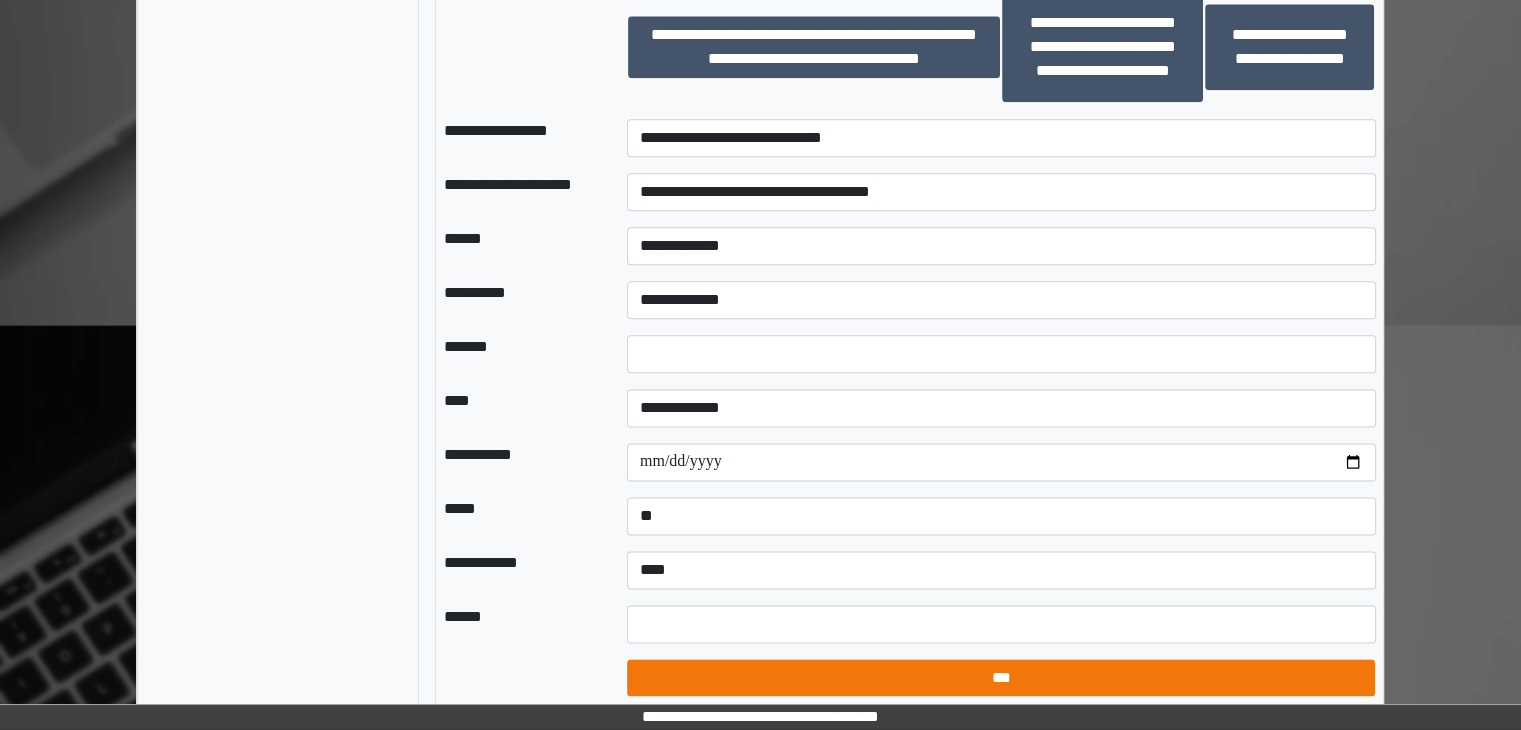 select on "*" 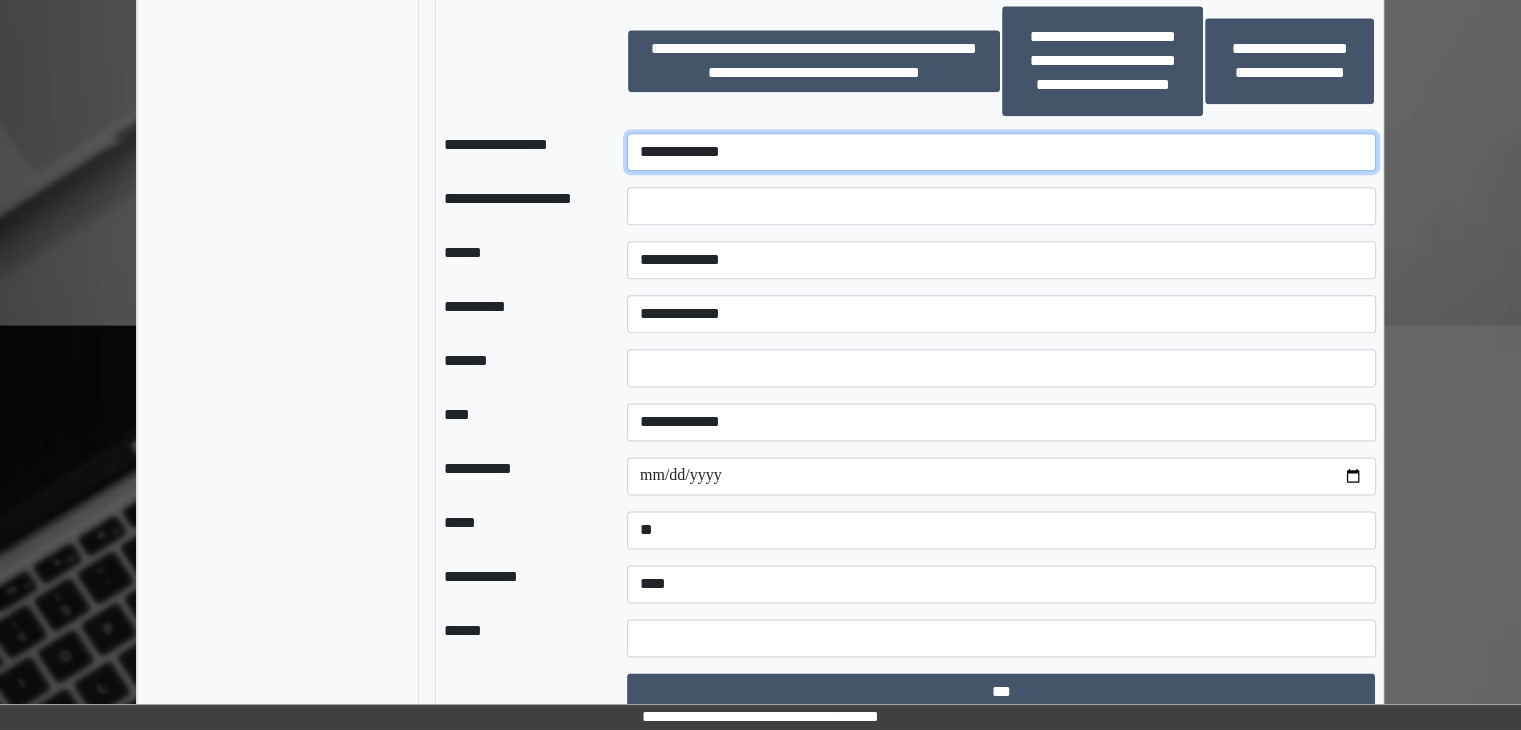 click on "**********" at bounding box center (1001, 152) 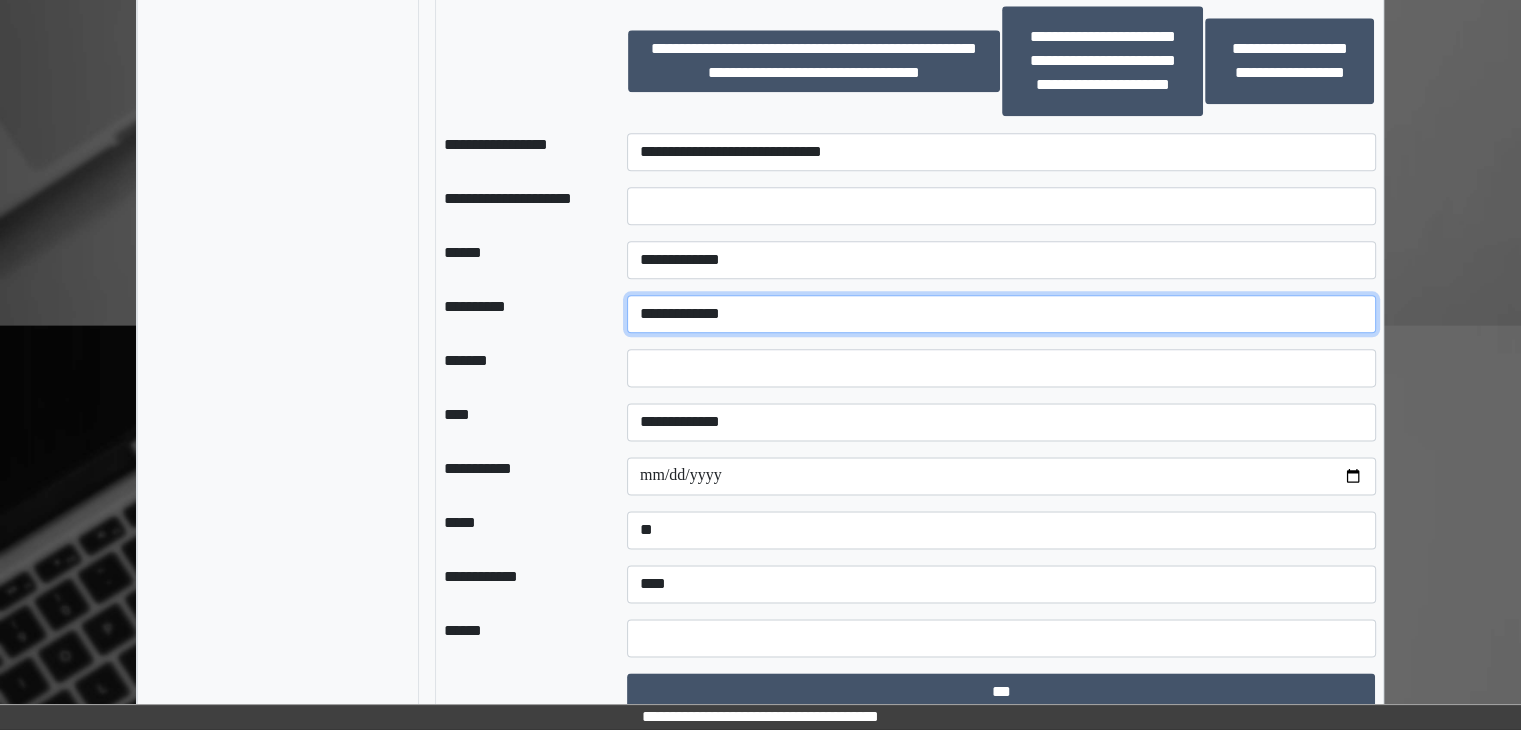 click on "**********" at bounding box center [1001, 314] 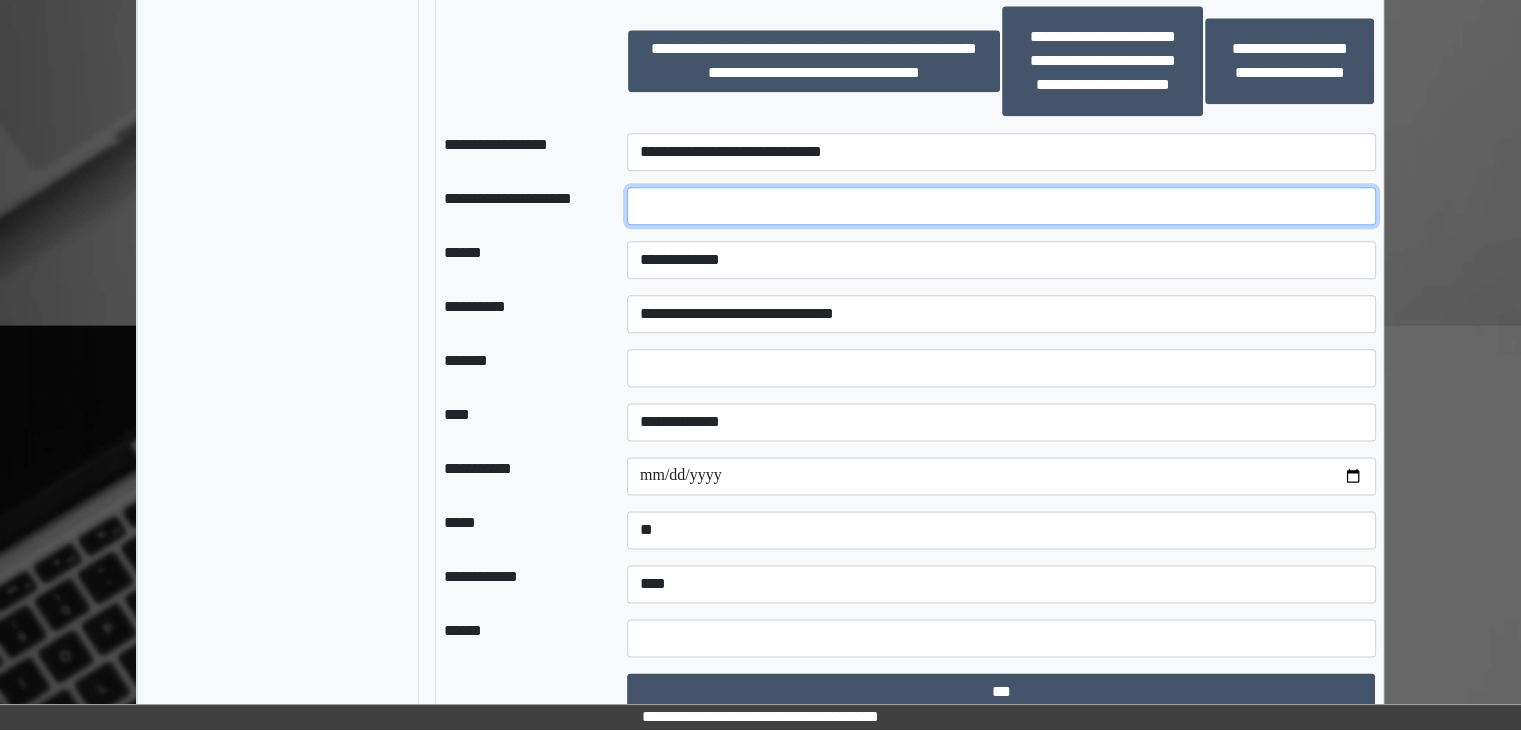 click at bounding box center (1001, 206) 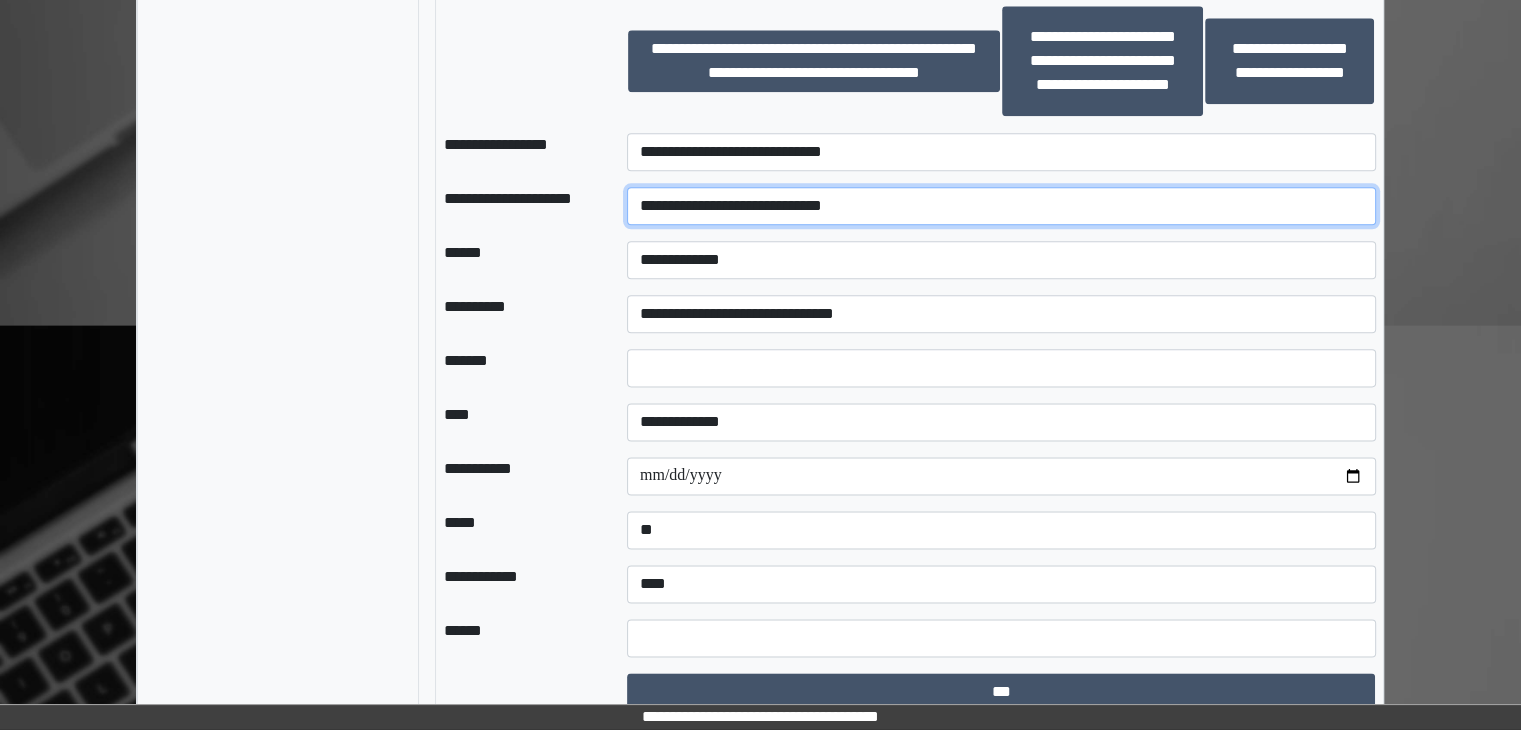 type on "**********" 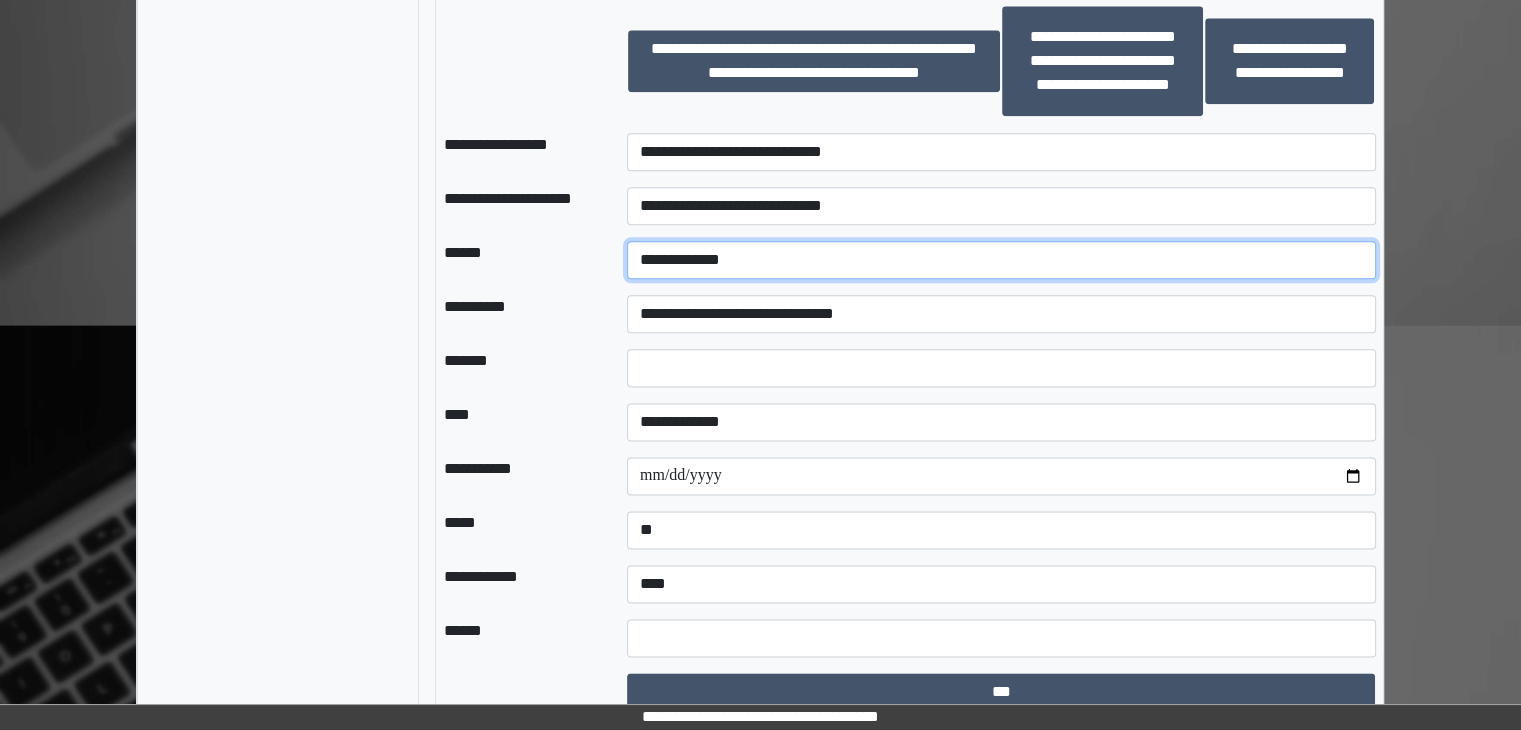 click on "**********" at bounding box center [1001, 260] 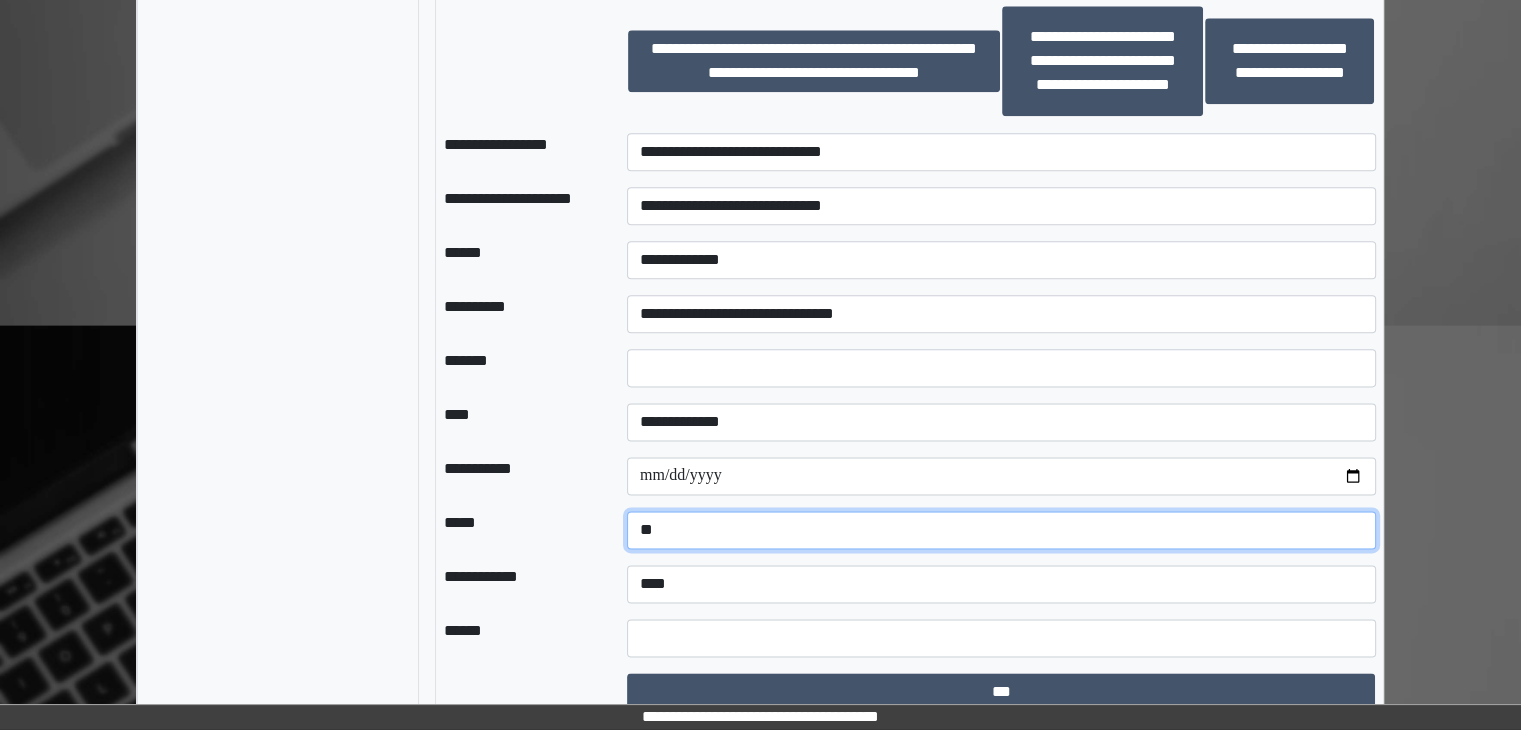 click on "**********" at bounding box center (1001, 530) 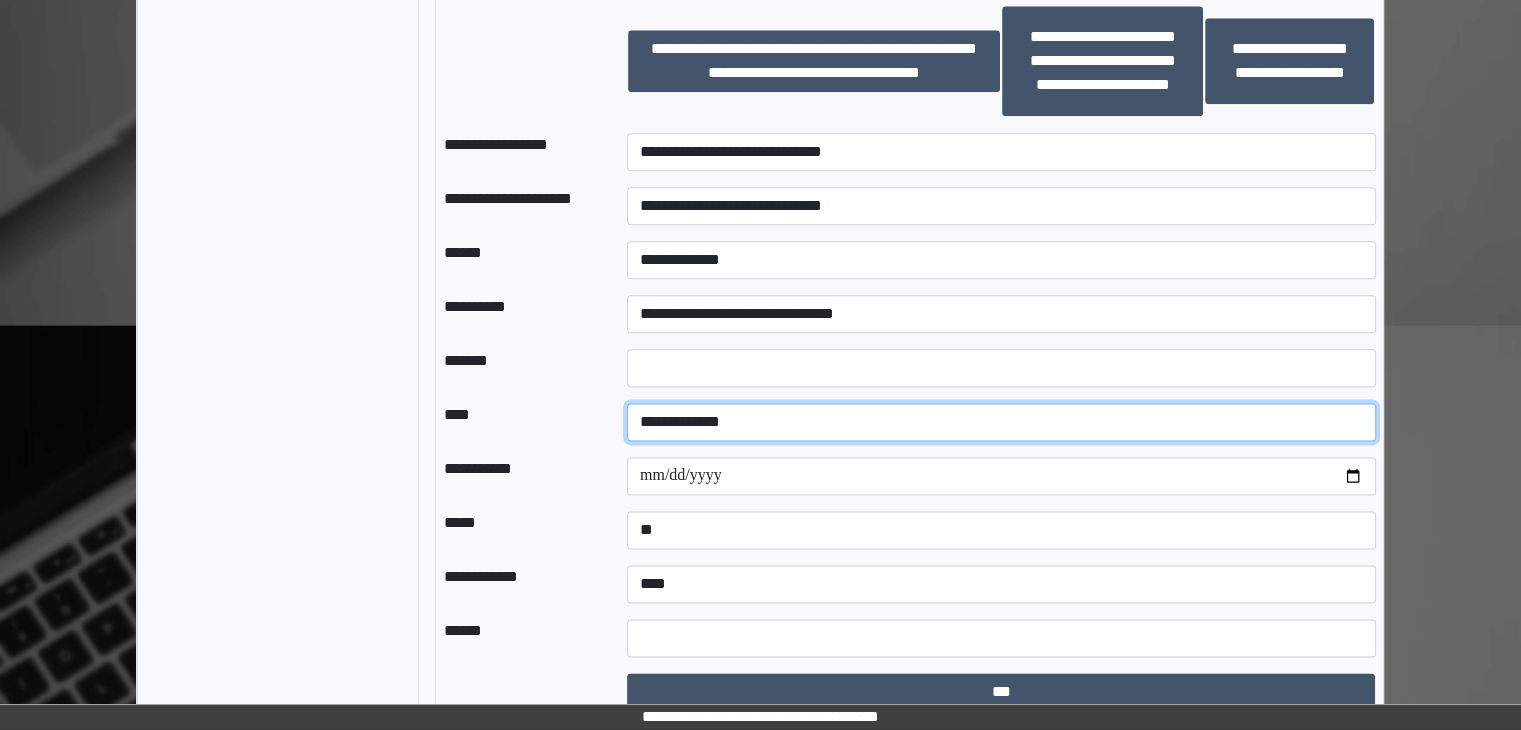 click on "**********" at bounding box center [1001, 422] 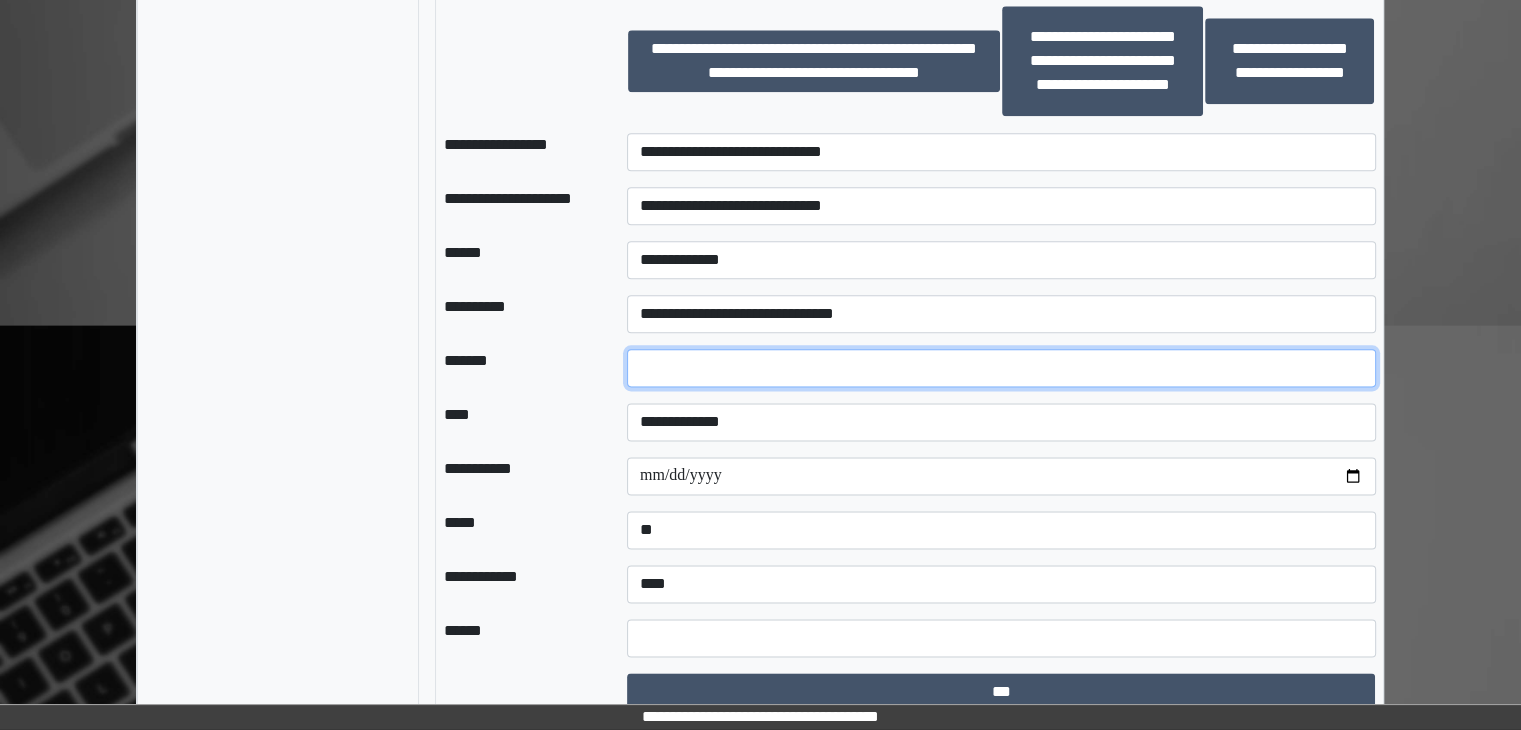 drag, startPoint x: 748, startPoint y: 395, endPoint x: 620, endPoint y: 381, distance: 128.76335 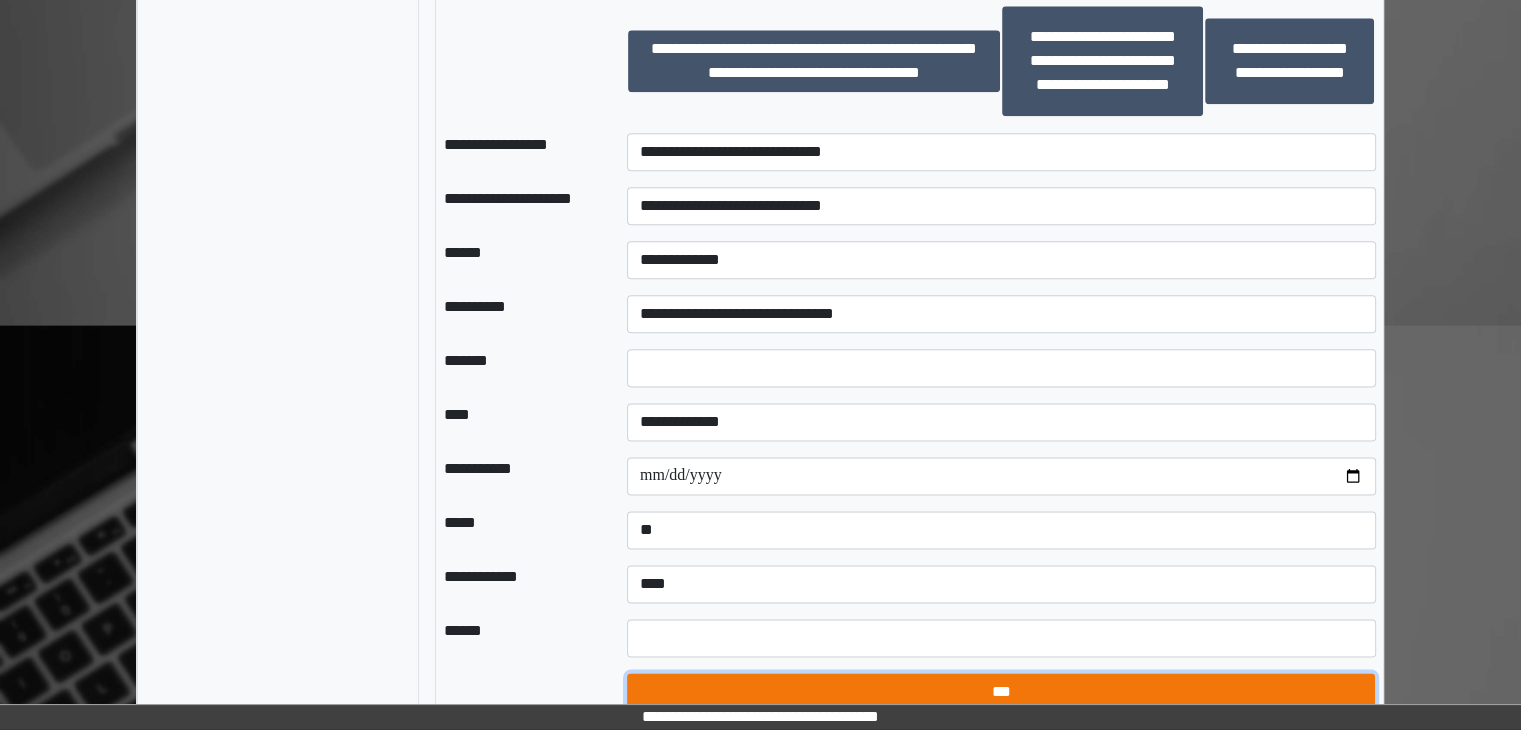 click on "***" at bounding box center (1001, 692) 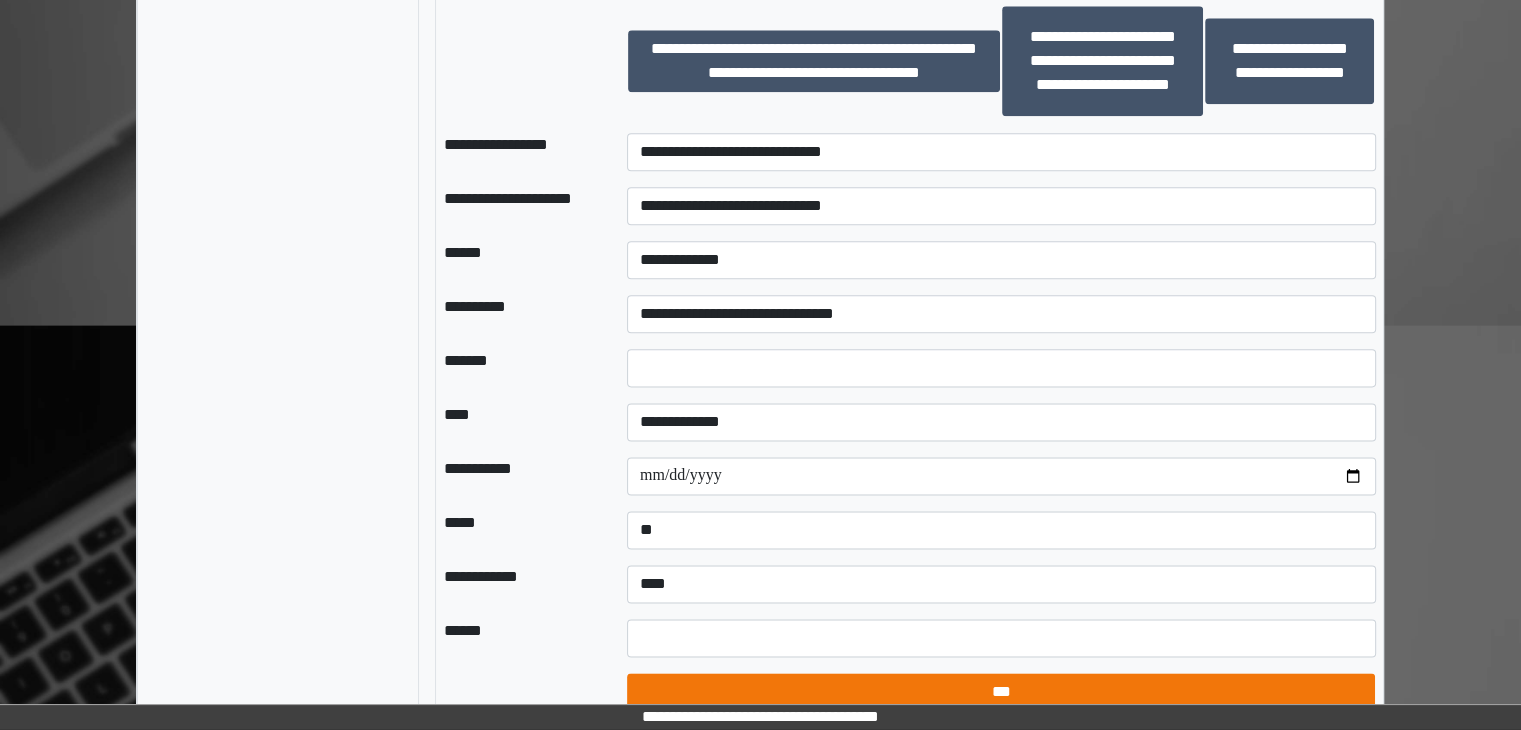 select on "*" 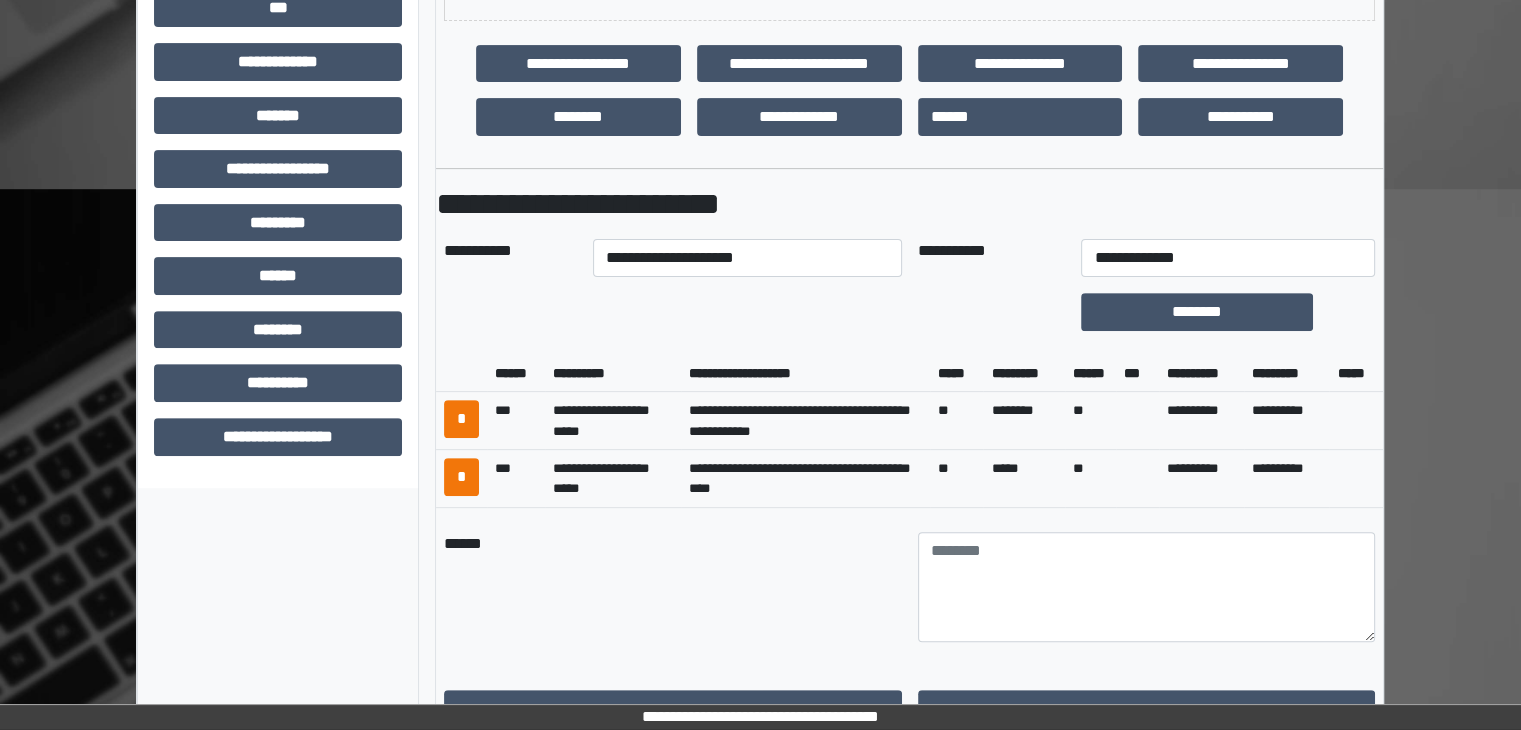 scroll, scrollTop: 666, scrollLeft: 0, axis: vertical 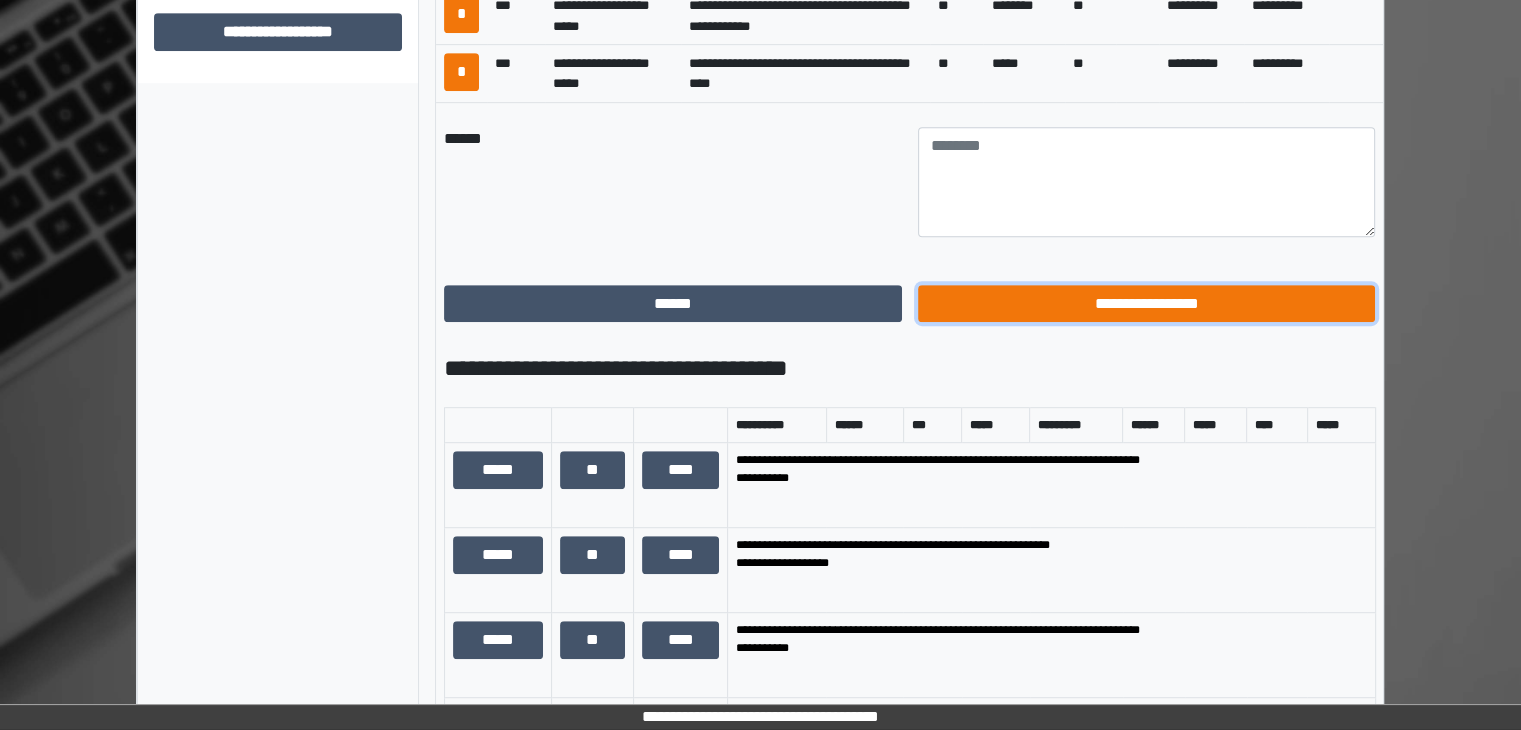 click on "**********" at bounding box center (1147, 304) 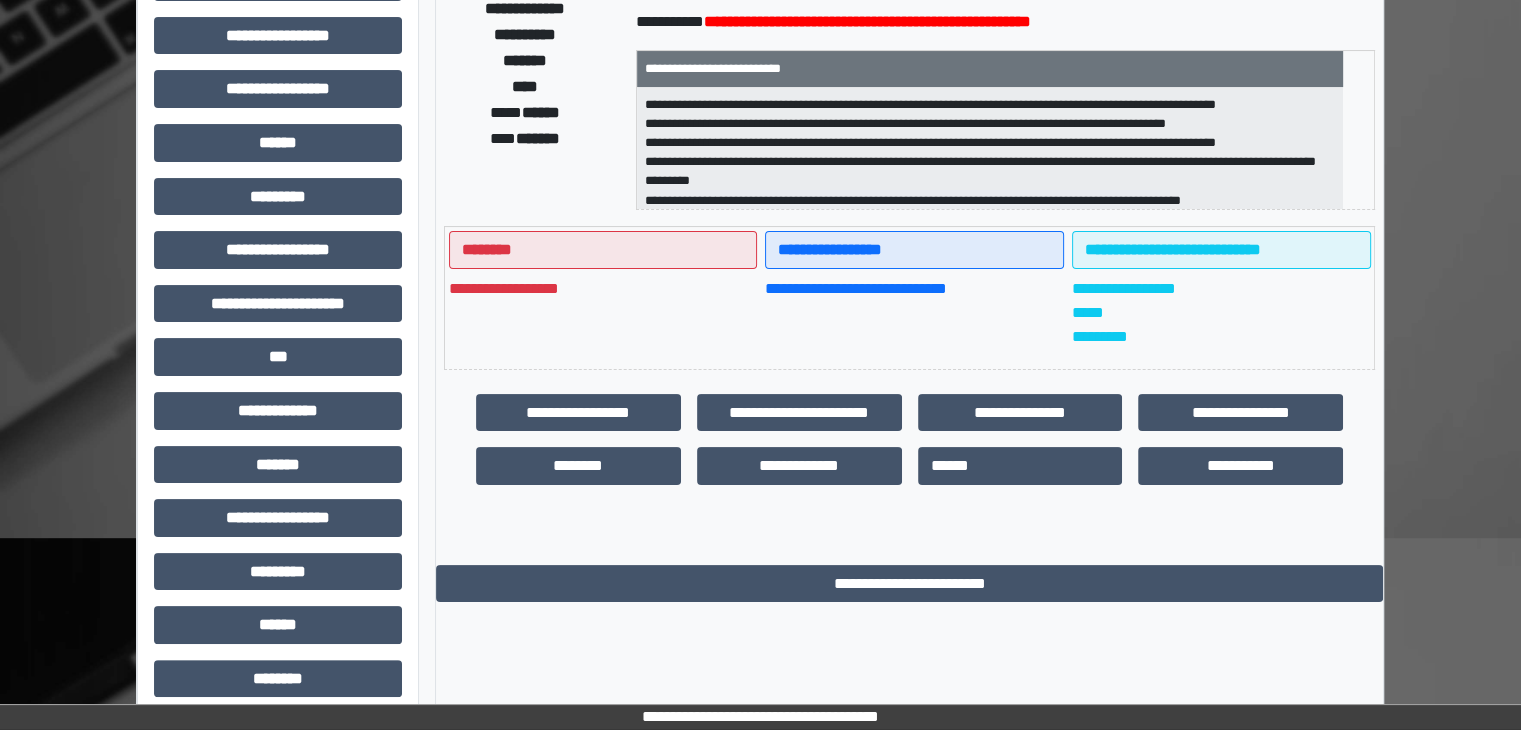scroll, scrollTop: 0, scrollLeft: 0, axis: both 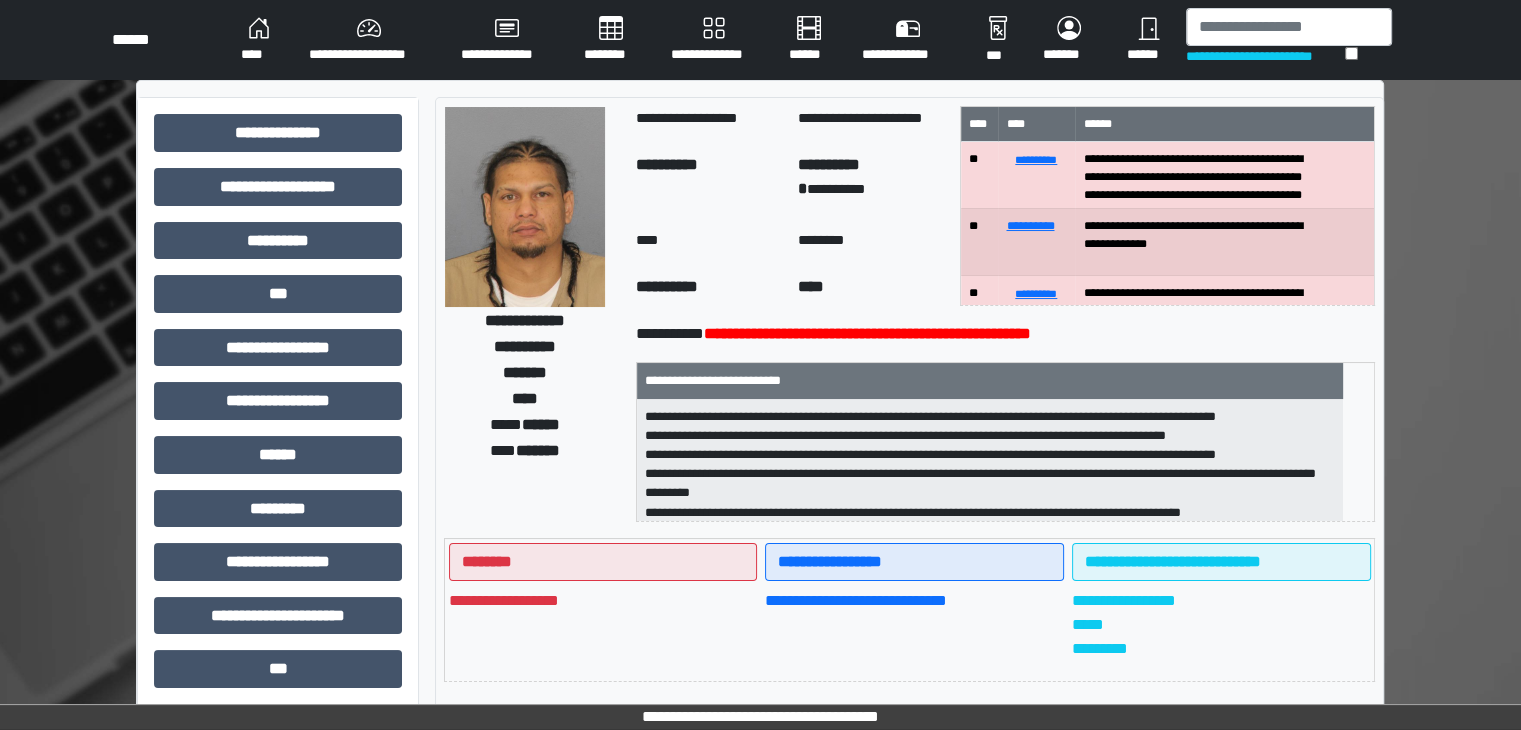 click on "****" at bounding box center [259, 40] 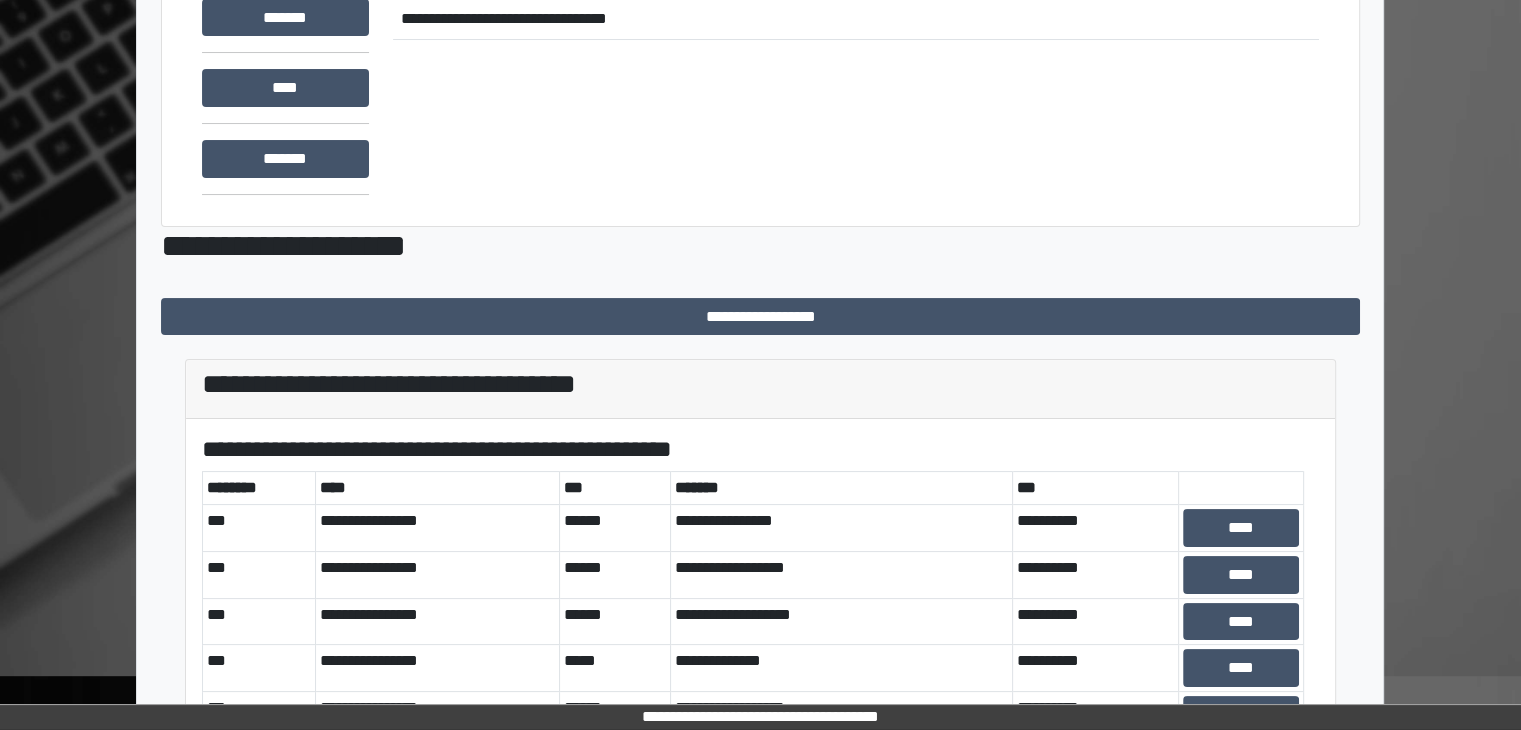 scroll, scrollTop: 581, scrollLeft: 0, axis: vertical 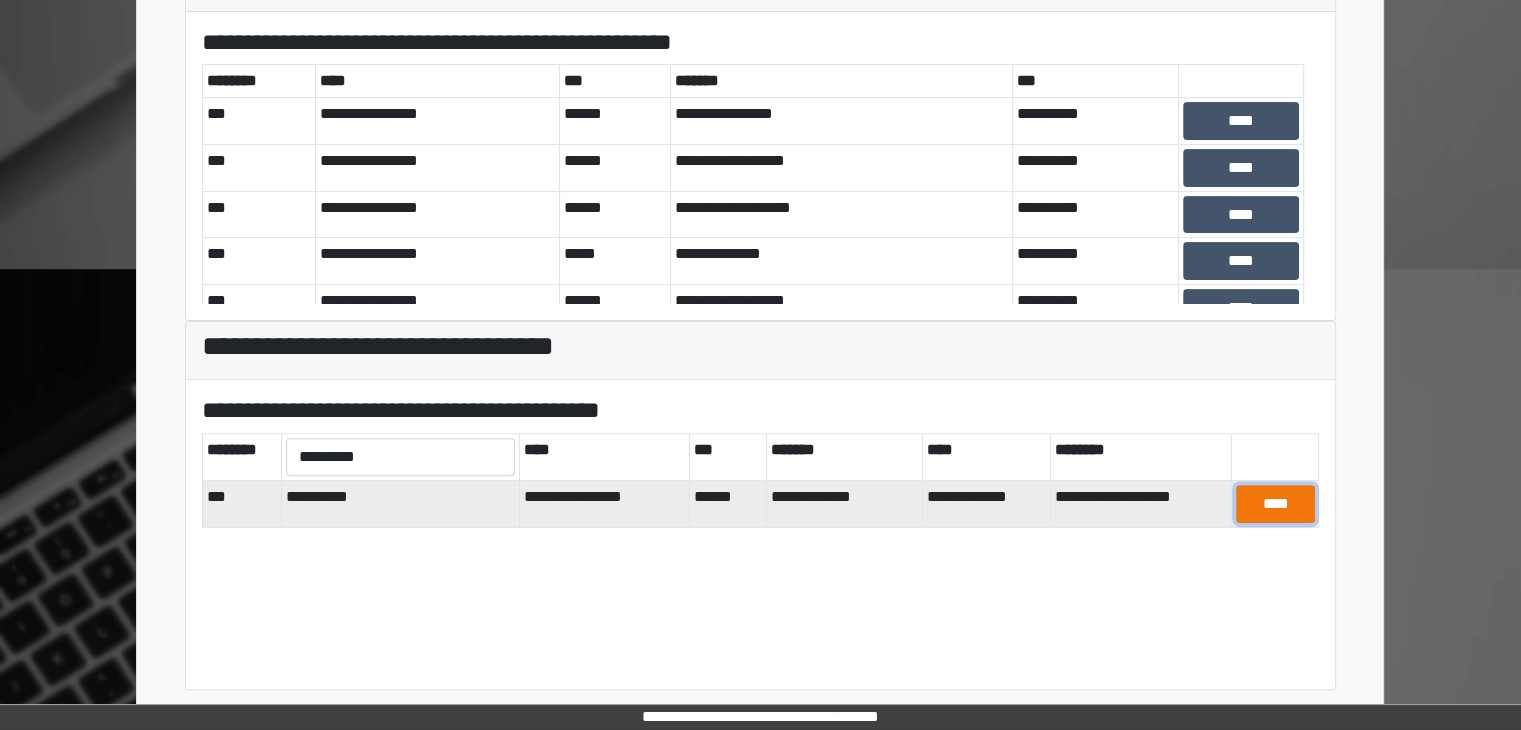 click on "****" at bounding box center [1275, 504] 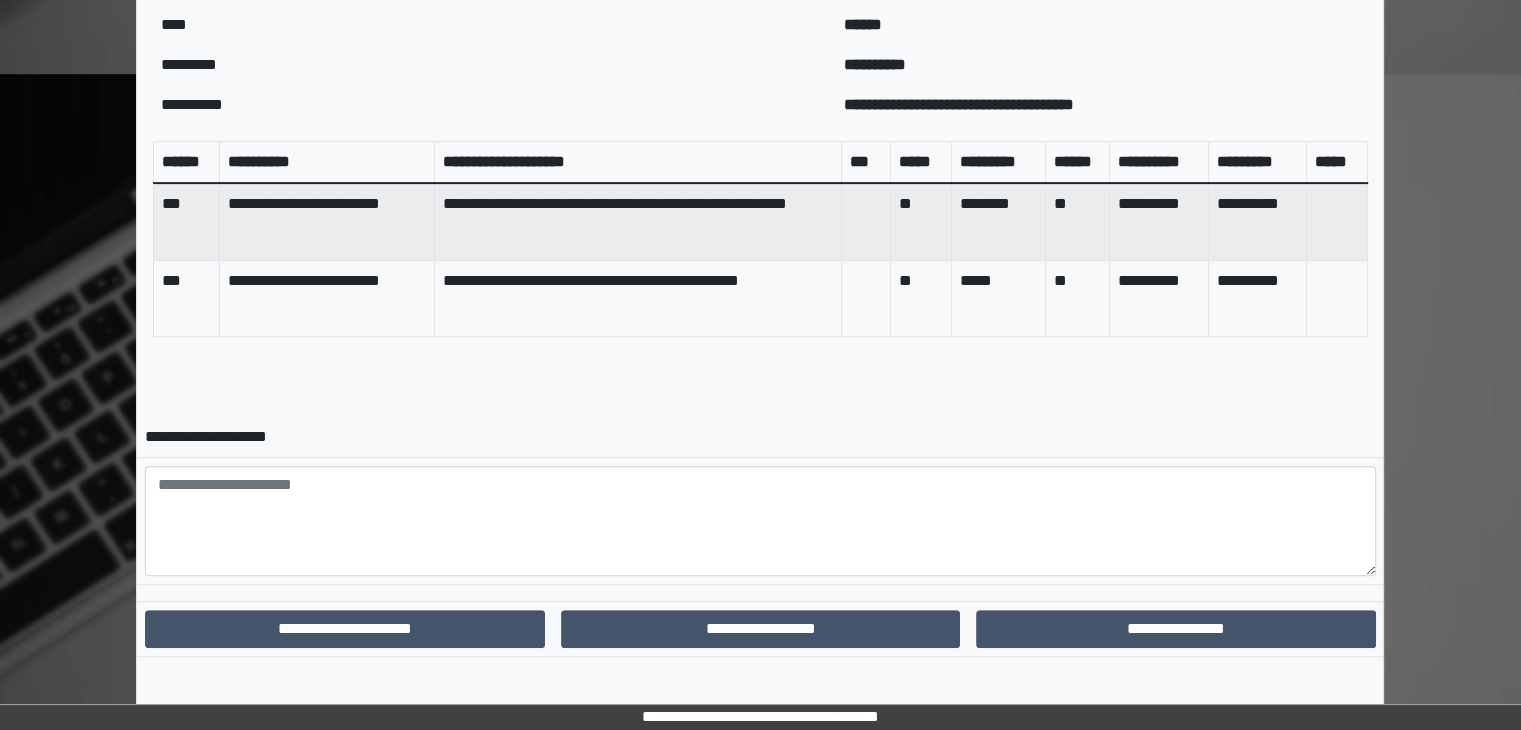 scroll, scrollTop: 783, scrollLeft: 0, axis: vertical 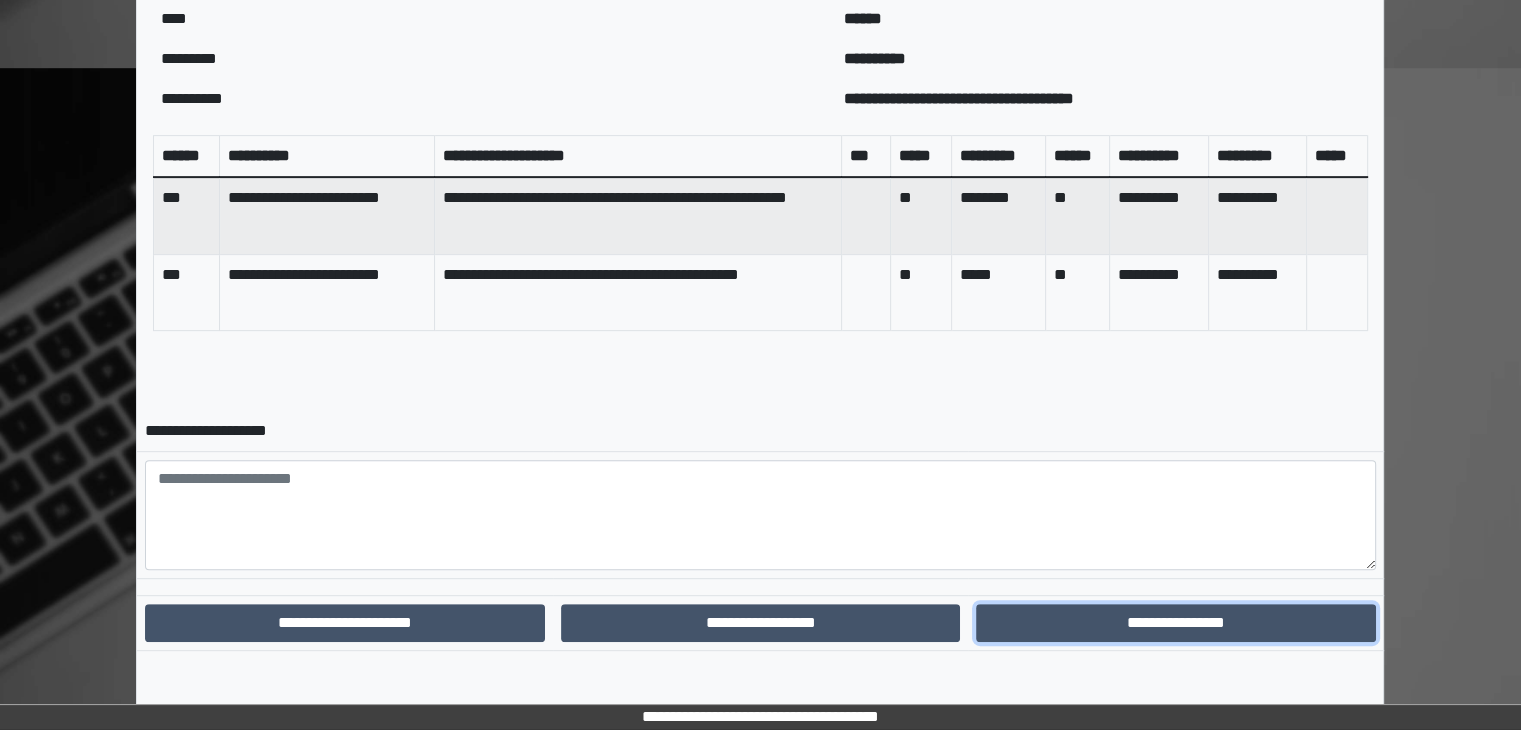 drag, startPoint x: 1095, startPoint y: 630, endPoint x: 1014, endPoint y: 581, distance: 94.66784 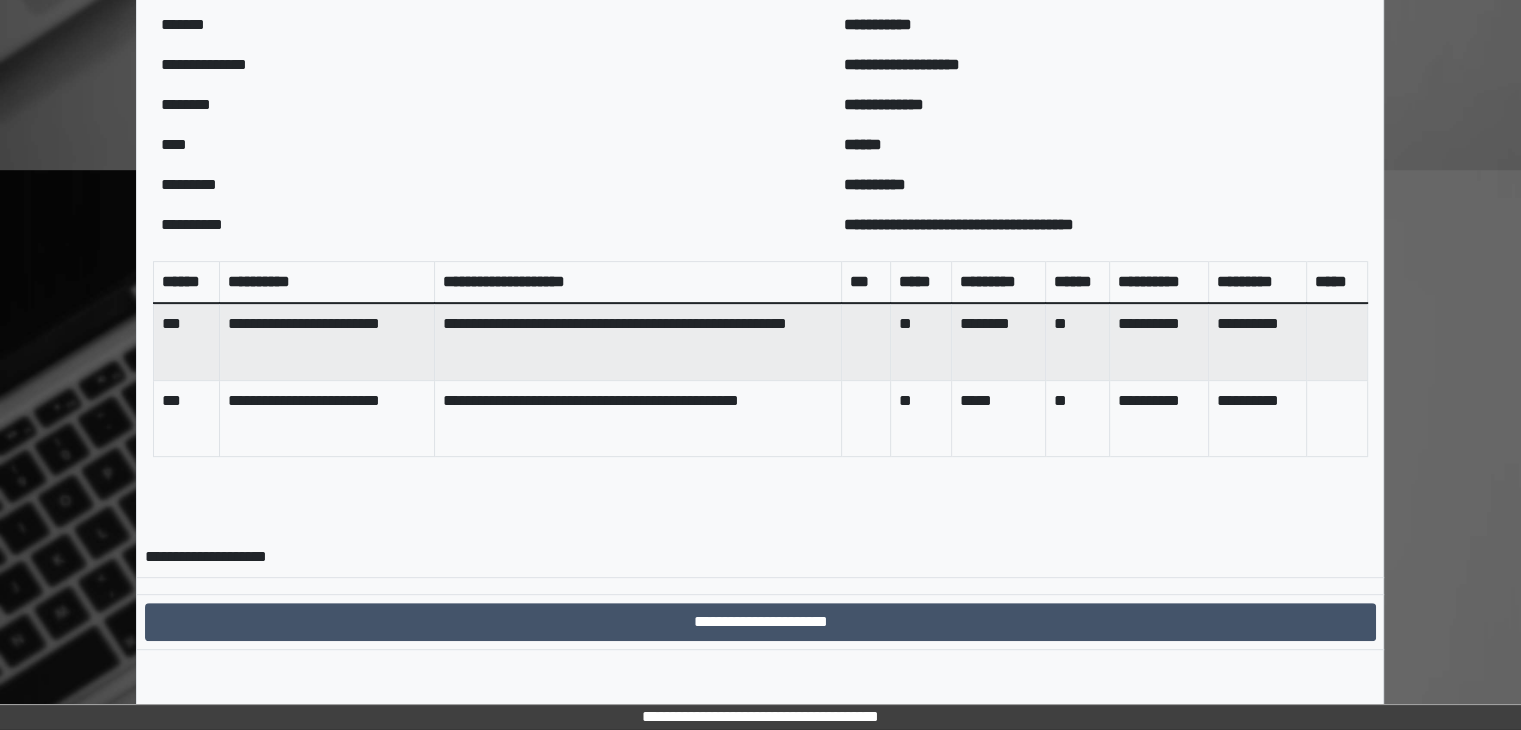 scroll, scrollTop: 680, scrollLeft: 0, axis: vertical 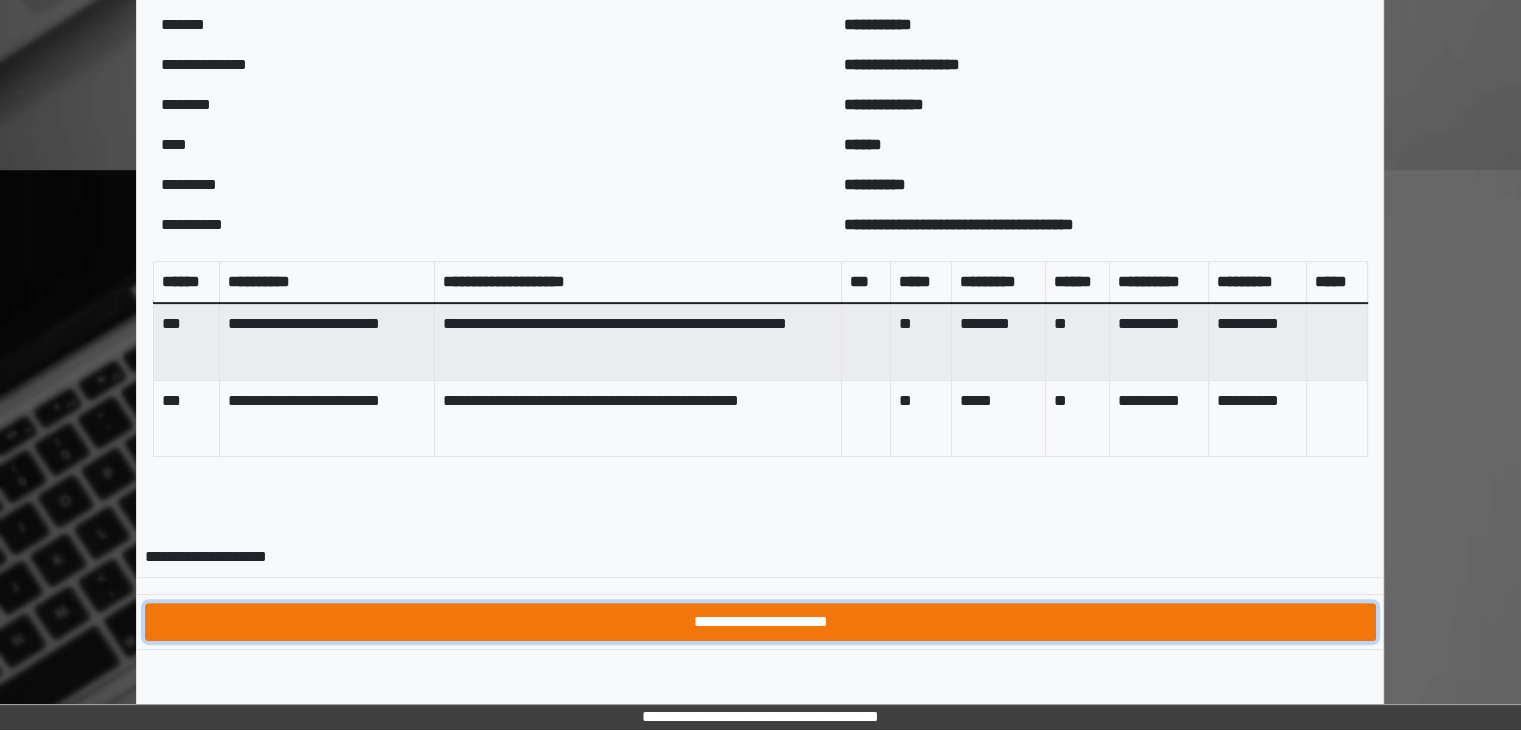 click on "**********" at bounding box center (760, 622) 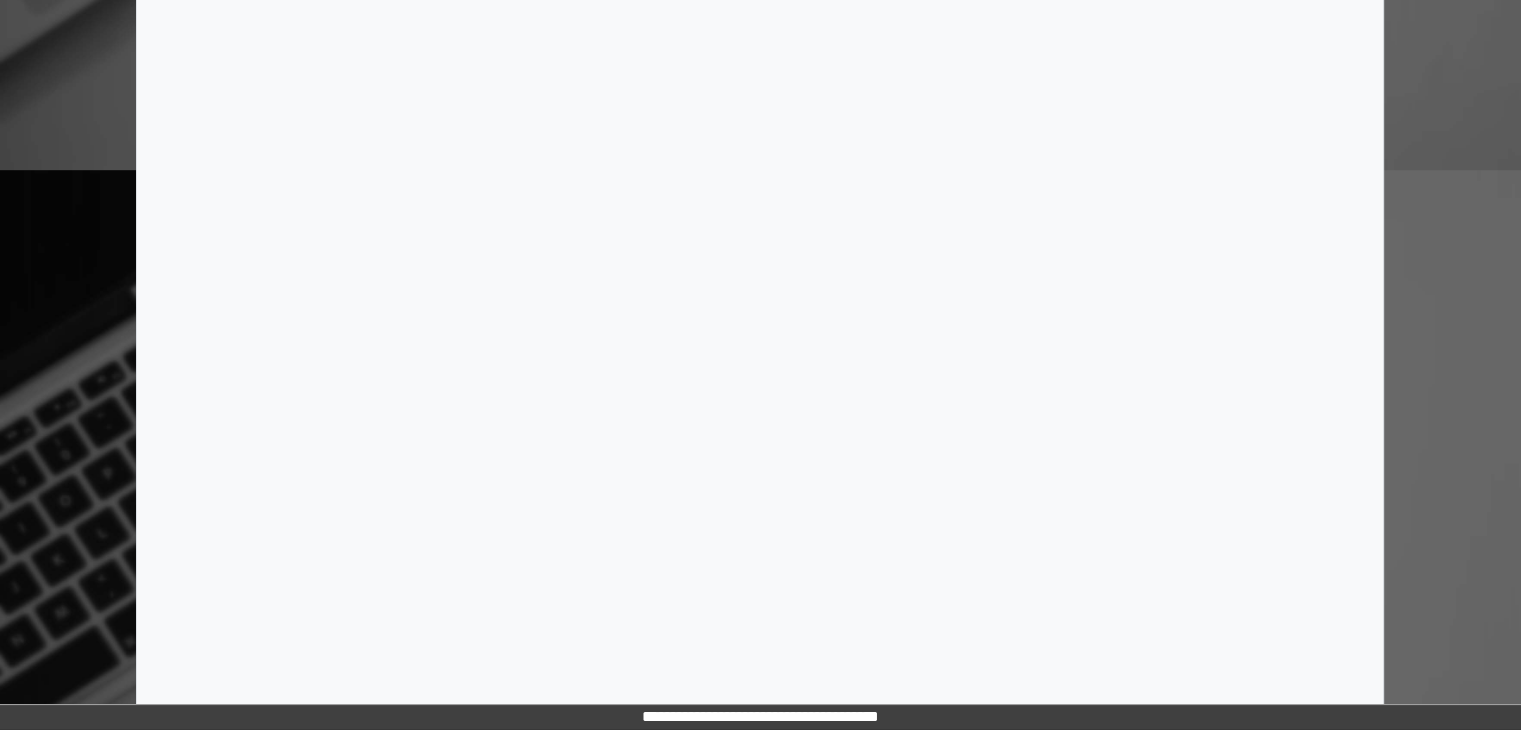 scroll, scrollTop: 0, scrollLeft: 0, axis: both 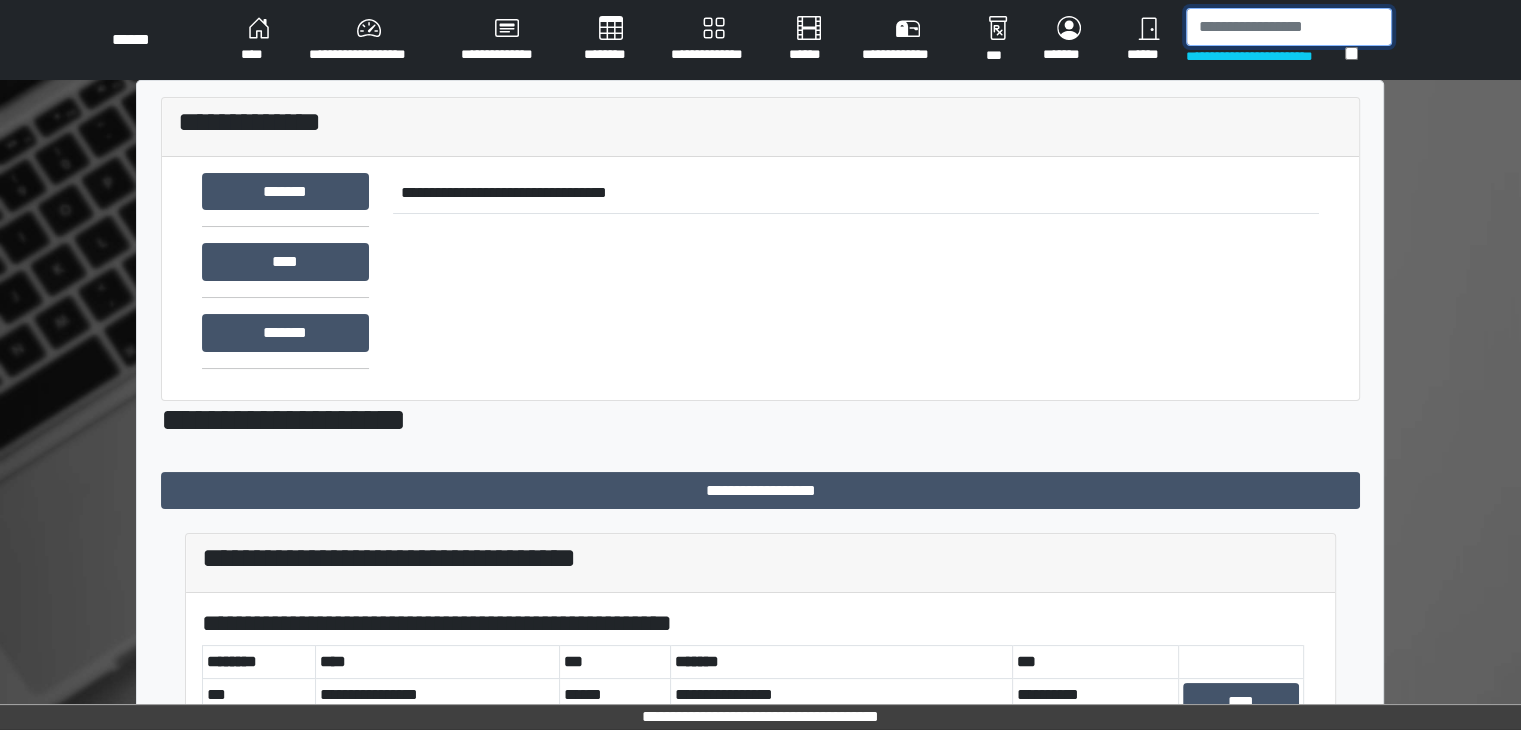 click at bounding box center [1289, 27] 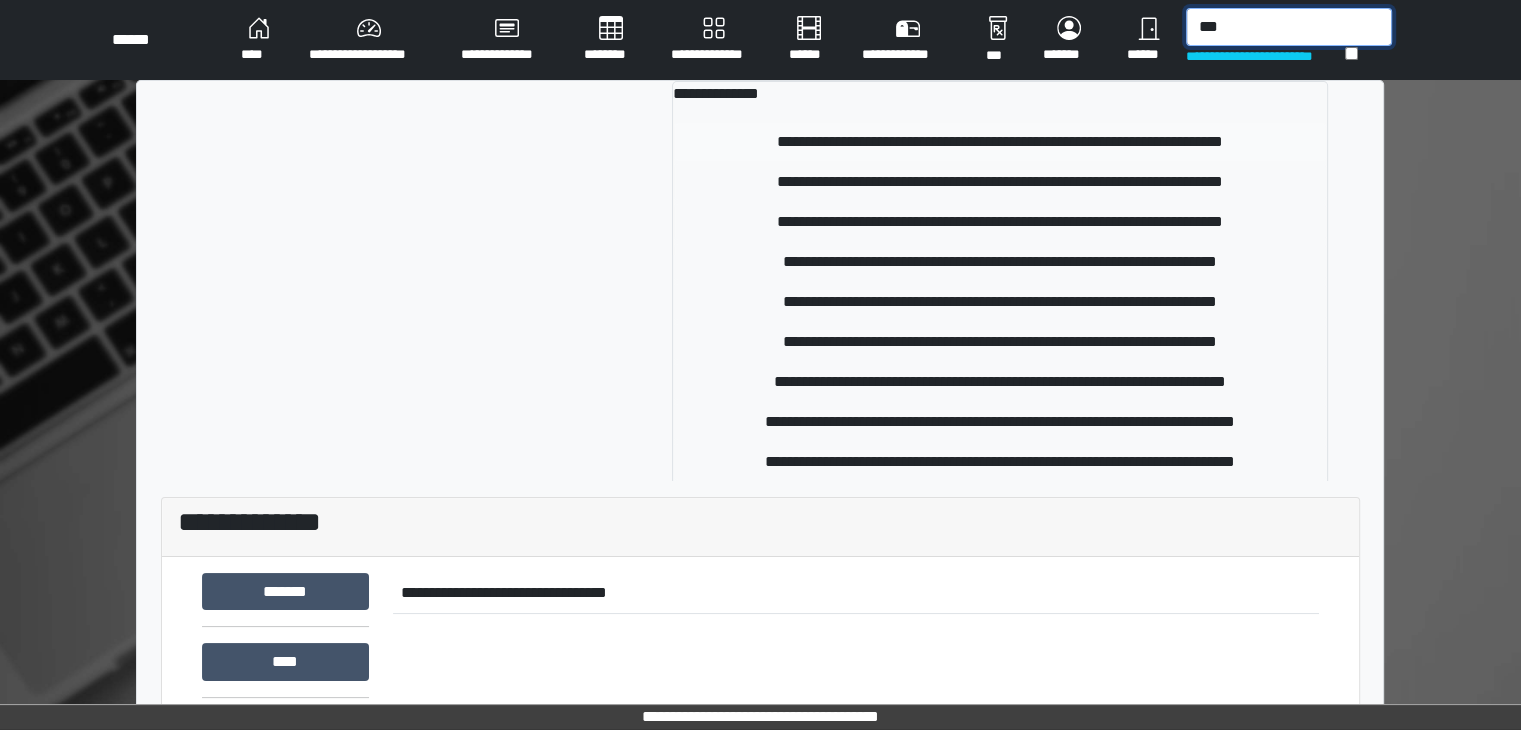 type on "***" 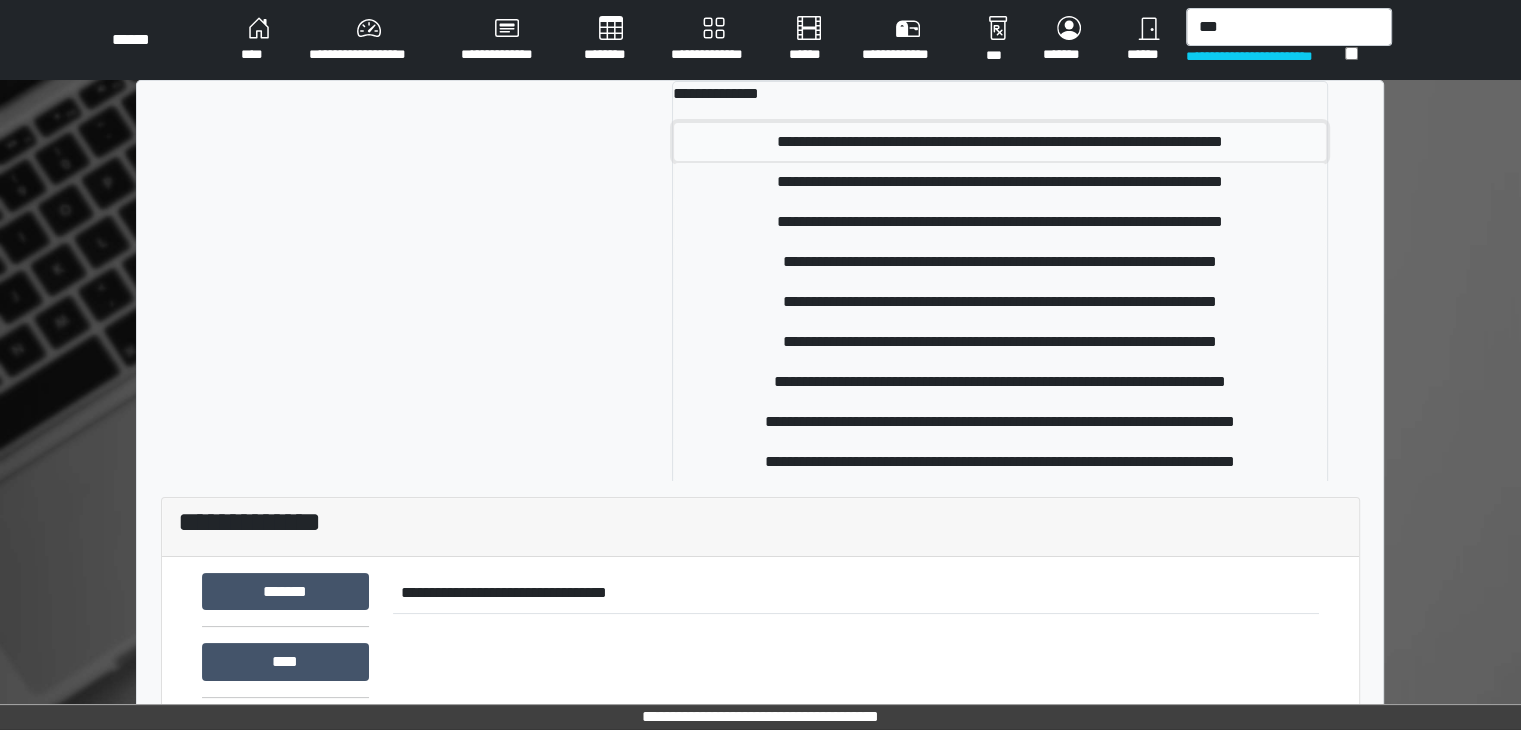click on "**********" at bounding box center [1000, 142] 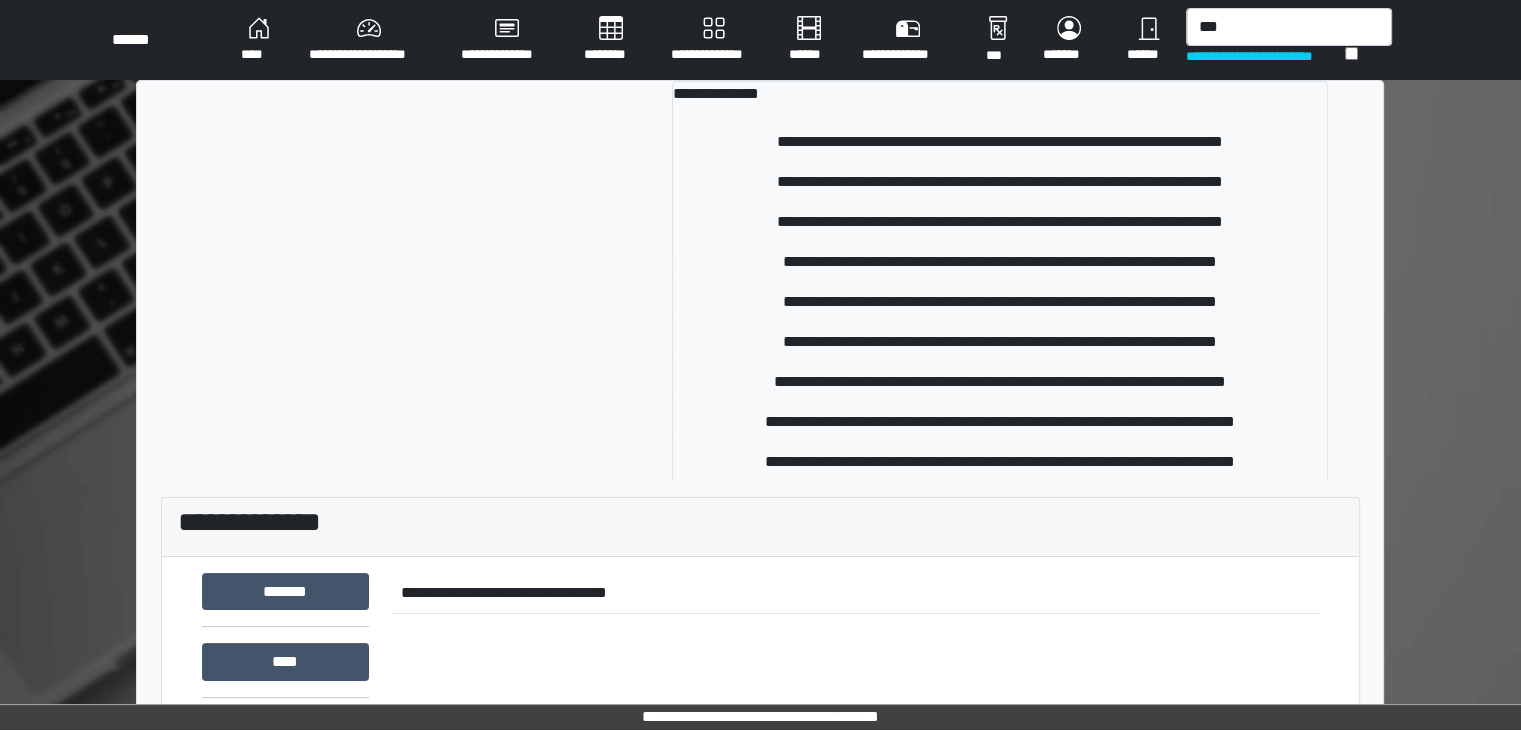 type 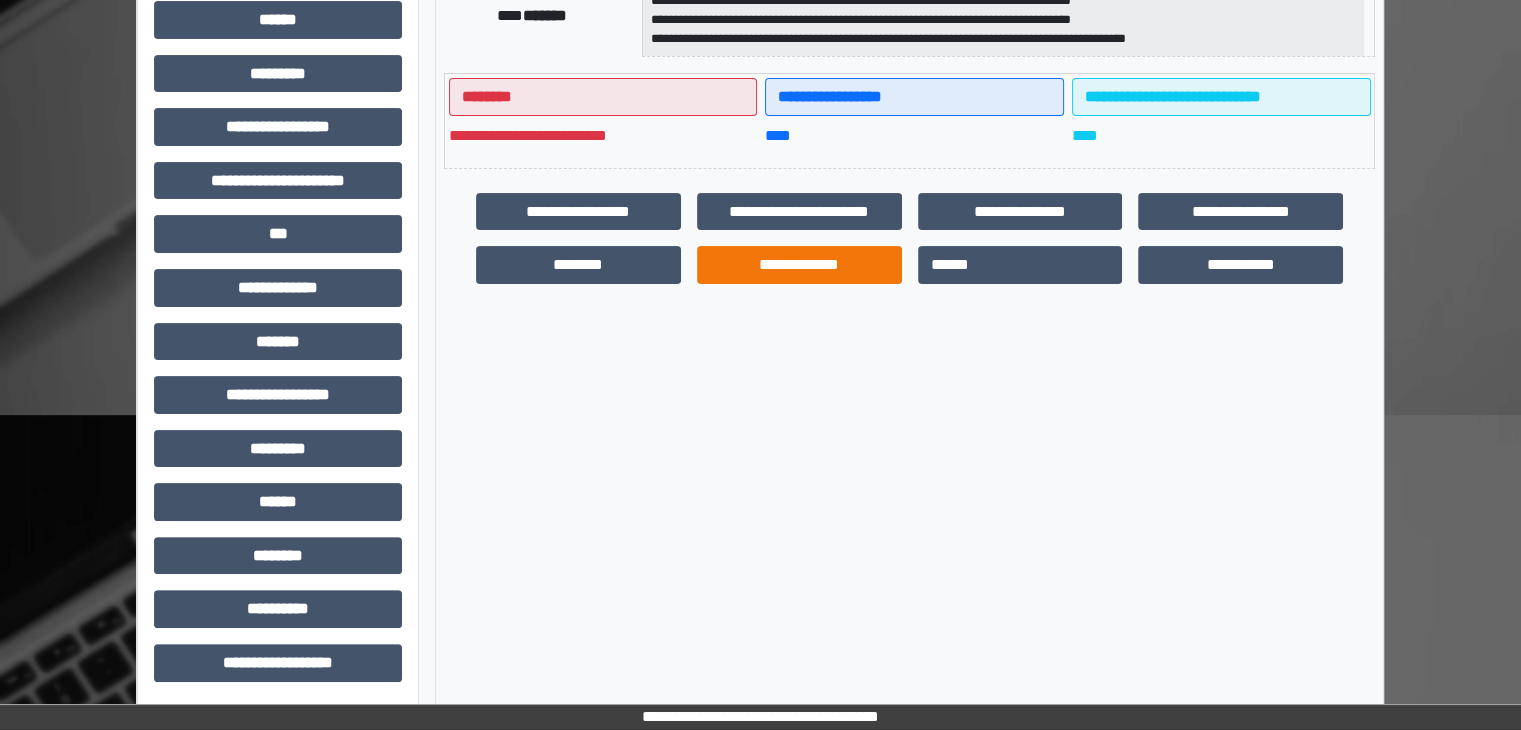 scroll, scrollTop: 436, scrollLeft: 0, axis: vertical 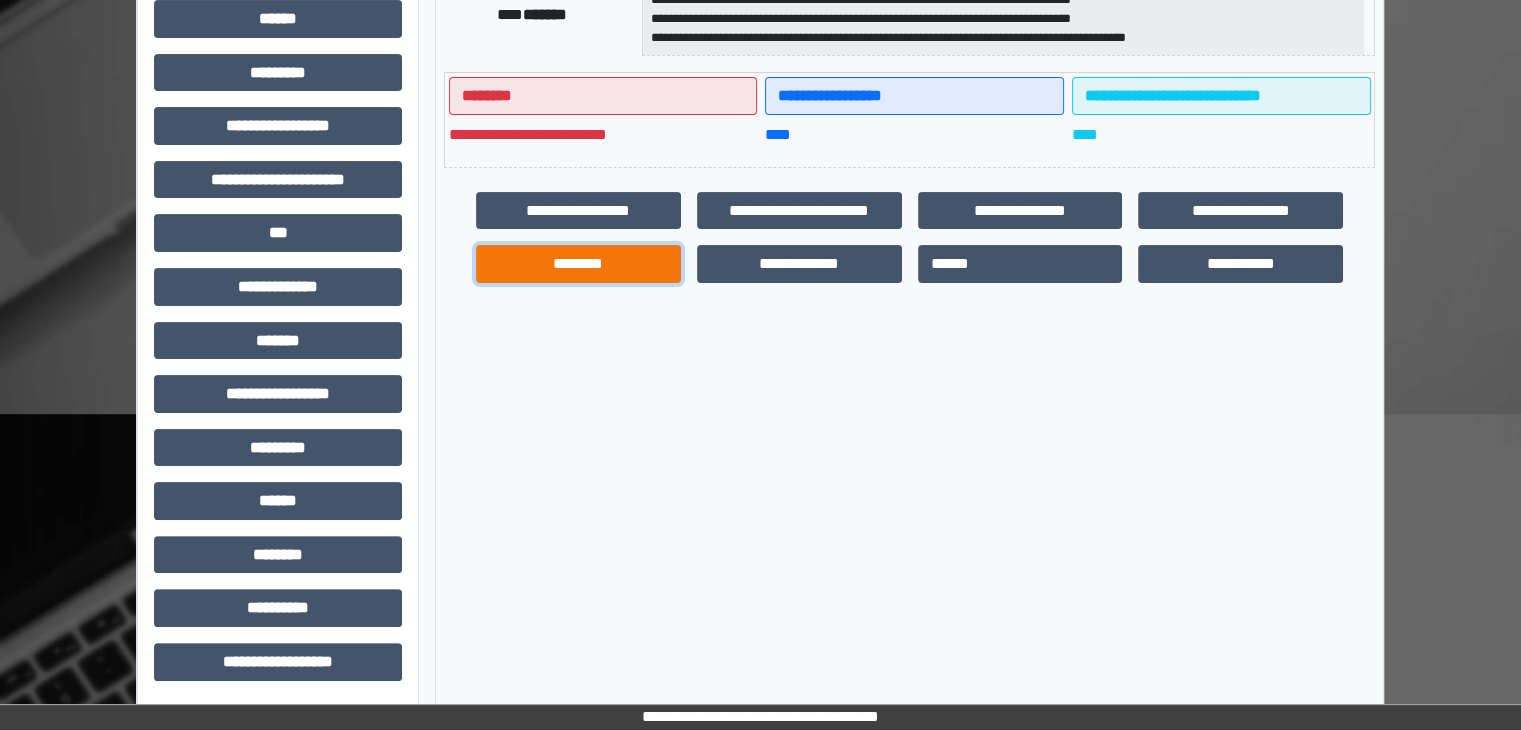 click on "********" at bounding box center [578, 264] 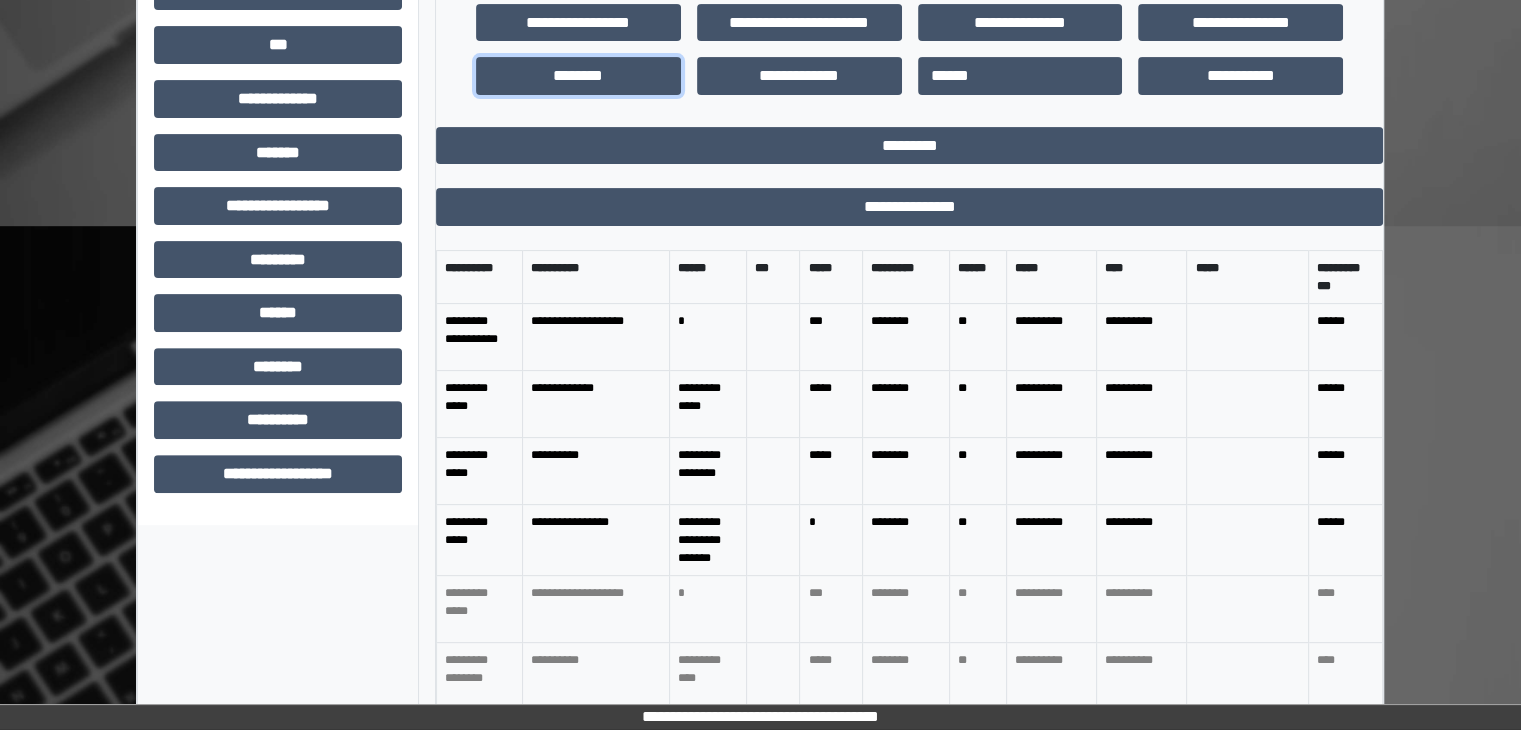 scroll, scrollTop: 641, scrollLeft: 0, axis: vertical 